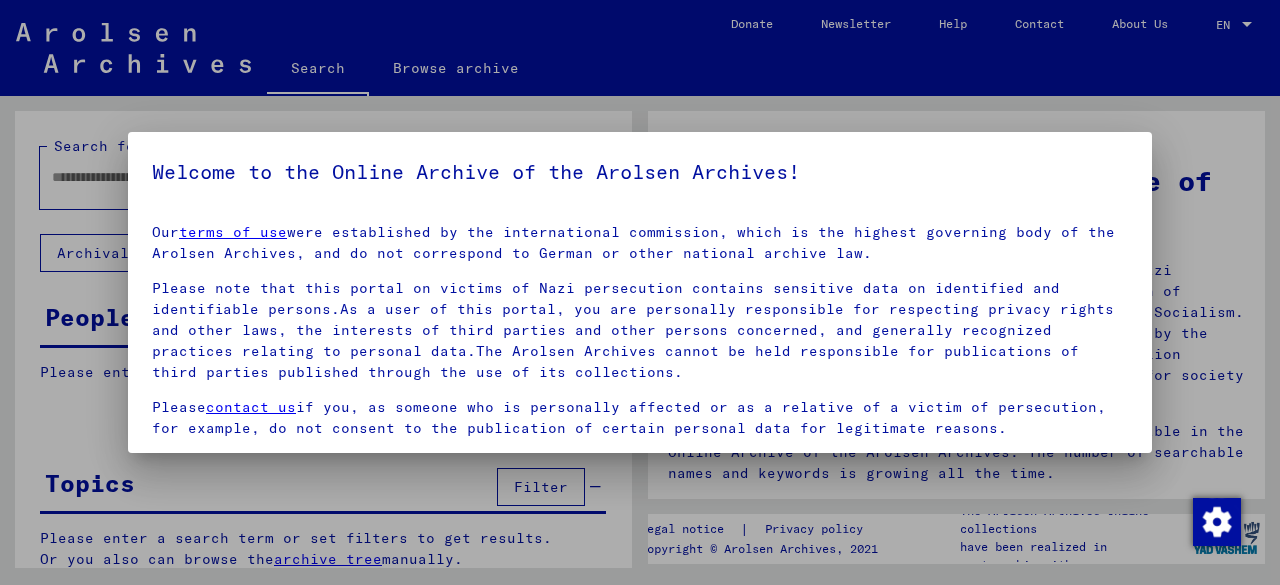 scroll, scrollTop: 0, scrollLeft: 0, axis: both 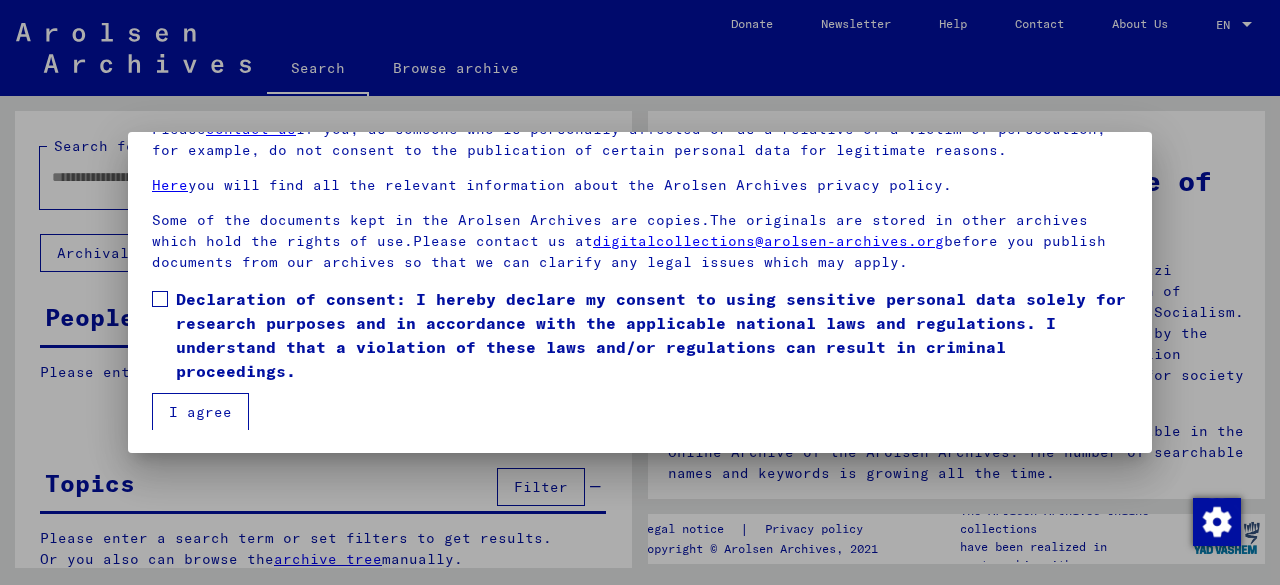 click at bounding box center (160, 299) 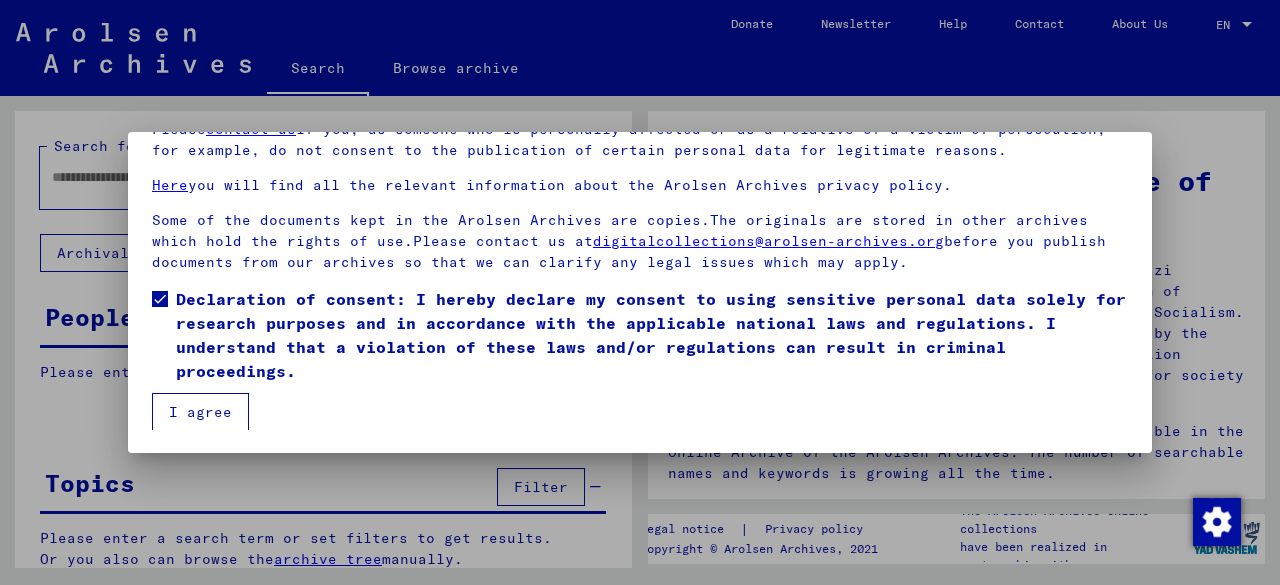 click on "I agree" at bounding box center [200, 412] 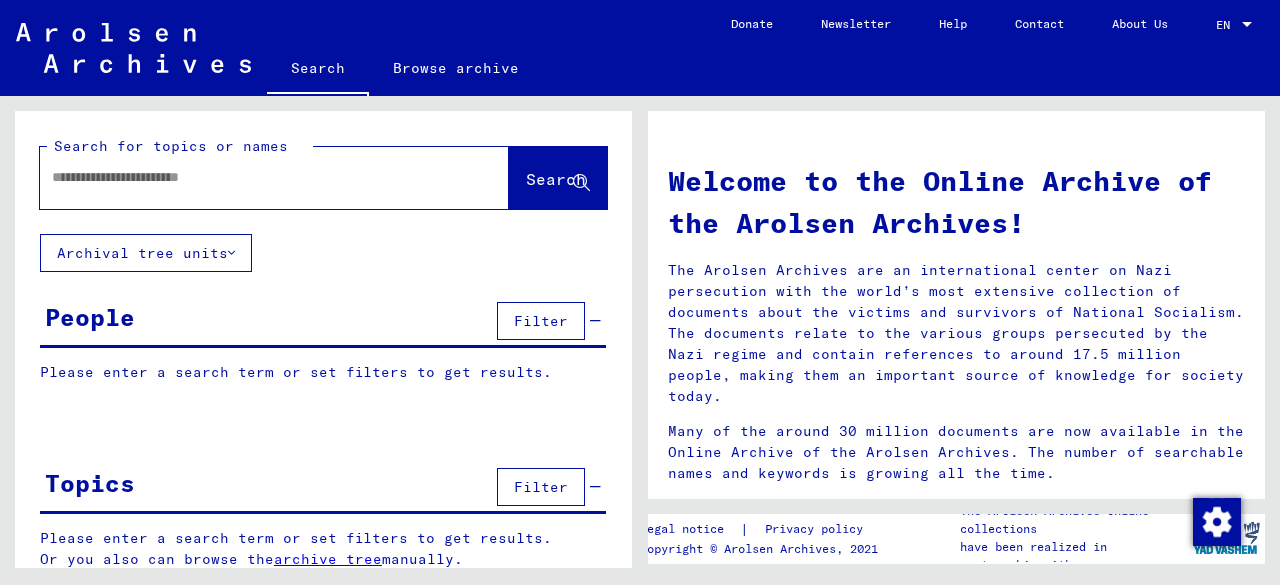 click at bounding box center [250, 177] 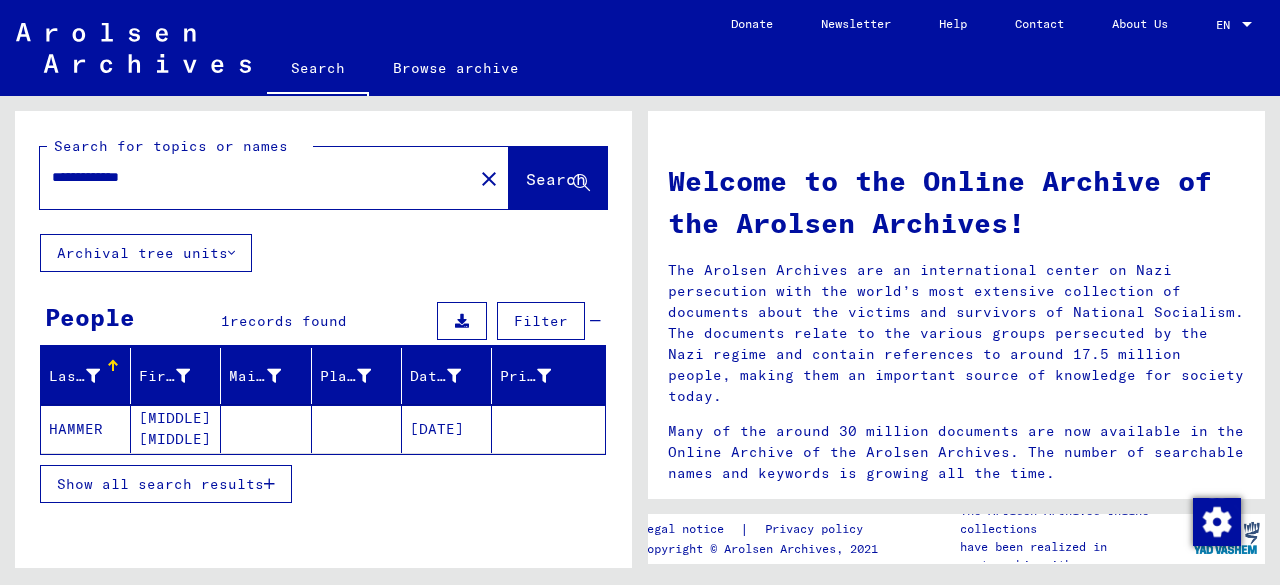 click 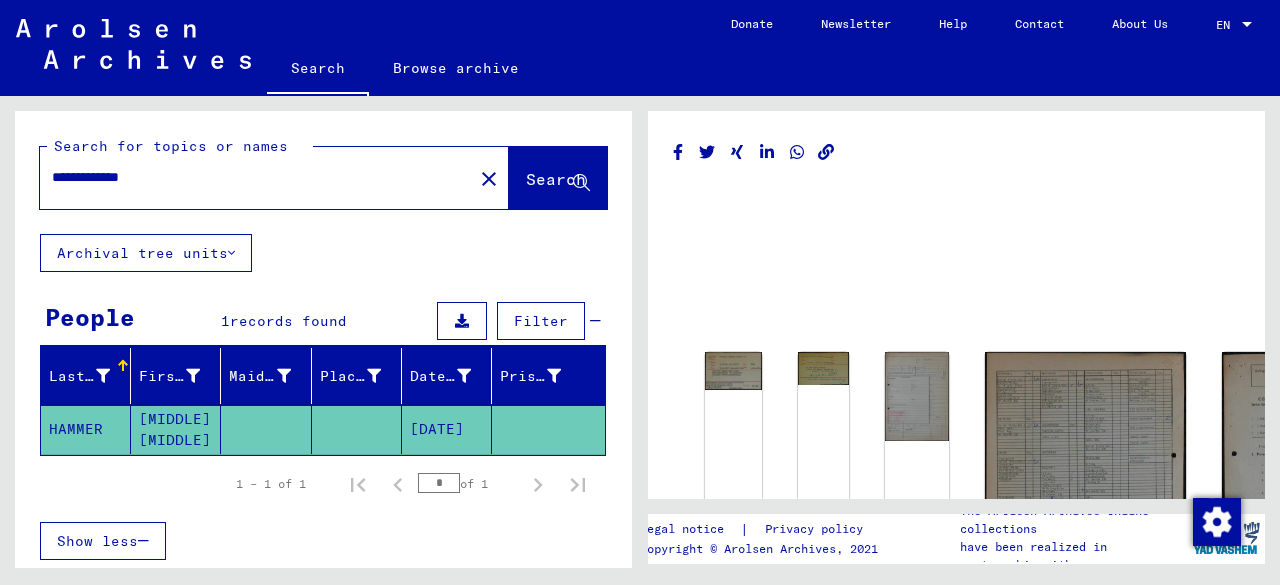scroll, scrollTop: 0, scrollLeft: 0, axis: both 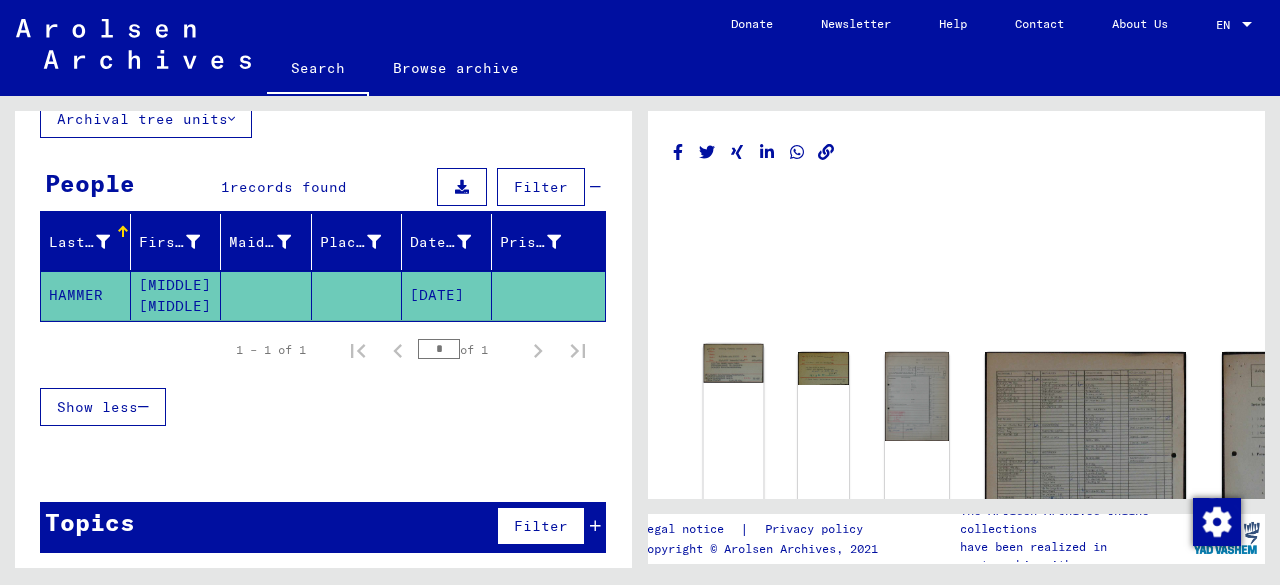 click 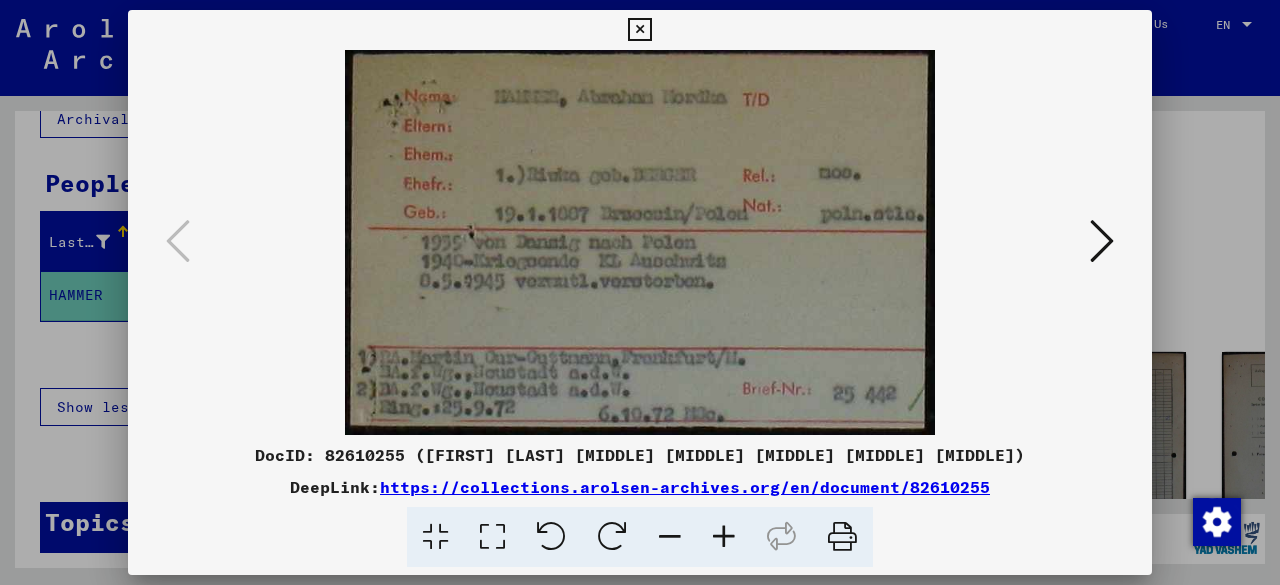 click at bounding box center (1102, 241) 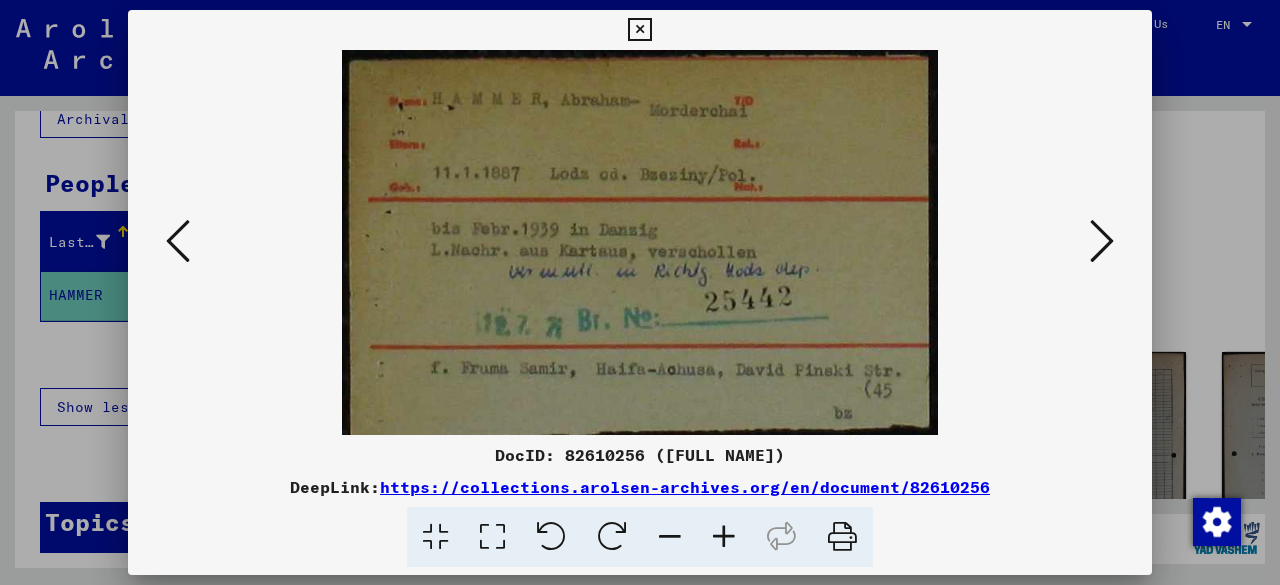 click at bounding box center (1102, 241) 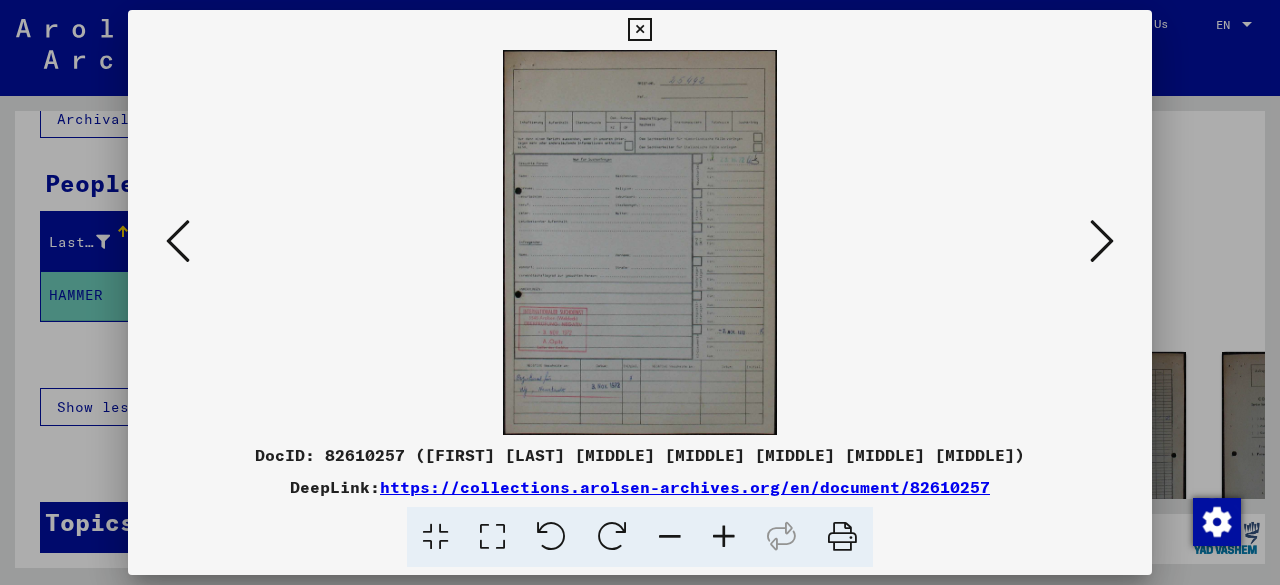 click at bounding box center [724, 537] 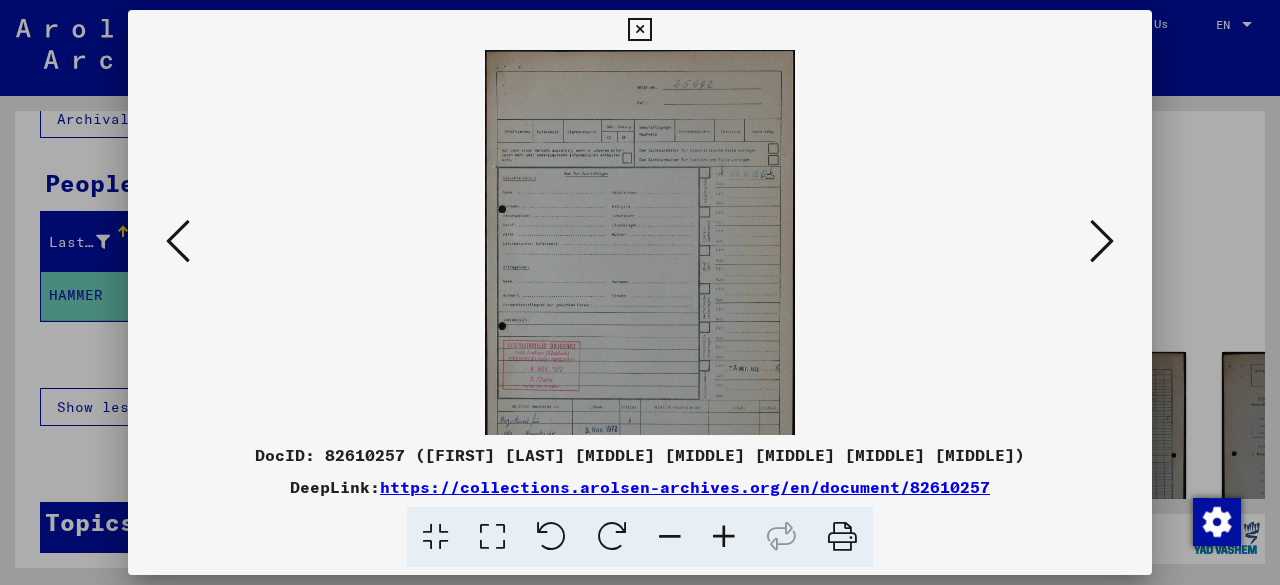 click at bounding box center (724, 537) 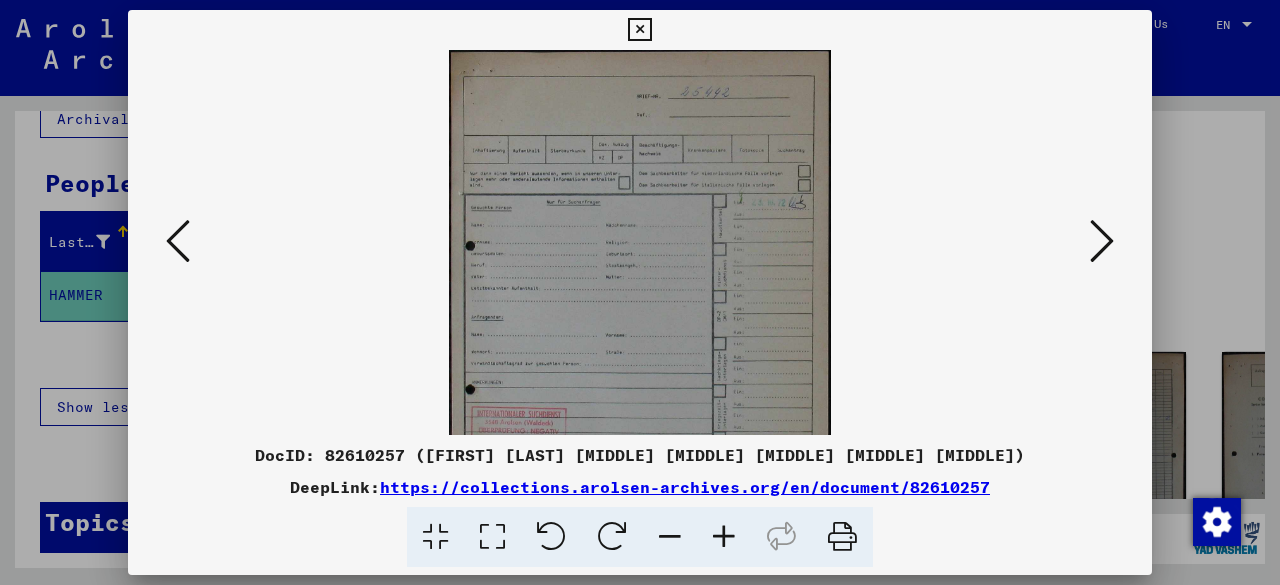 click at bounding box center [724, 537] 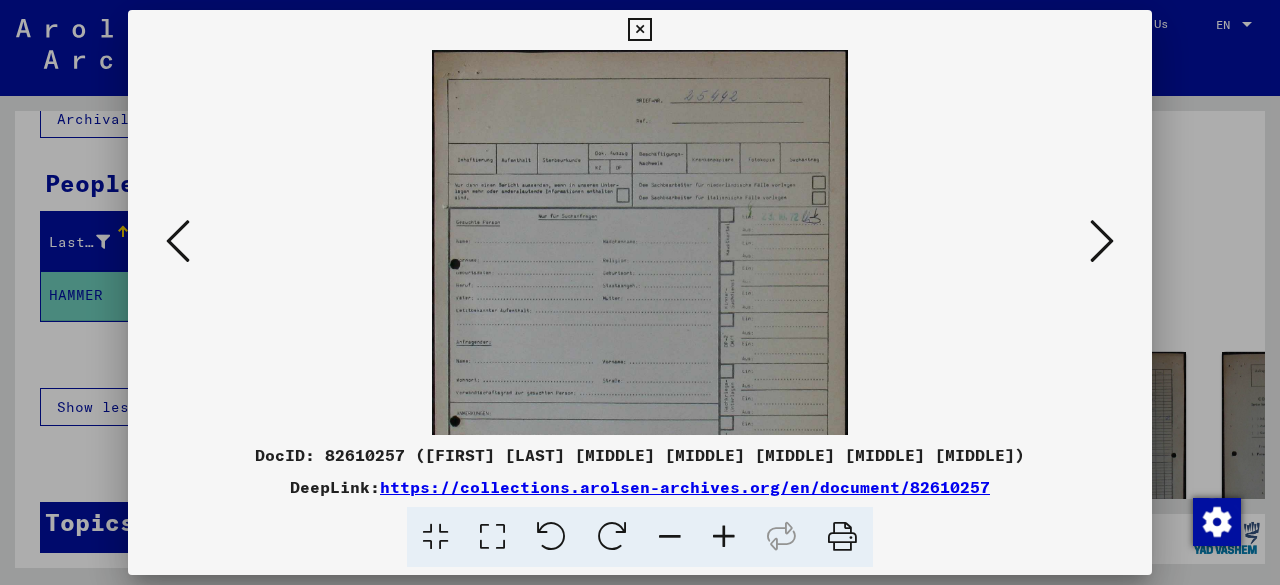 click at bounding box center [724, 537] 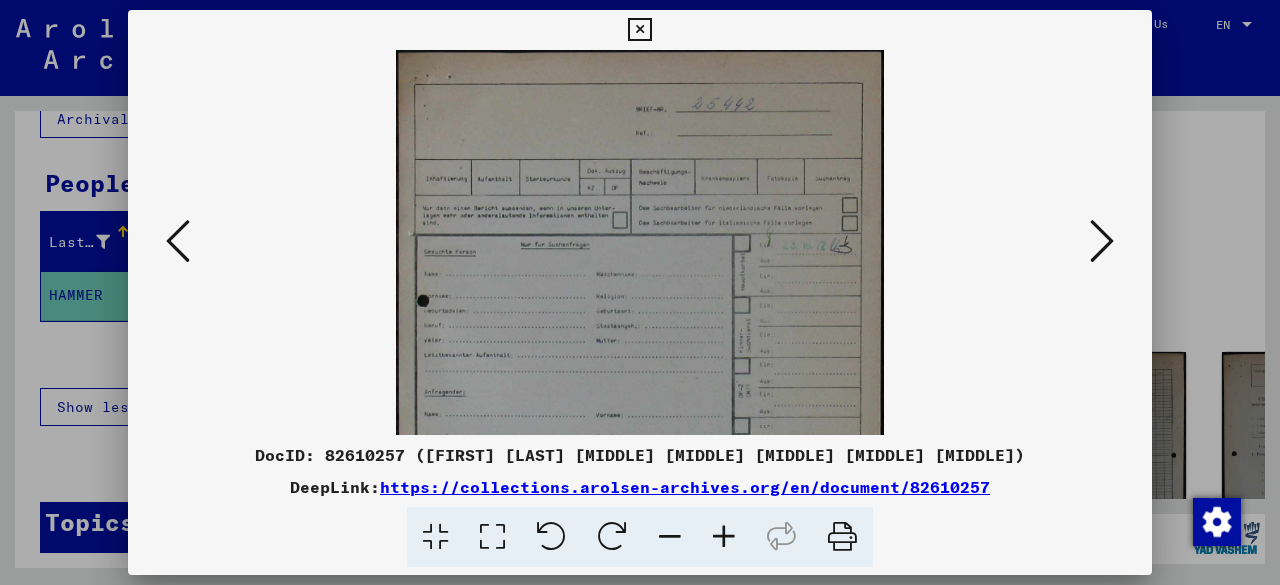 click at bounding box center (724, 537) 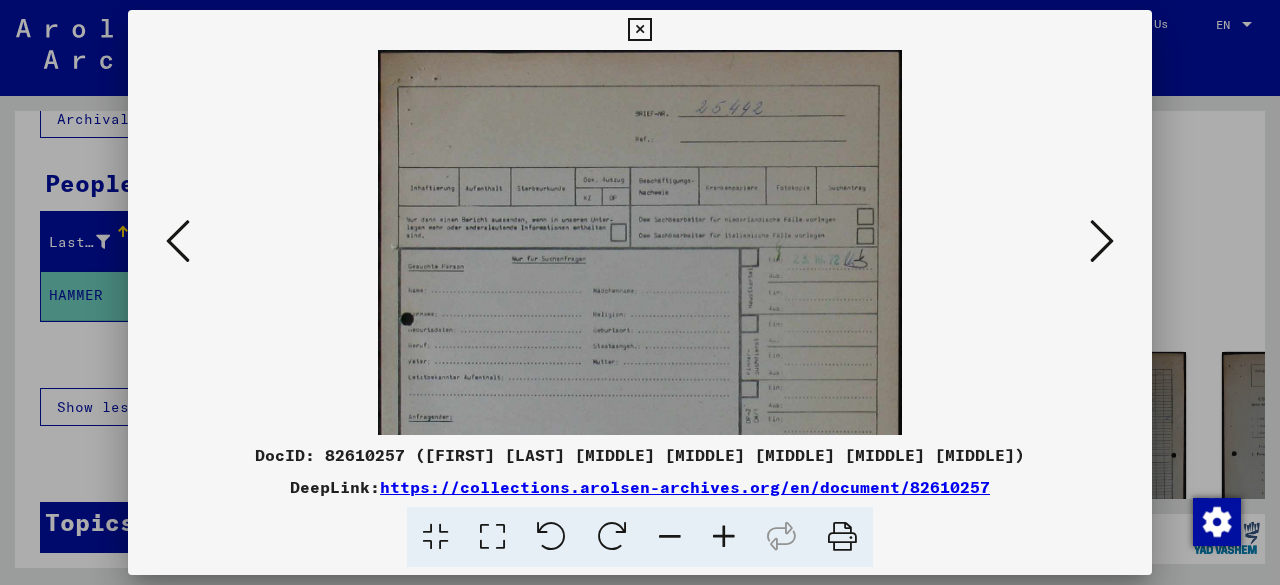 click at bounding box center [724, 537] 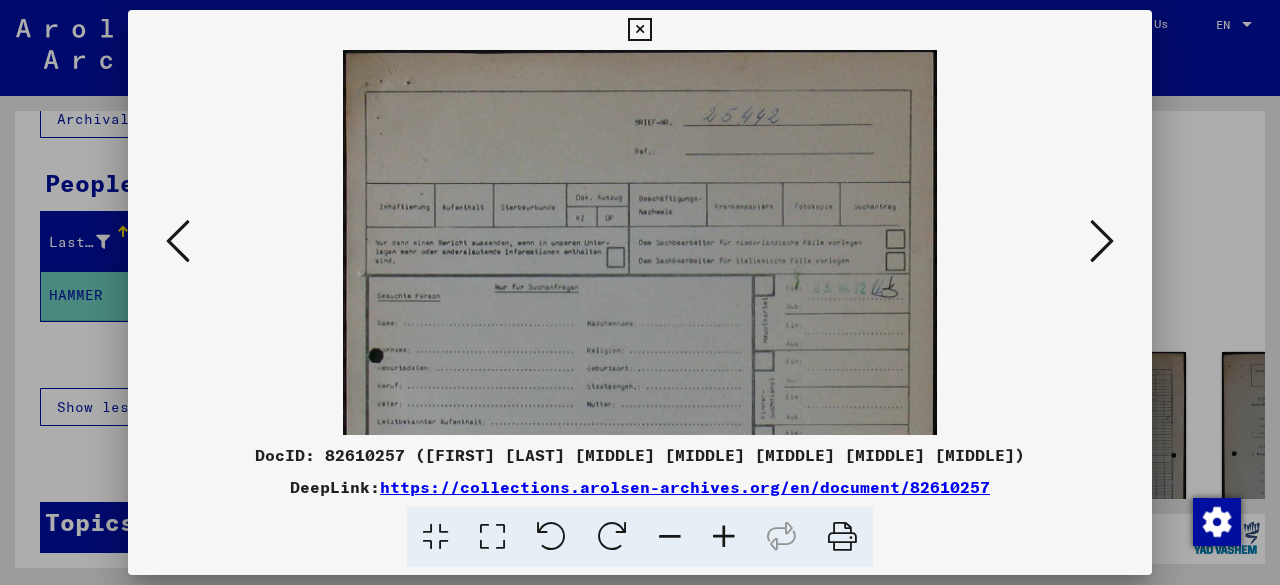 click at bounding box center (724, 537) 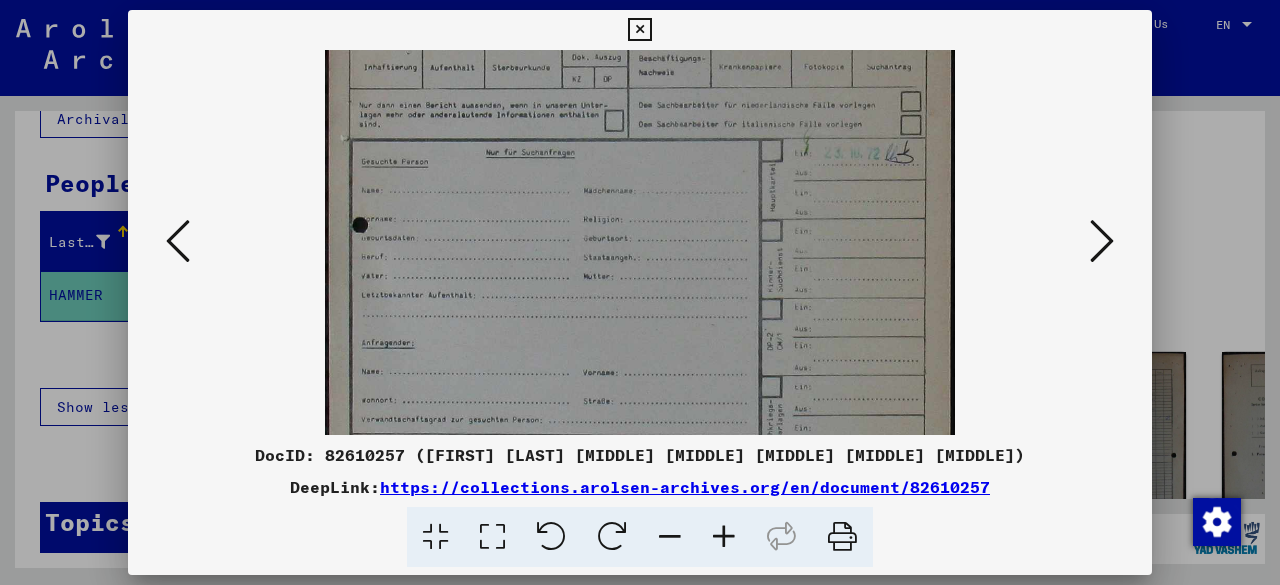 drag, startPoint x: 649, startPoint y: 378, endPoint x: 624, endPoint y: 170, distance: 209.49701 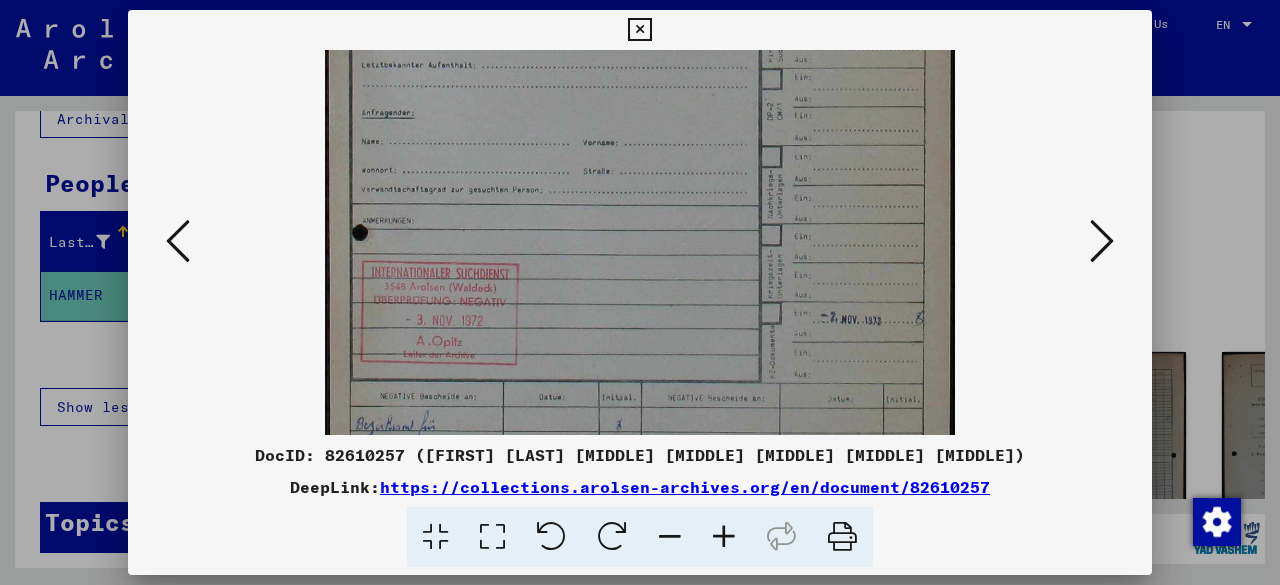 drag, startPoint x: 622, startPoint y: 279, endPoint x: 582, endPoint y: 111, distance: 172.69626 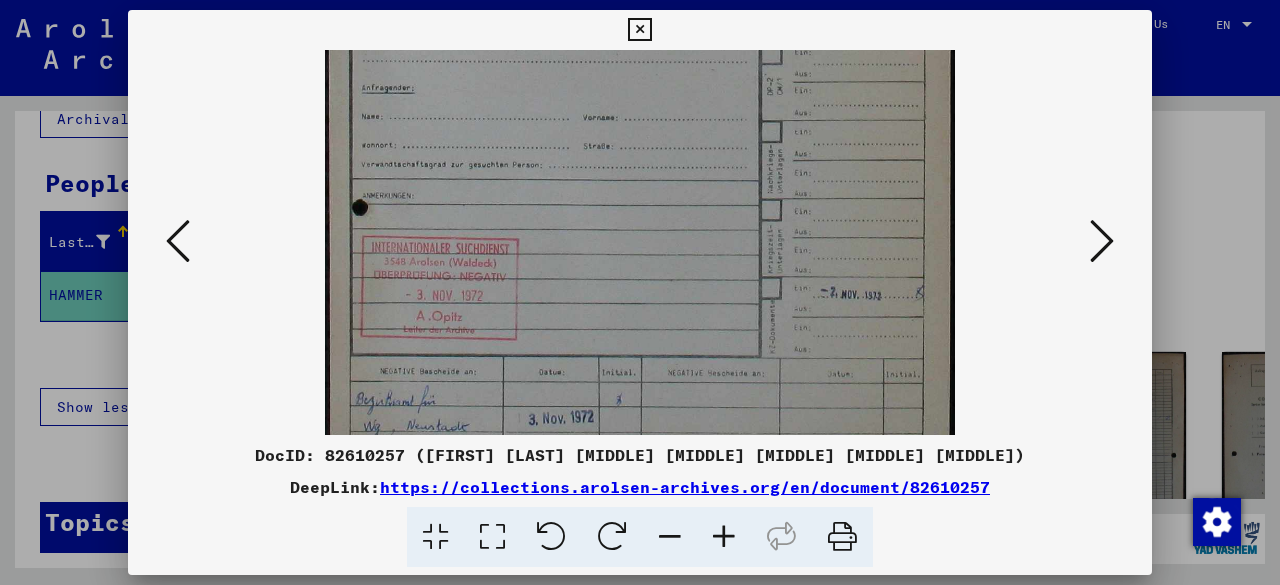 click at bounding box center [640, 88] 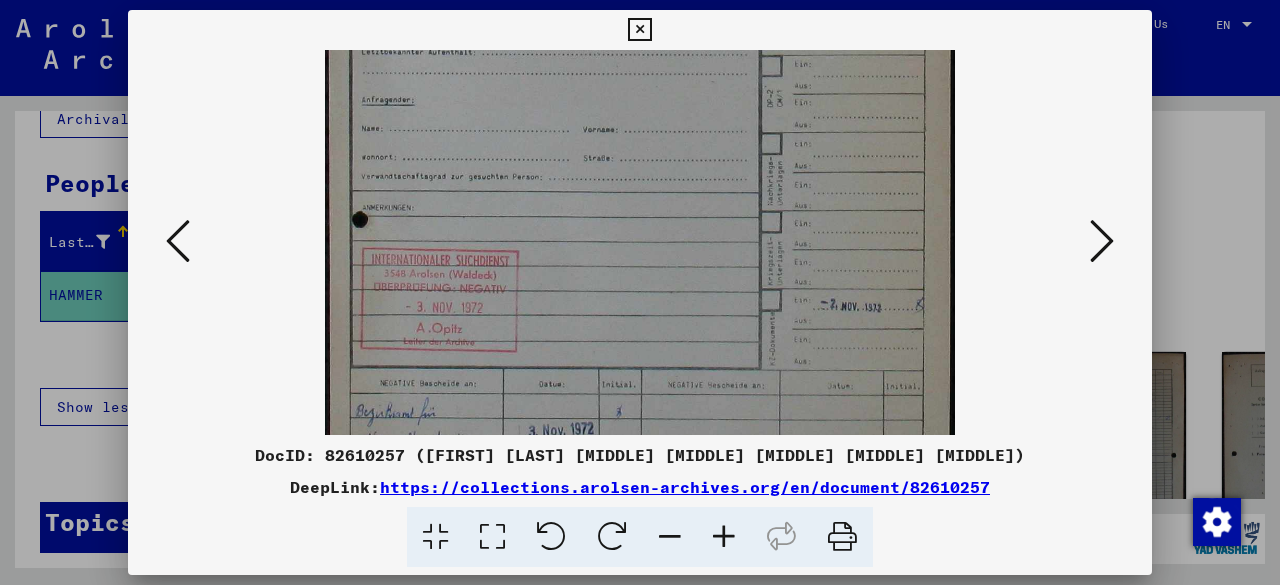click at bounding box center [1102, 241] 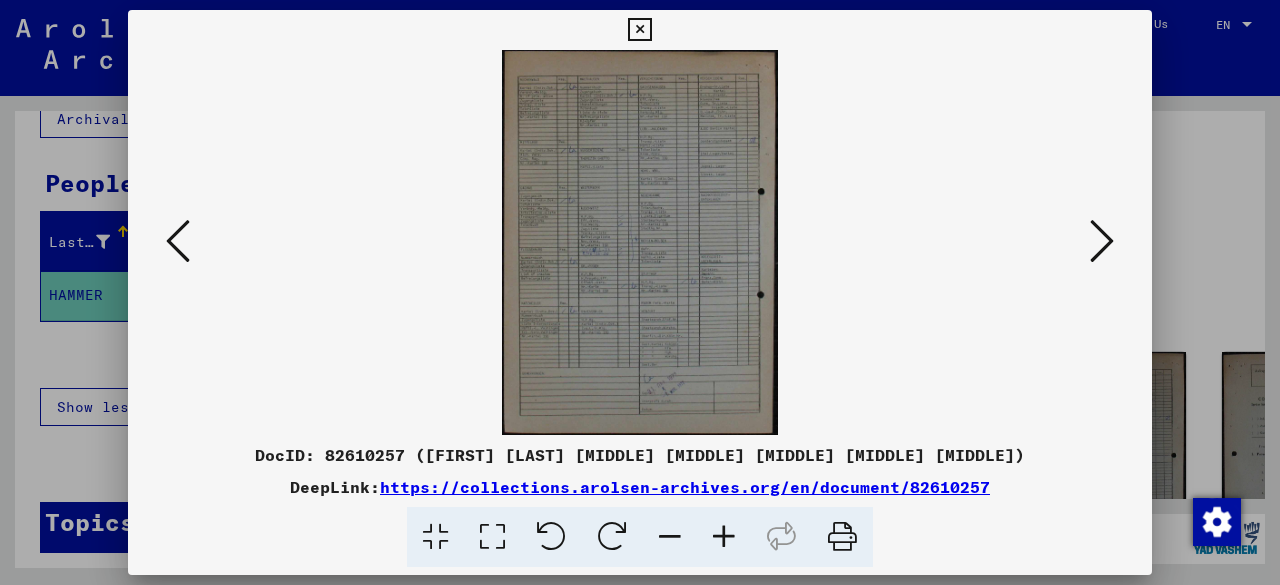 click at bounding box center (724, 537) 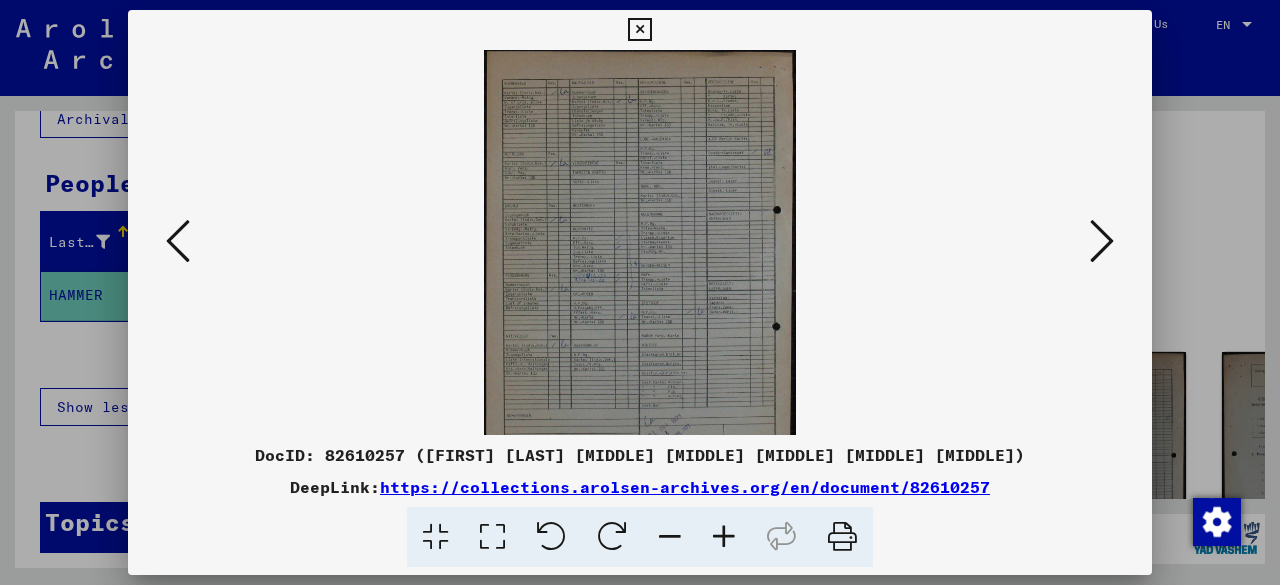 click at bounding box center (724, 537) 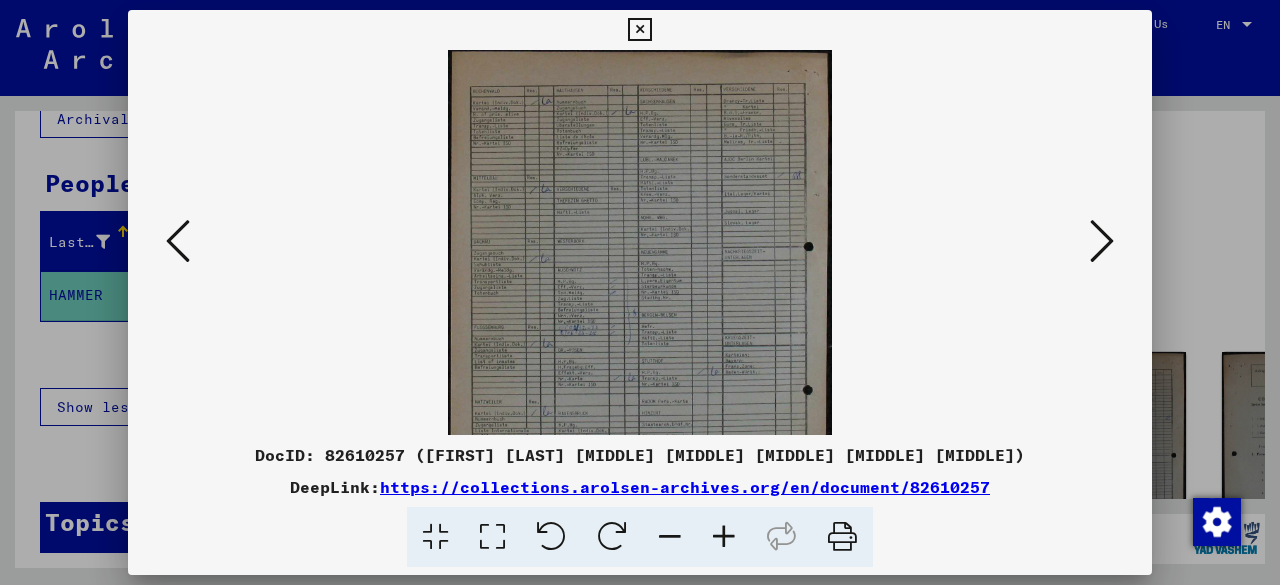 click at bounding box center [724, 537] 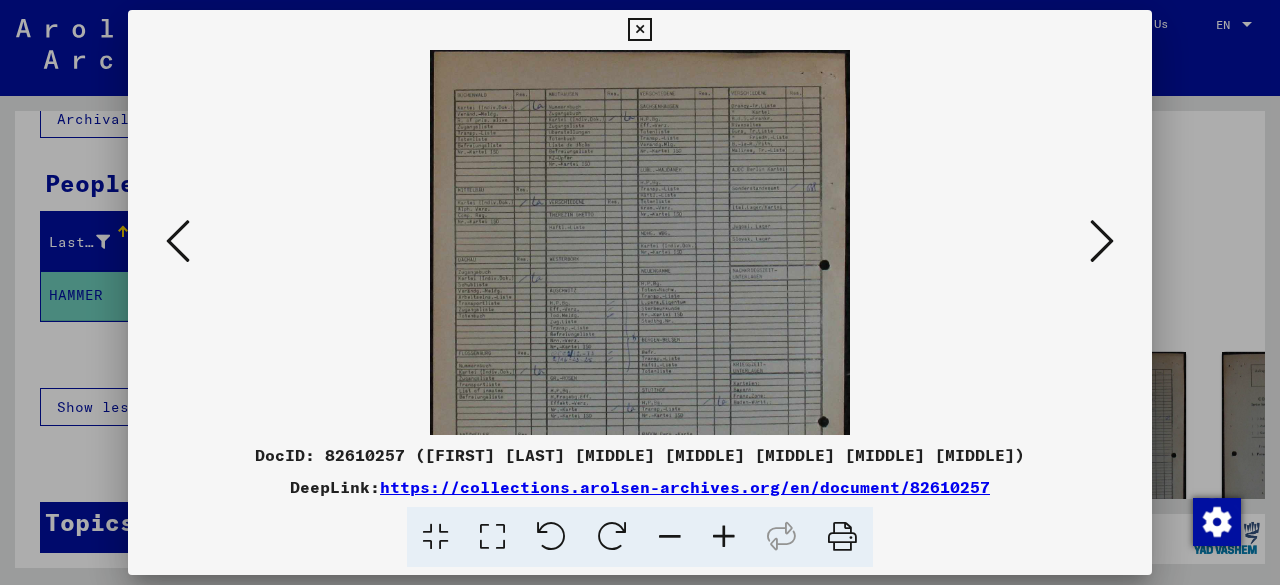 click at bounding box center (724, 537) 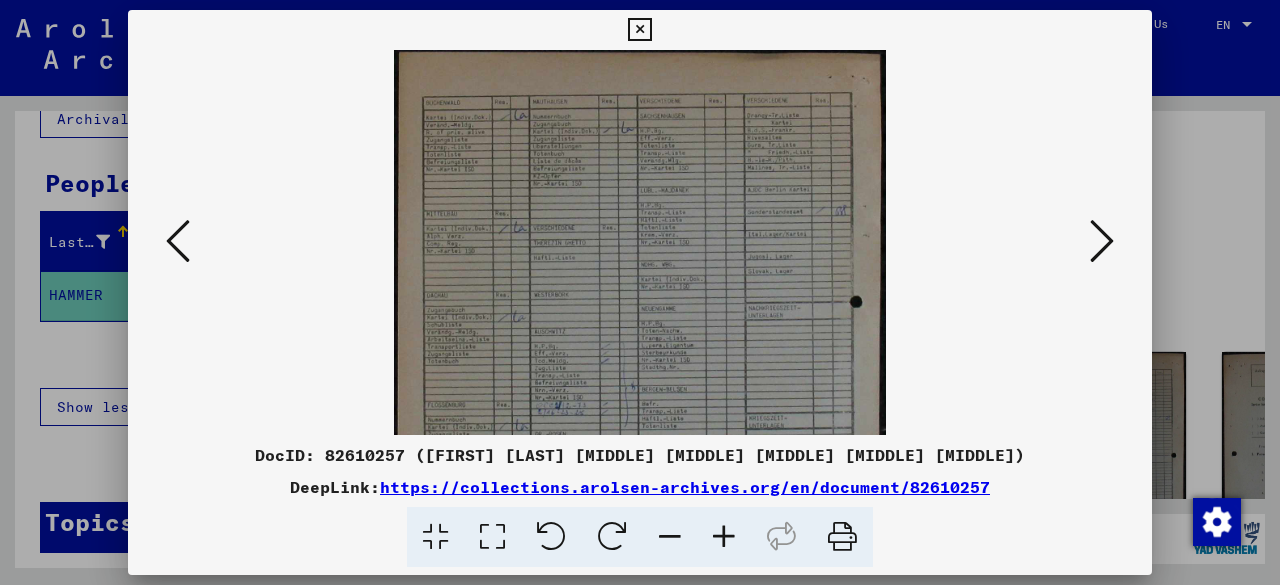 click at bounding box center [724, 537] 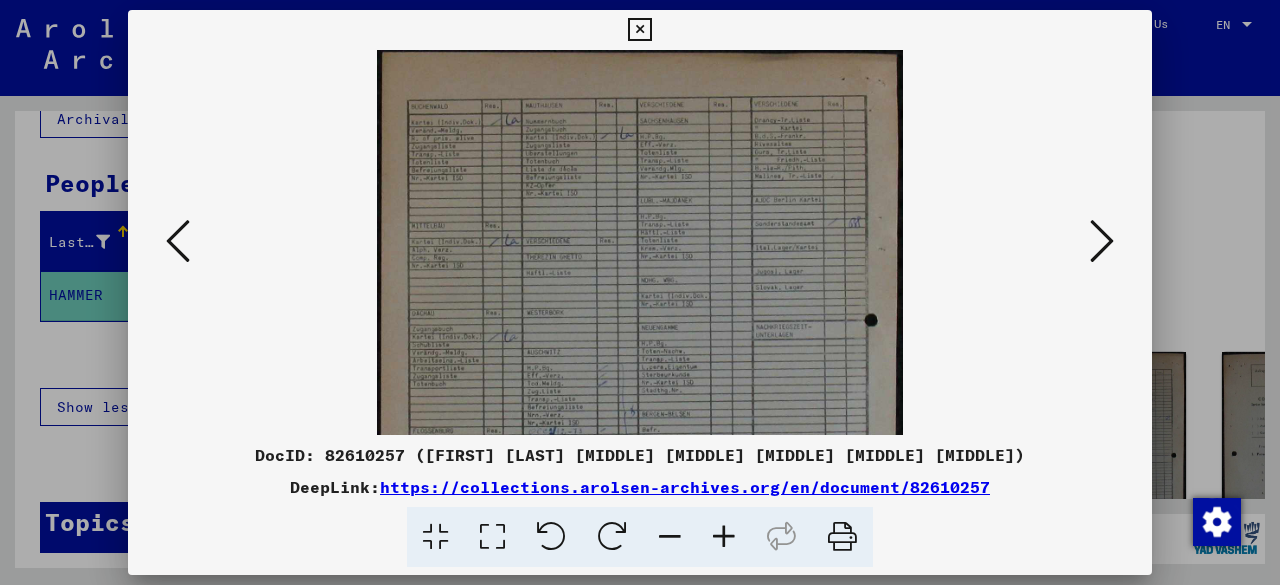click at bounding box center (724, 537) 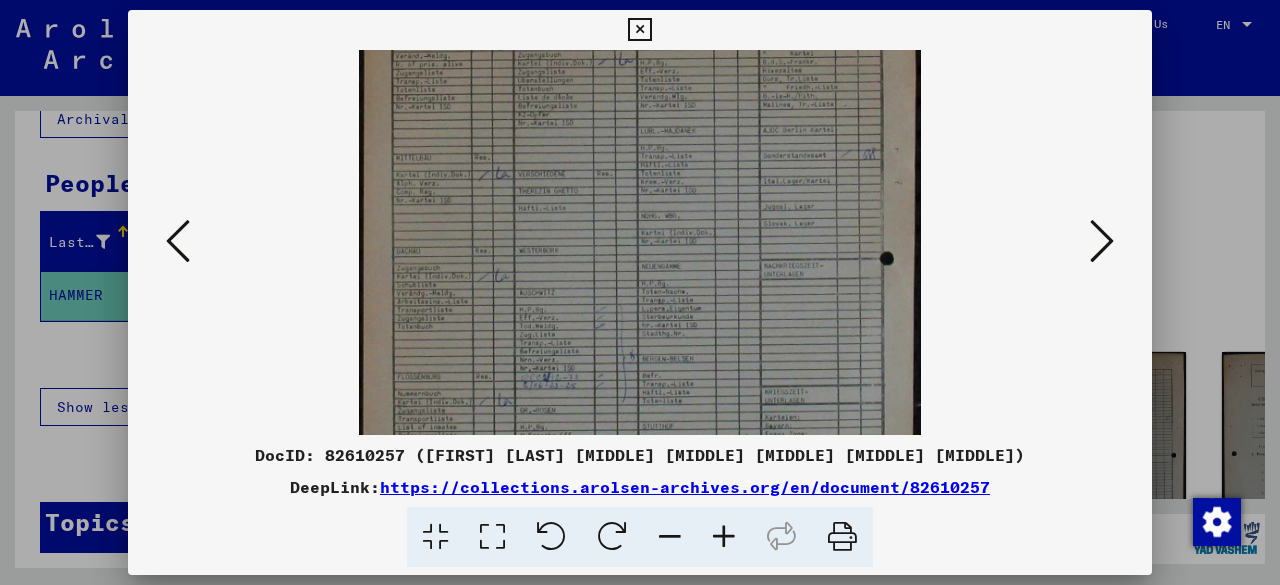 drag, startPoint x: 644, startPoint y: 255, endPoint x: 651, endPoint y: 204, distance: 51.47815 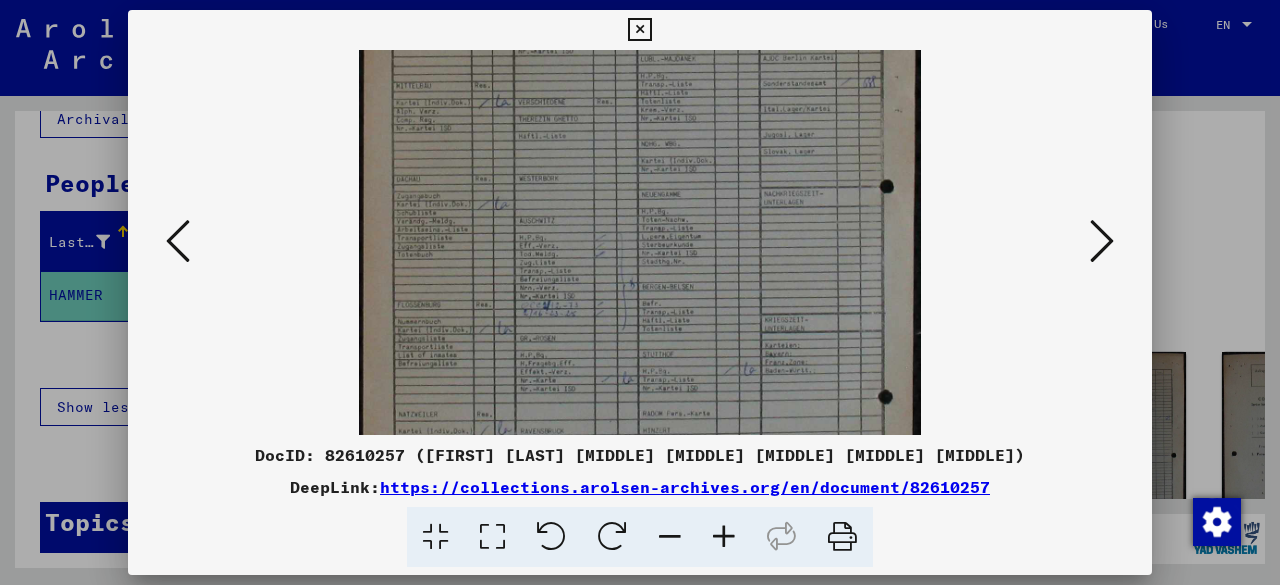 click at bounding box center (1102, 241) 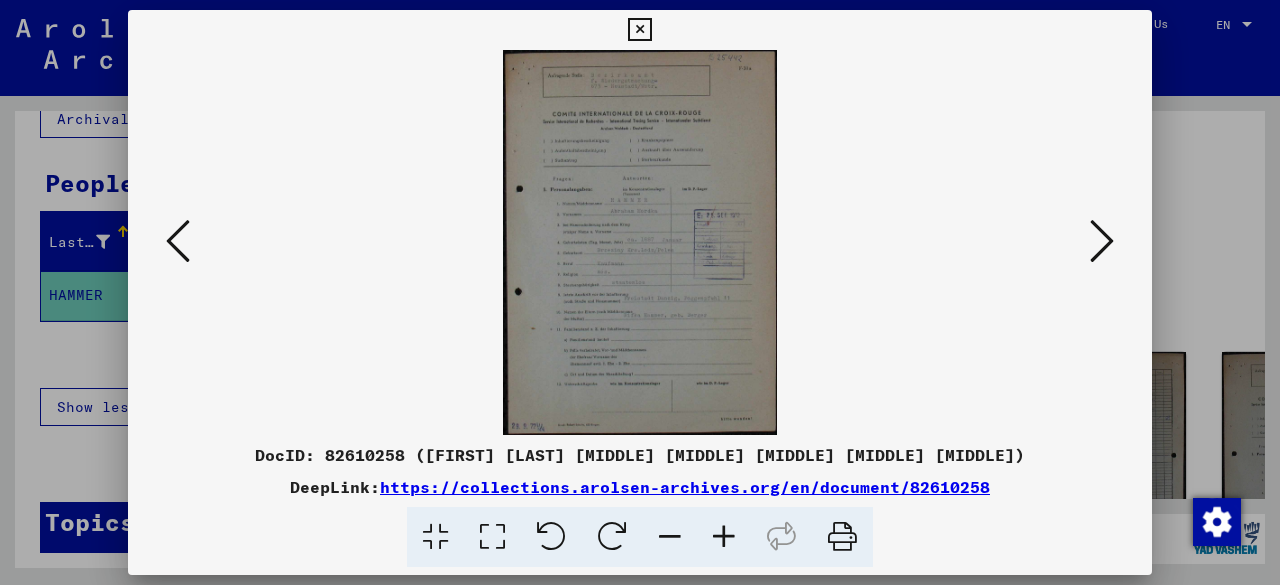 click at bounding box center (724, 537) 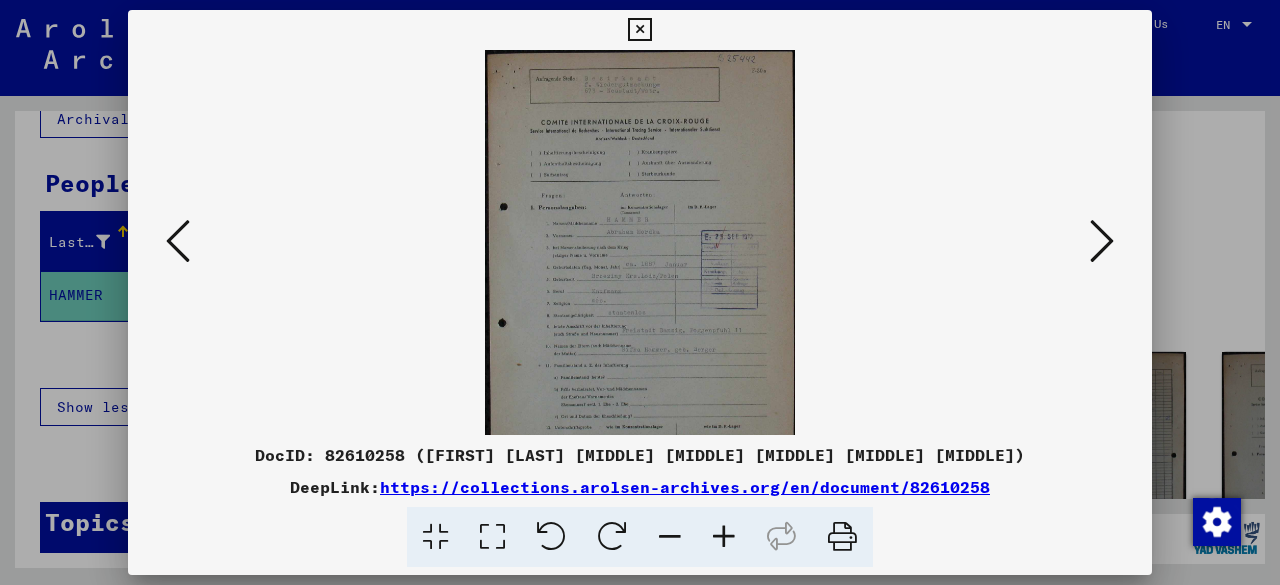 click at bounding box center [724, 537] 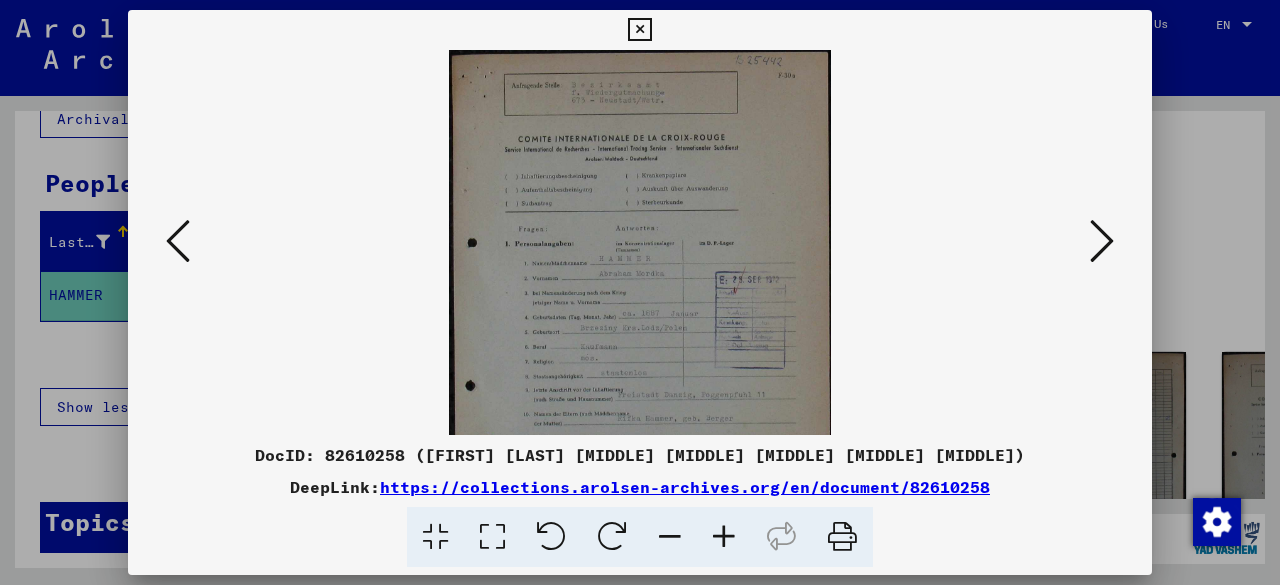 click at bounding box center (724, 537) 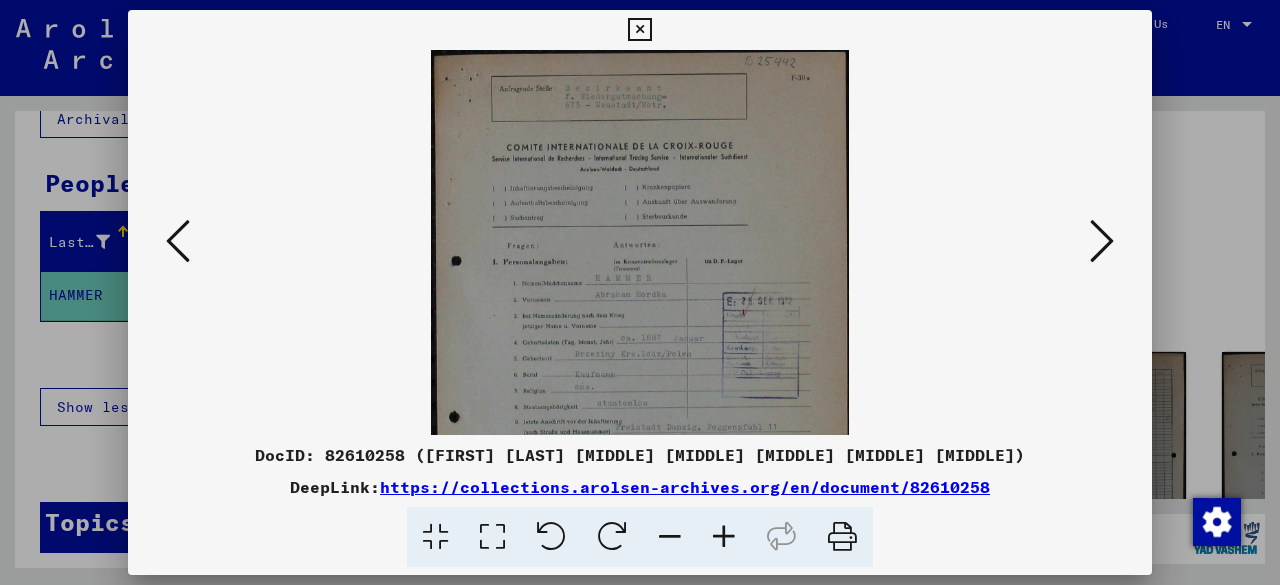 click at bounding box center (724, 537) 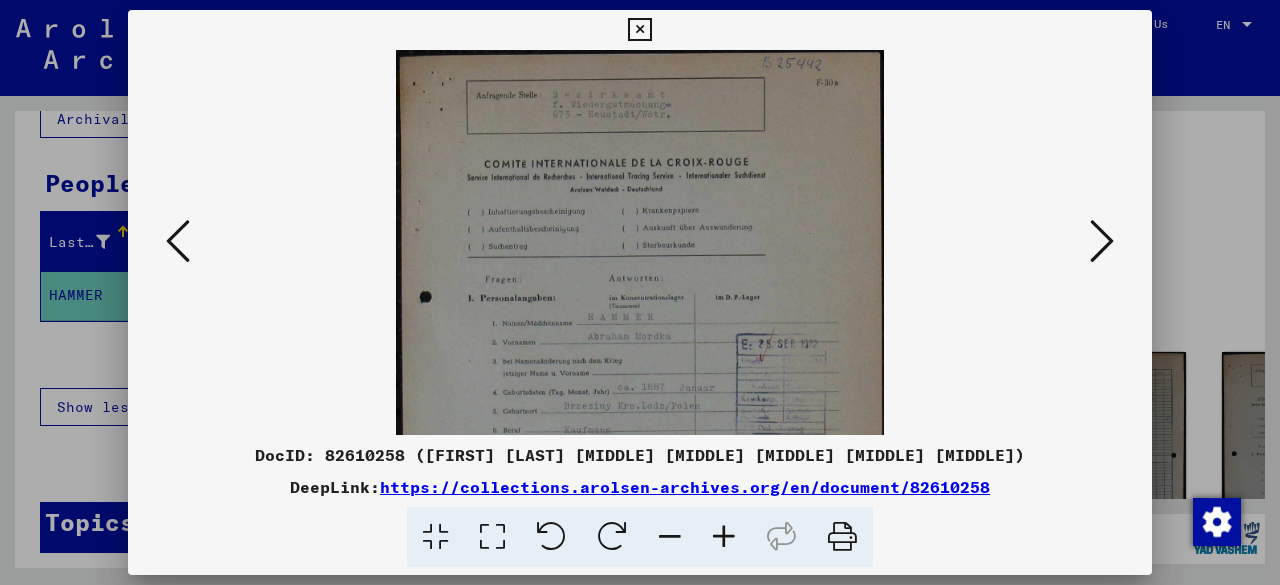 click at bounding box center [724, 537] 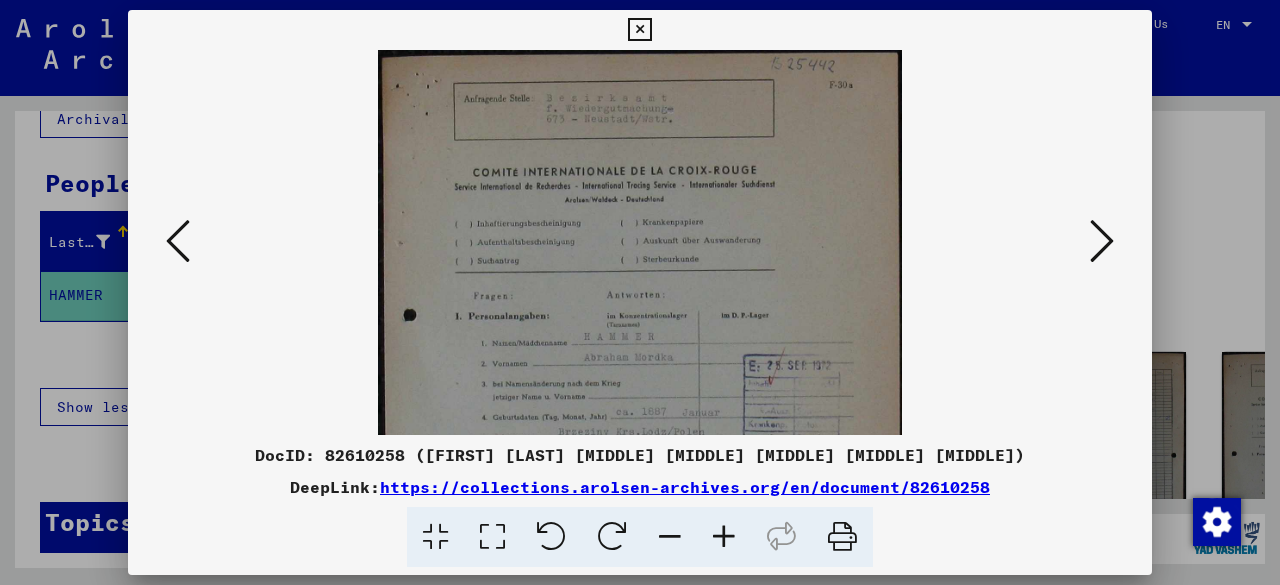 click at bounding box center [724, 537] 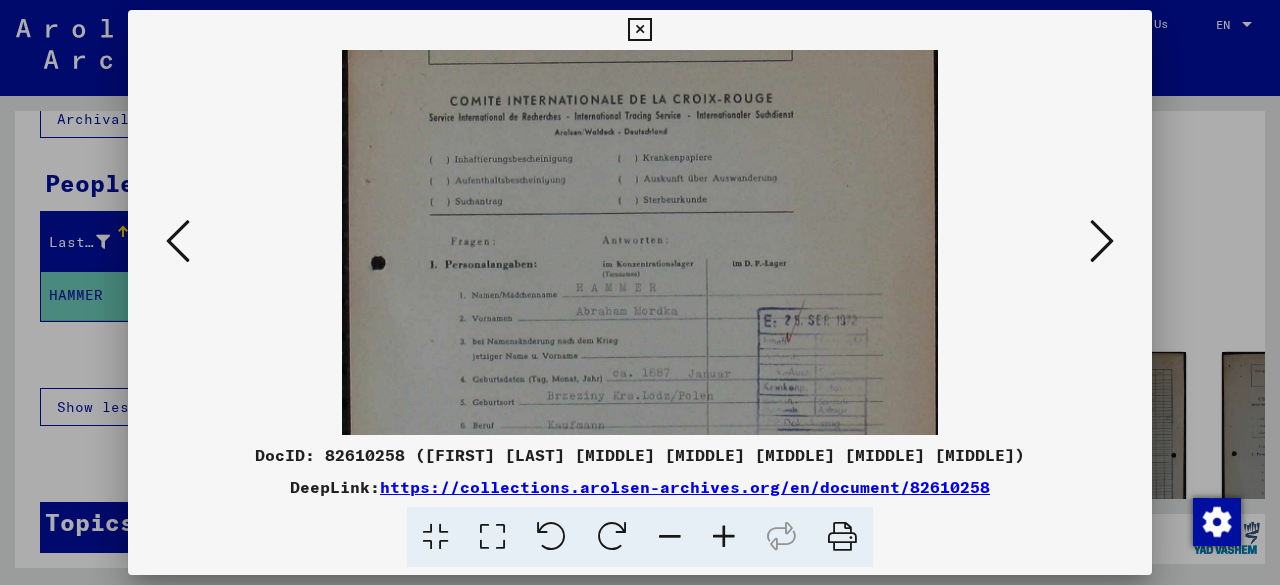 drag, startPoint x: 658, startPoint y: 324, endPoint x: 646, endPoint y: 250, distance: 74.96666 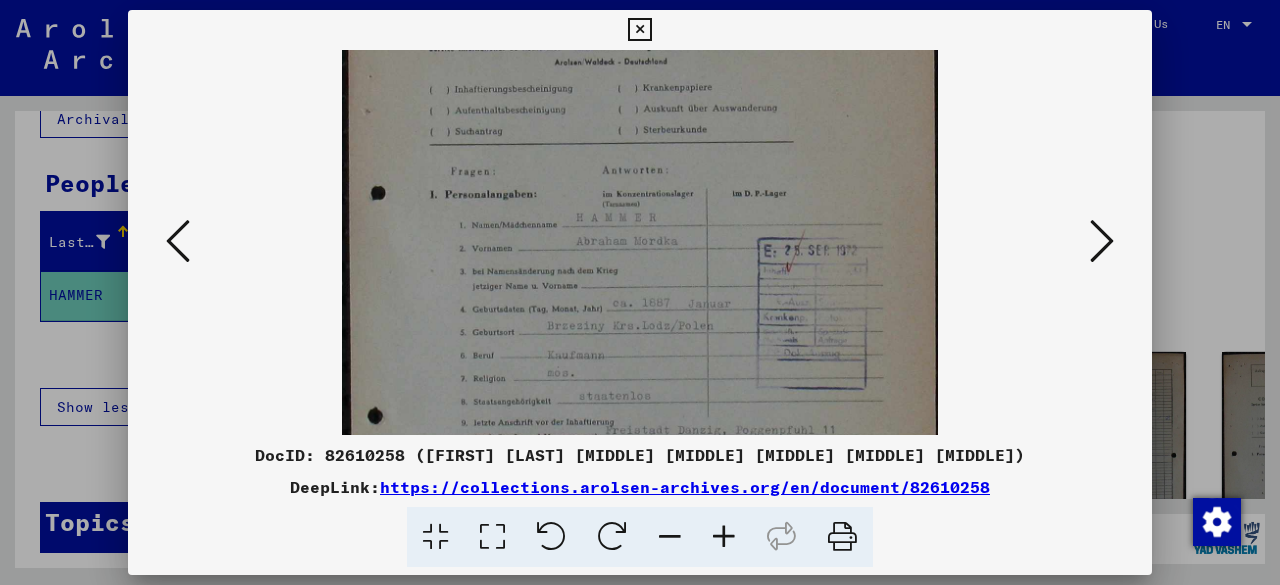 drag, startPoint x: 742, startPoint y: 343, endPoint x: 730, endPoint y: 269, distance: 74.96666 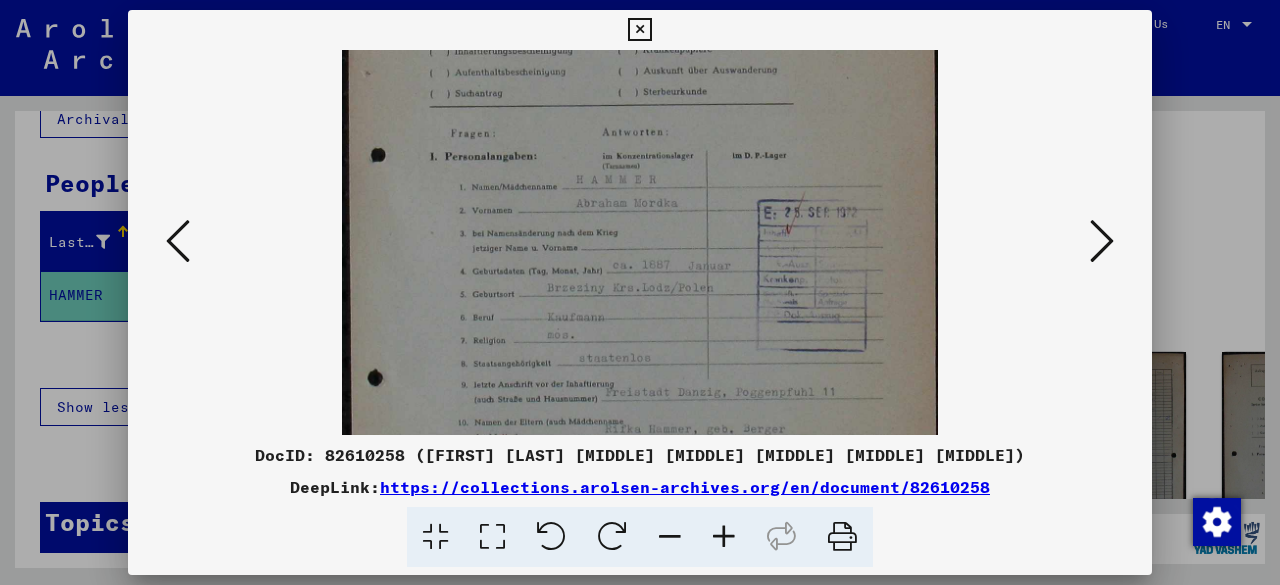 drag, startPoint x: 751, startPoint y: 380, endPoint x: 748, endPoint y: 353, distance: 27.166155 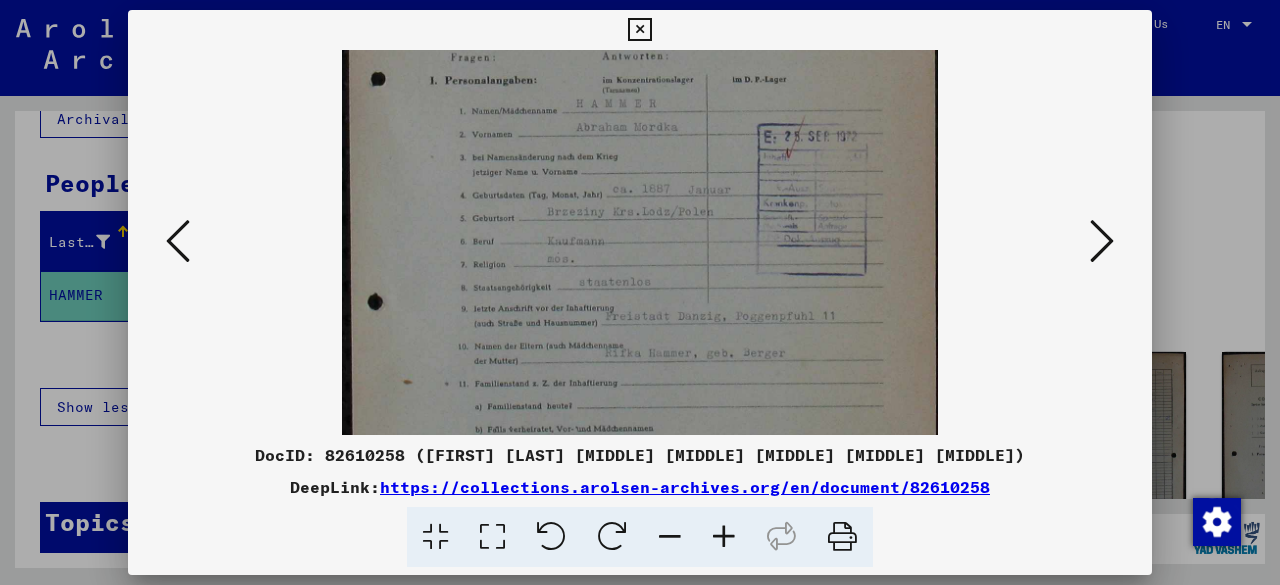 drag, startPoint x: 840, startPoint y: 400, endPoint x: 833, endPoint y: 326, distance: 74.330345 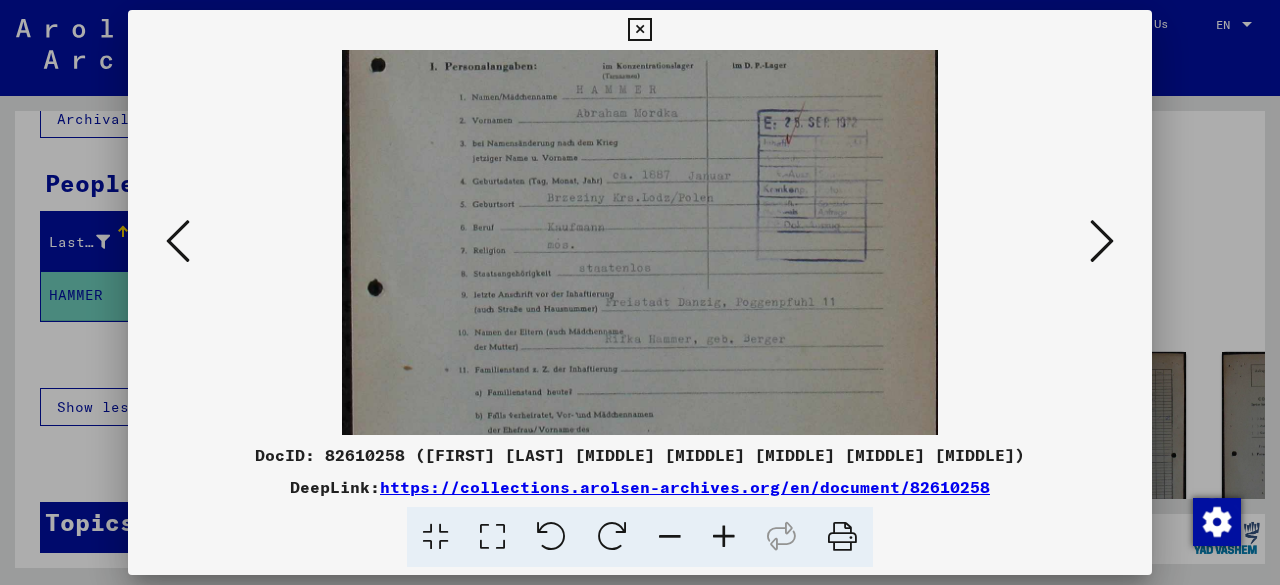 scroll, scrollTop: 285, scrollLeft: 0, axis: vertical 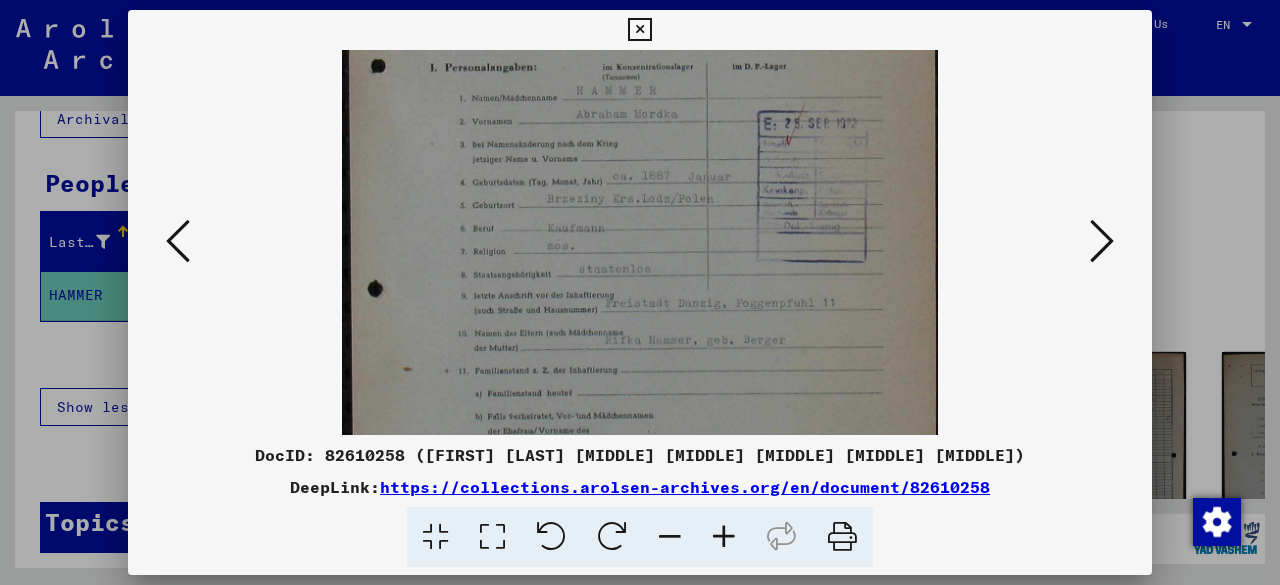 drag, startPoint x: 824, startPoint y: 389, endPoint x: 805, endPoint y: 387, distance: 19.104973 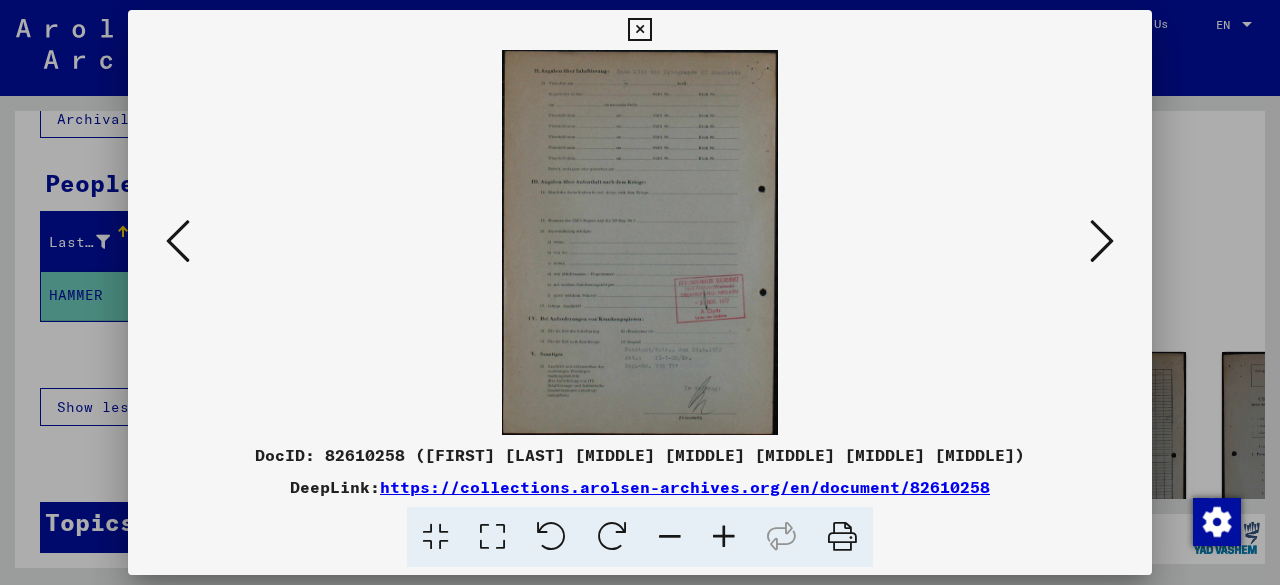 click at bounding box center [724, 537] 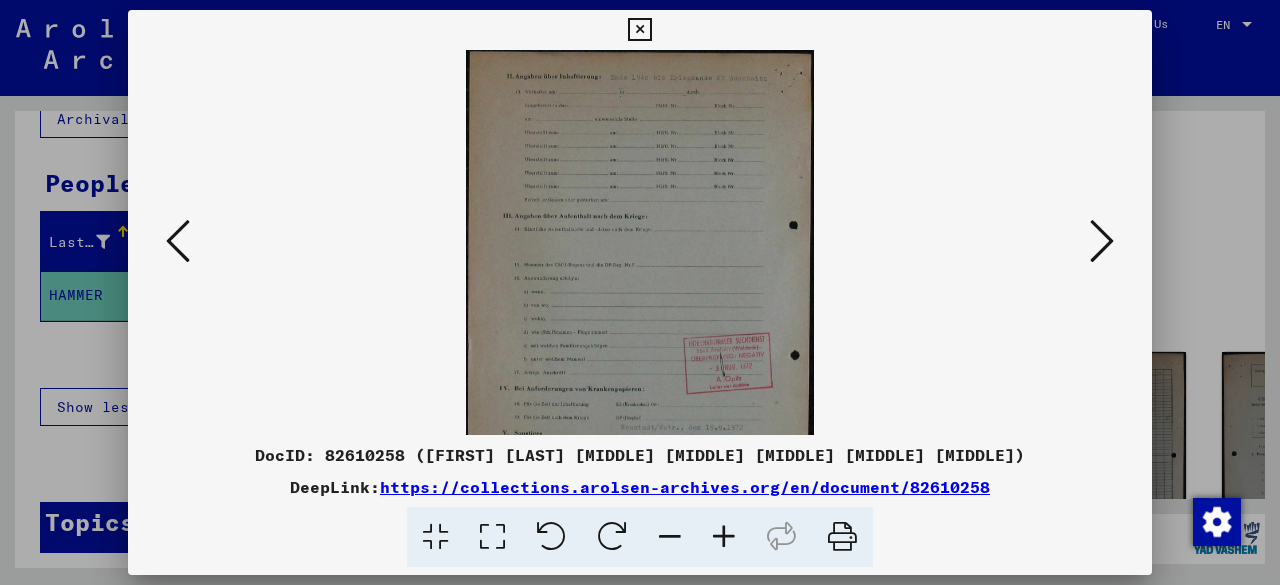 click at bounding box center [724, 537] 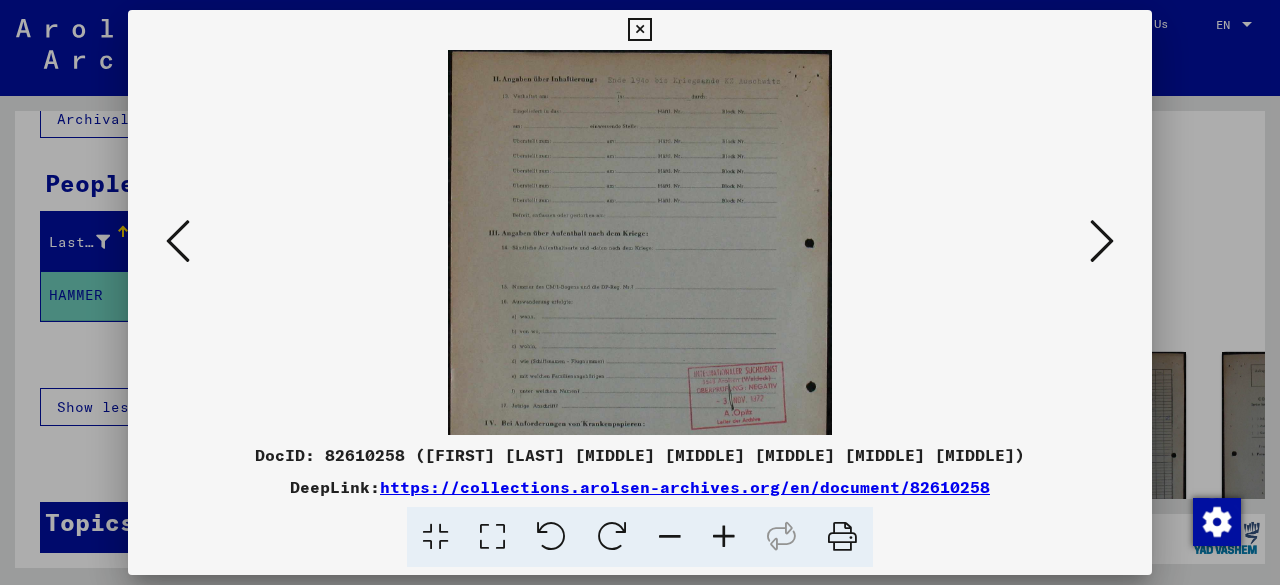 click at bounding box center (724, 537) 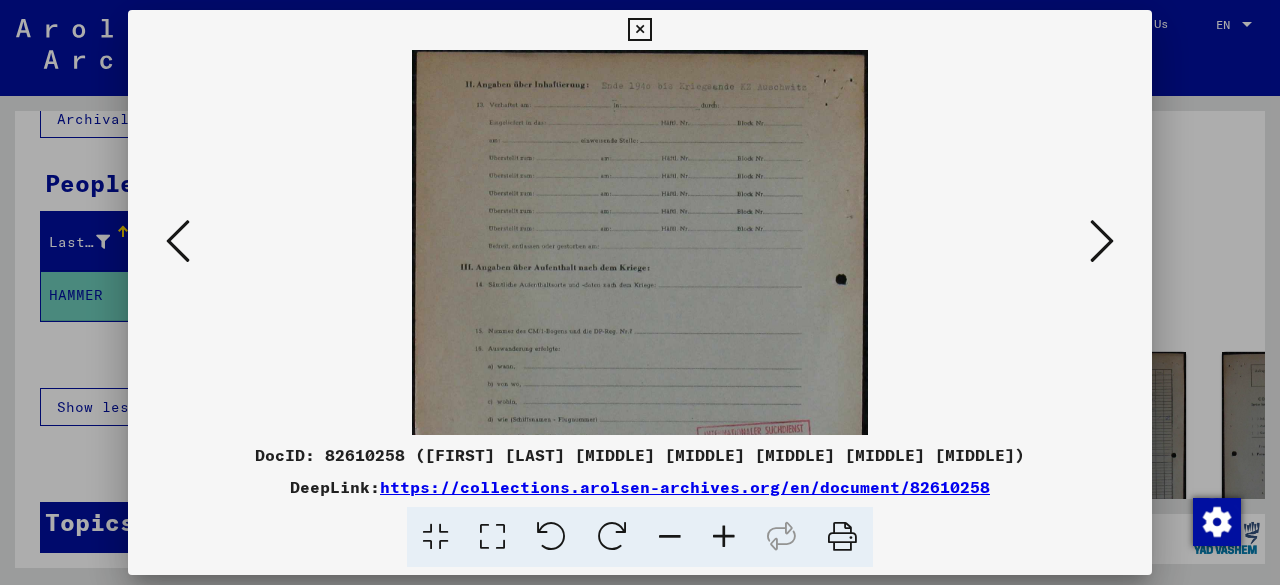 click at bounding box center [724, 537] 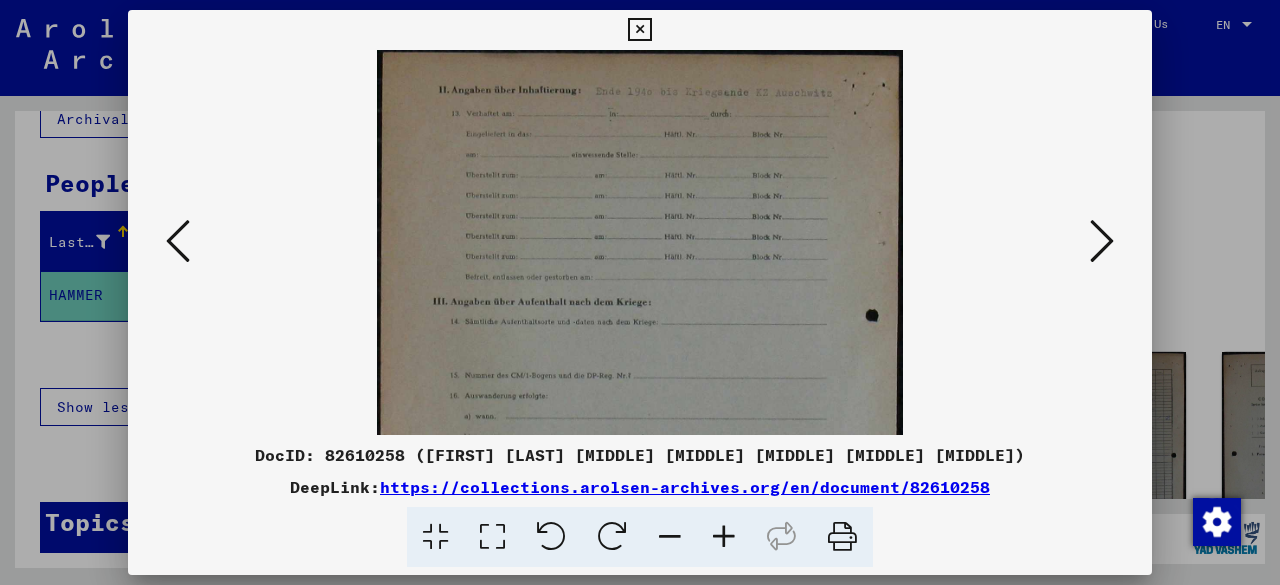click at bounding box center [724, 537] 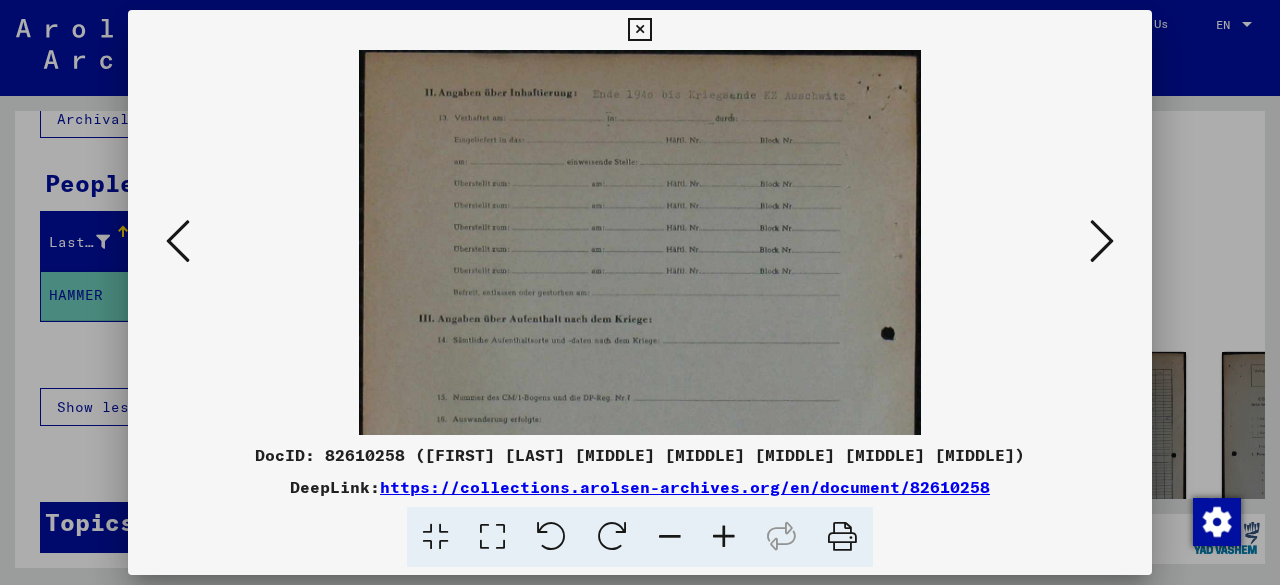 click at bounding box center (724, 537) 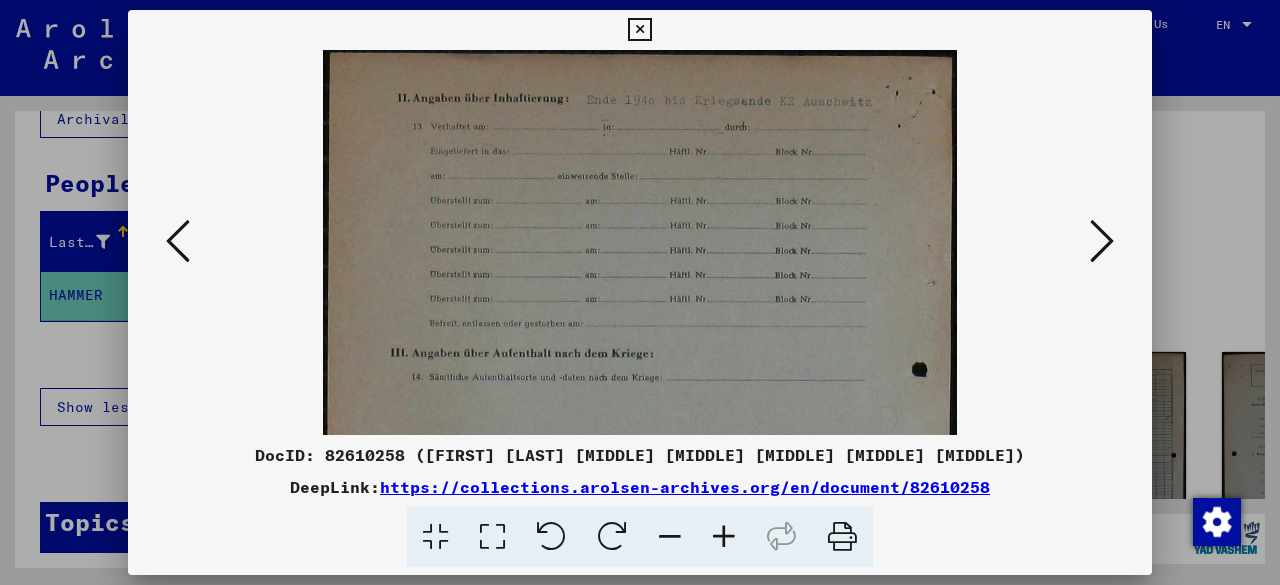 click at bounding box center [724, 537] 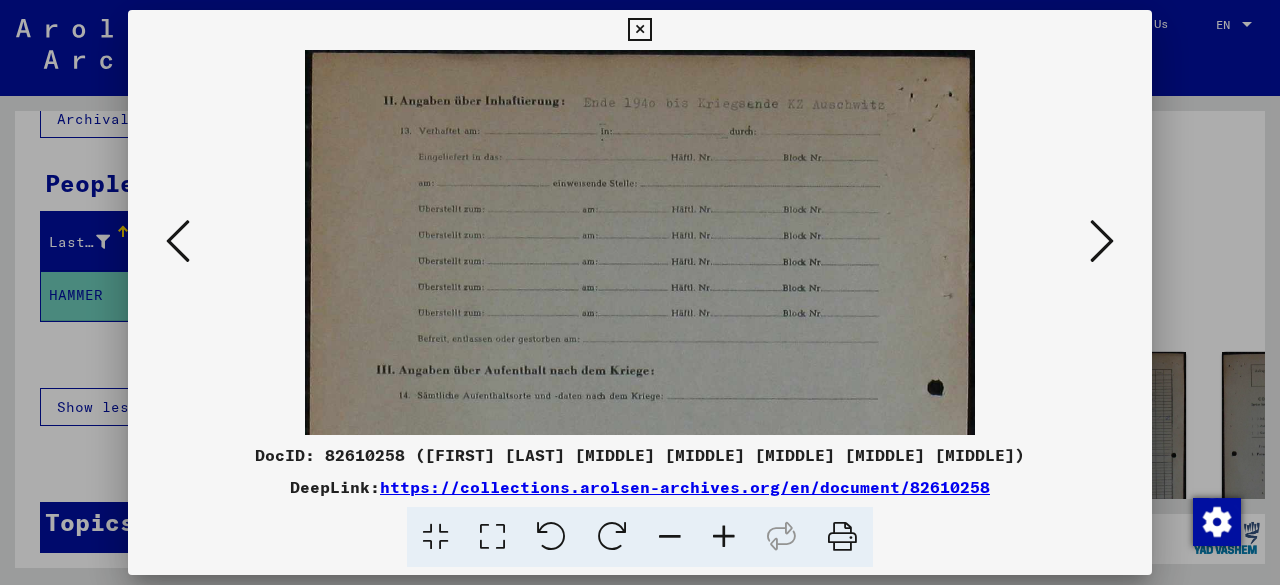click at bounding box center (724, 537) 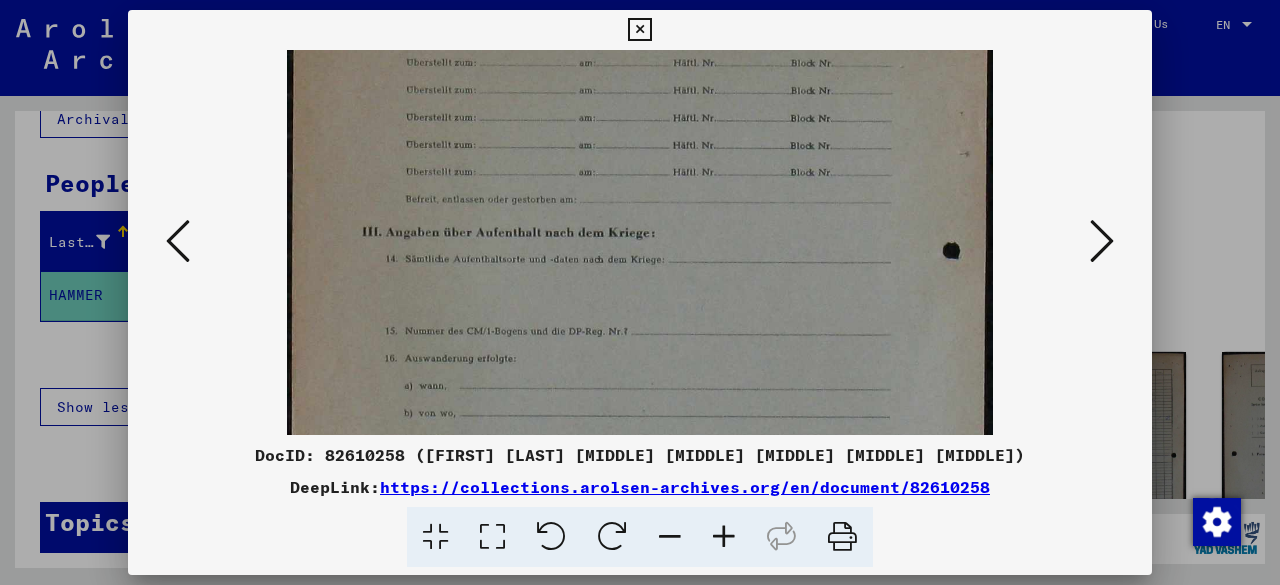 drag, startPoint x: 586, startPoint y: 364, endPoint x: 591, endPoint y: 175, distance: 189.06613 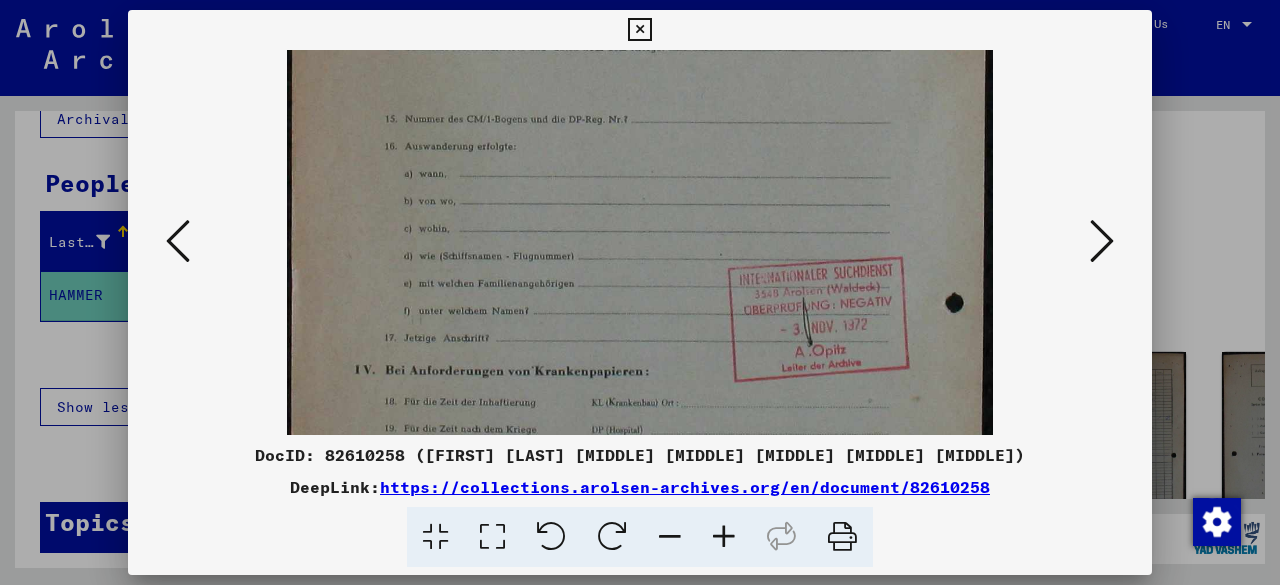 drag, startPoint x: 640, startPoint y: 353, endPoint x: 621, endPoint y: 135, distance: 218.82642 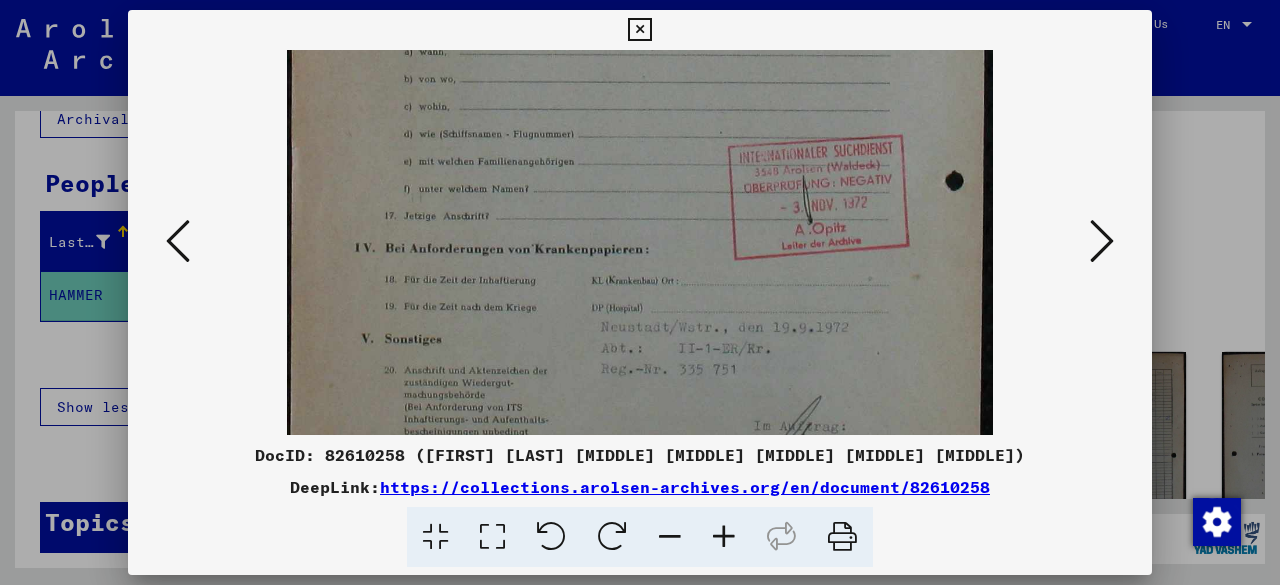 drag, startPoint x: 656, startPoint y: 329, endPoint x: 652, endPoint y: 225, distance: 104.0769 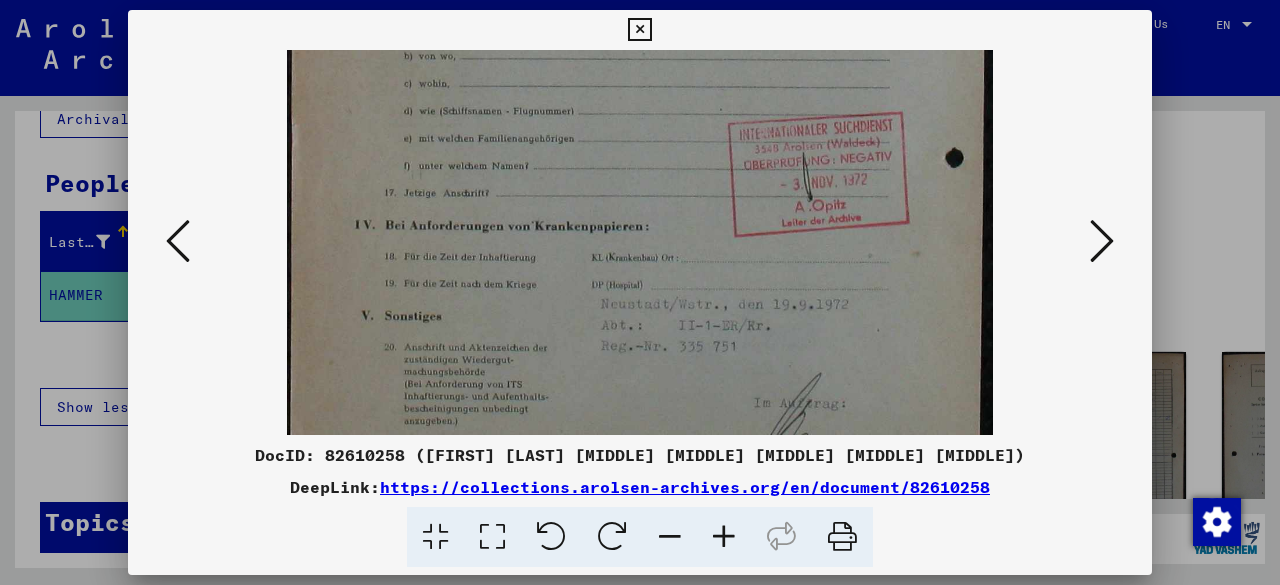 scroll, scrollTop: 600, scrollLeft: 0, axis: vertical 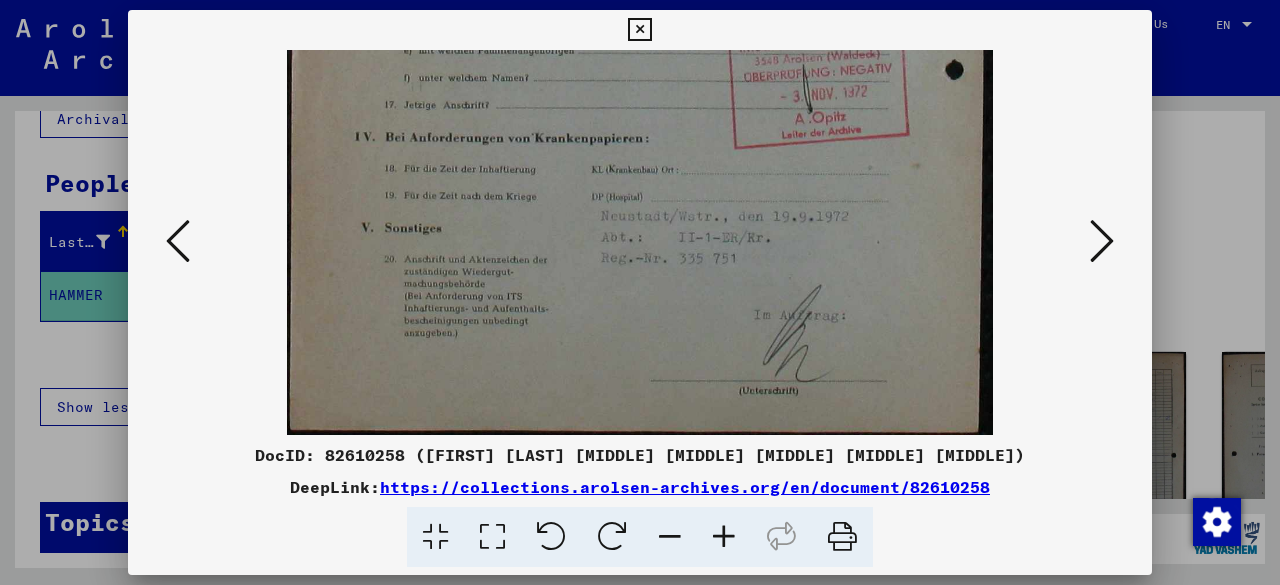 drag, startPoint x: 680, startPoint y: 326, endPoint x: 672, endPoint y: 173, distance: 153.20901 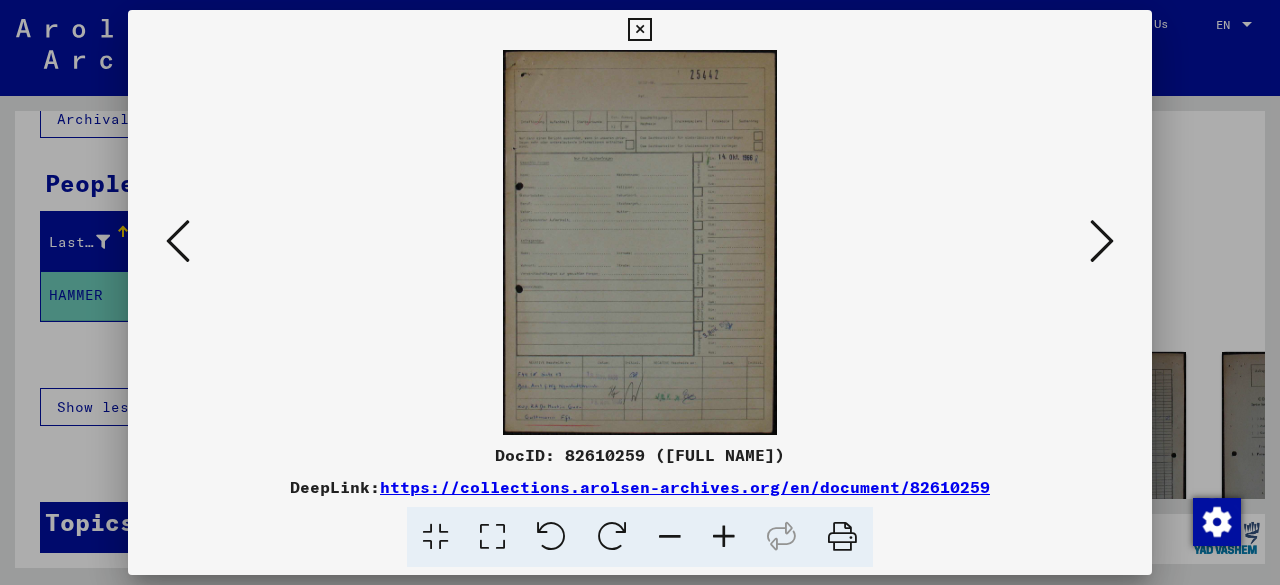 scroll, scrollTop: 0, scrollLeft: 0, axis: both 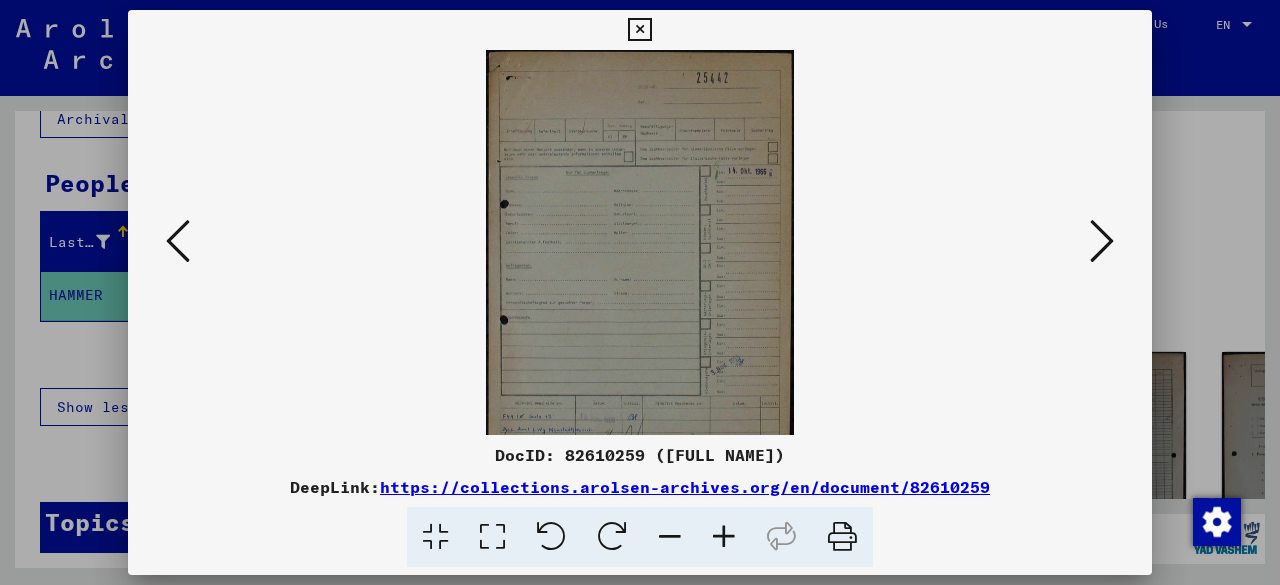 click at bounding box center [724, 537] 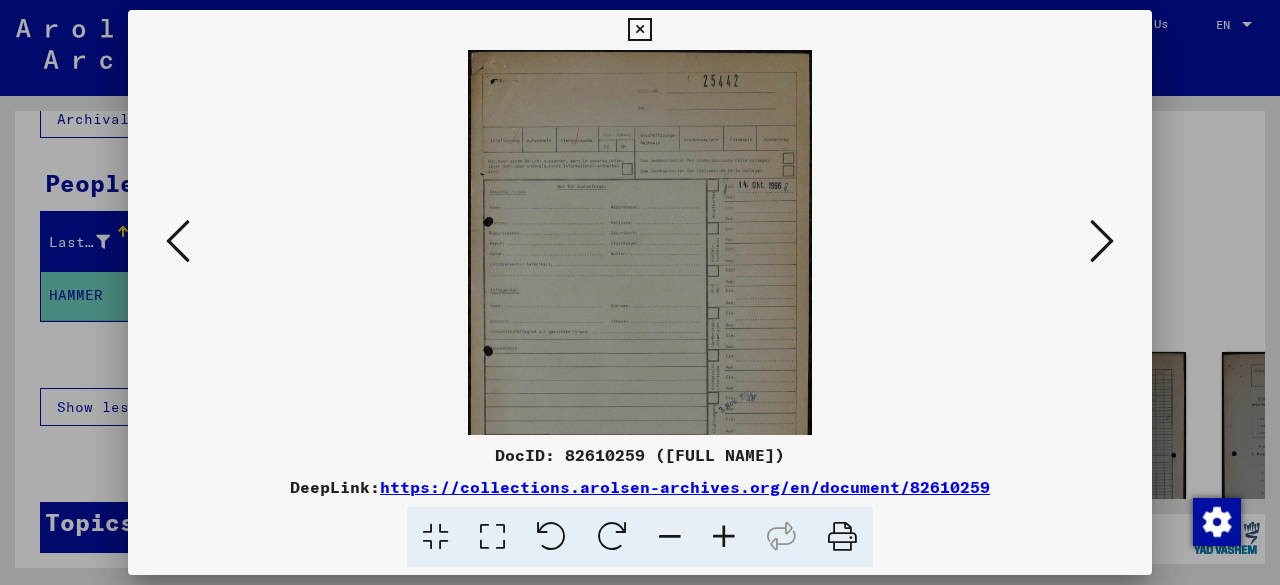 click at bounding box center [724, 537] 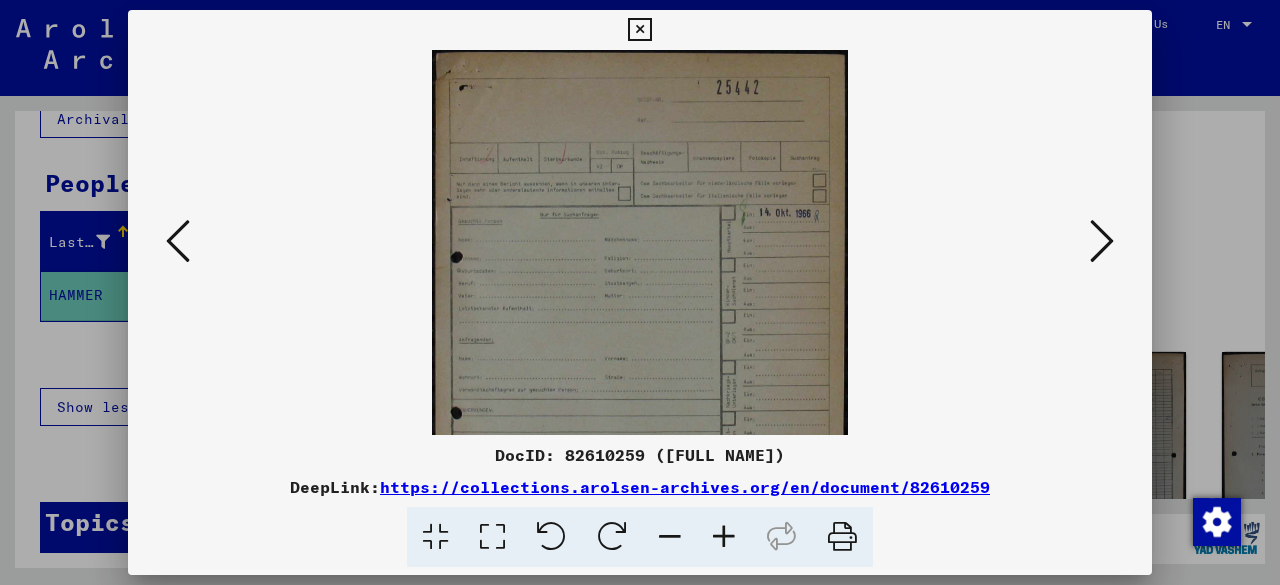 click at bounding box center [724, 537] 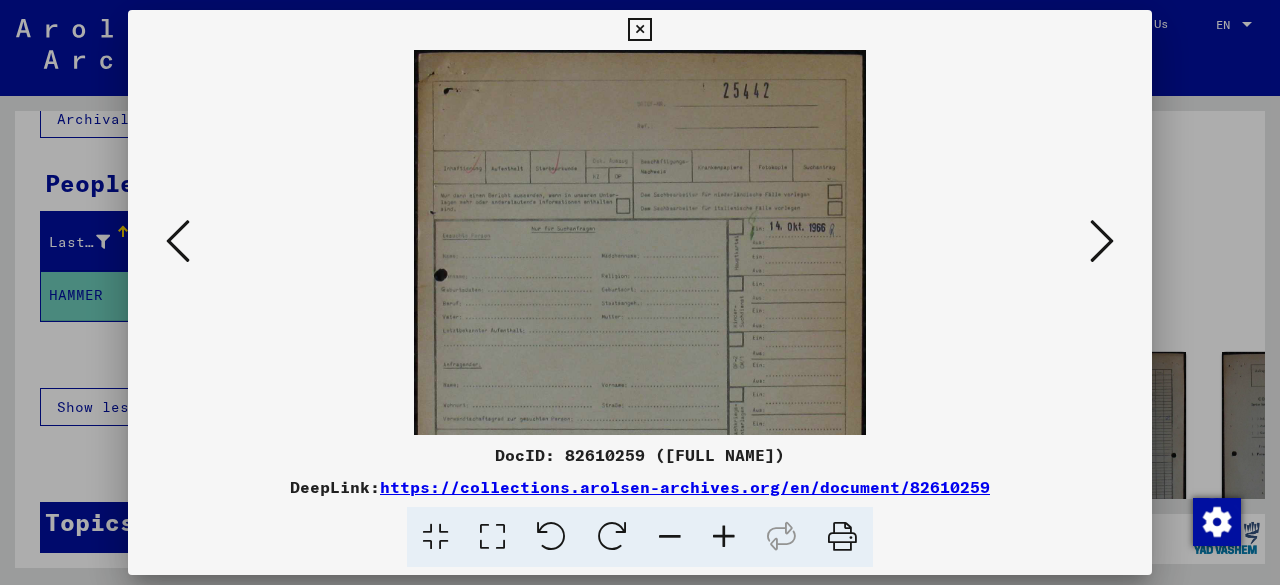 click at bounding box center [724, 537] 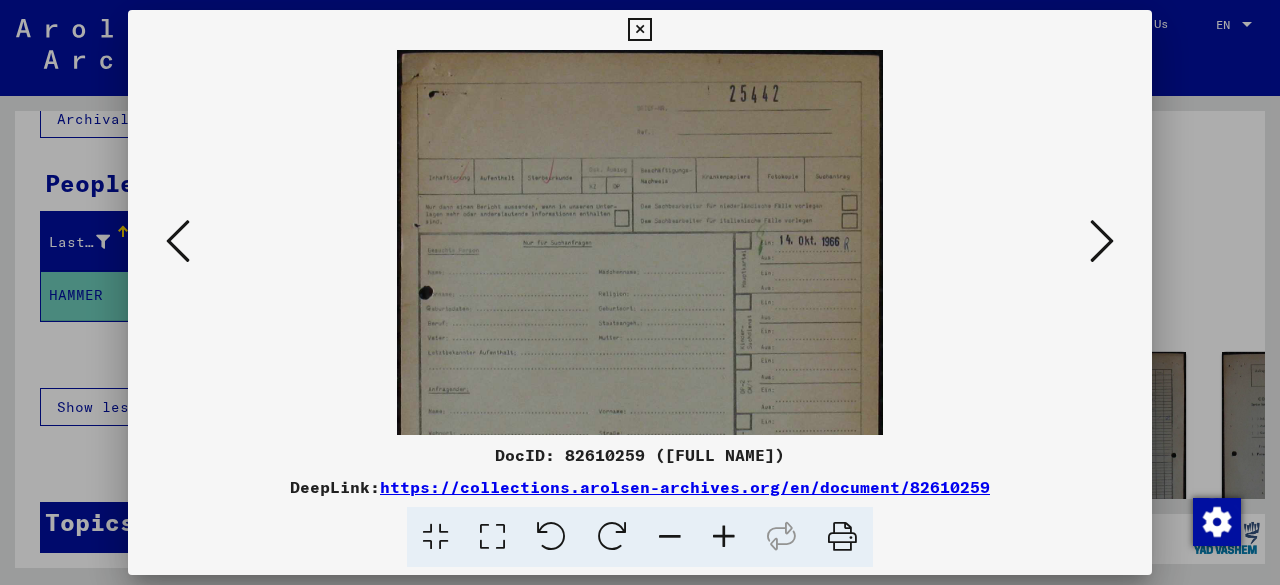click at bounding box center [724, 537] 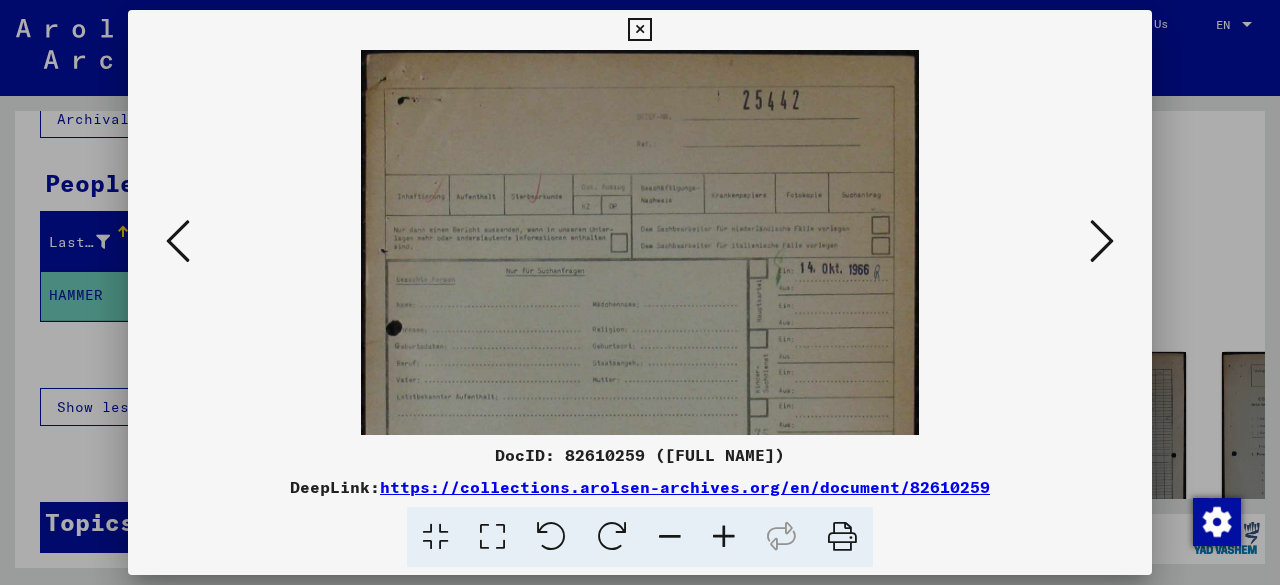 click at bounding box center [724, 537] 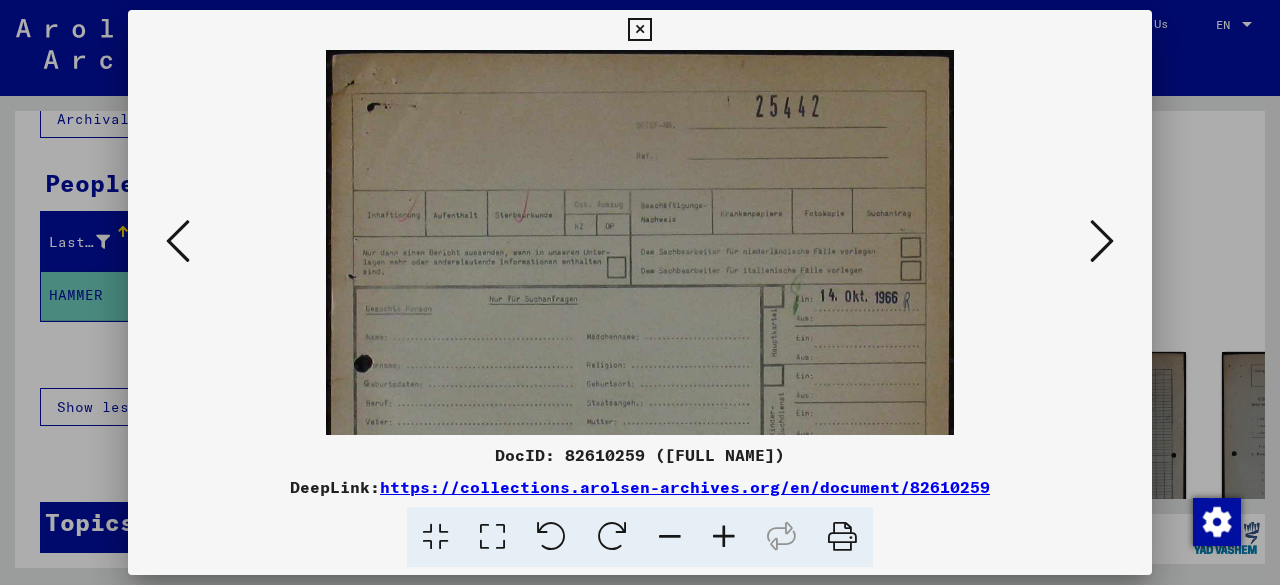 click at bounding box center (724, 537) 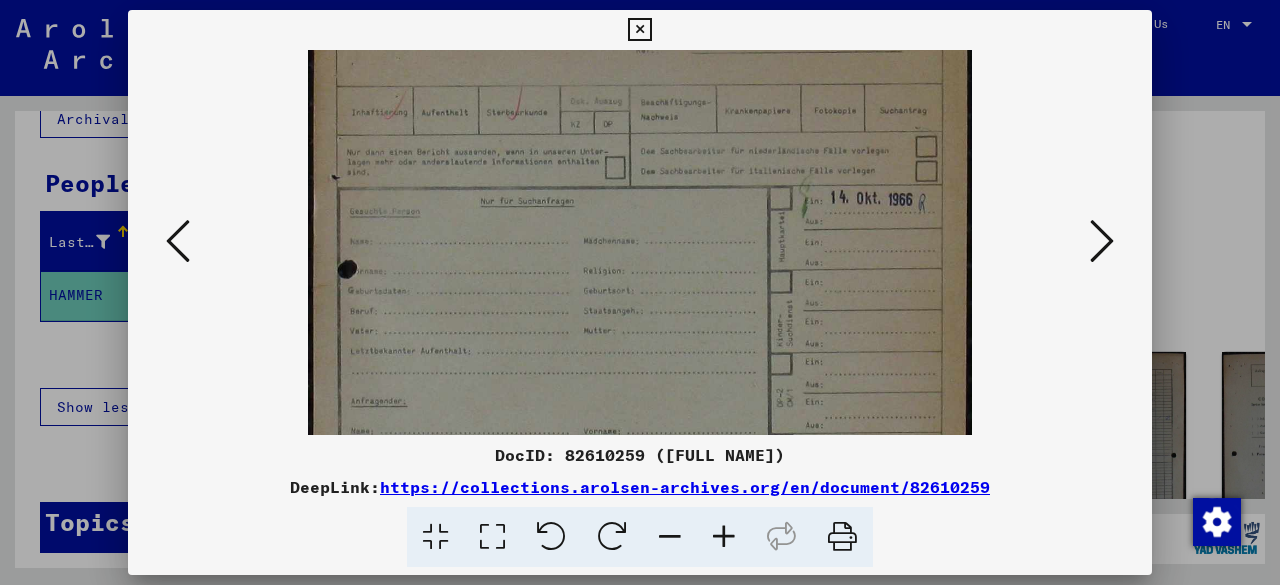 drag, startPoint x: 658, startPoint y: 379, endPoint x: 692, endPoint y: 252, distance: 131.47243 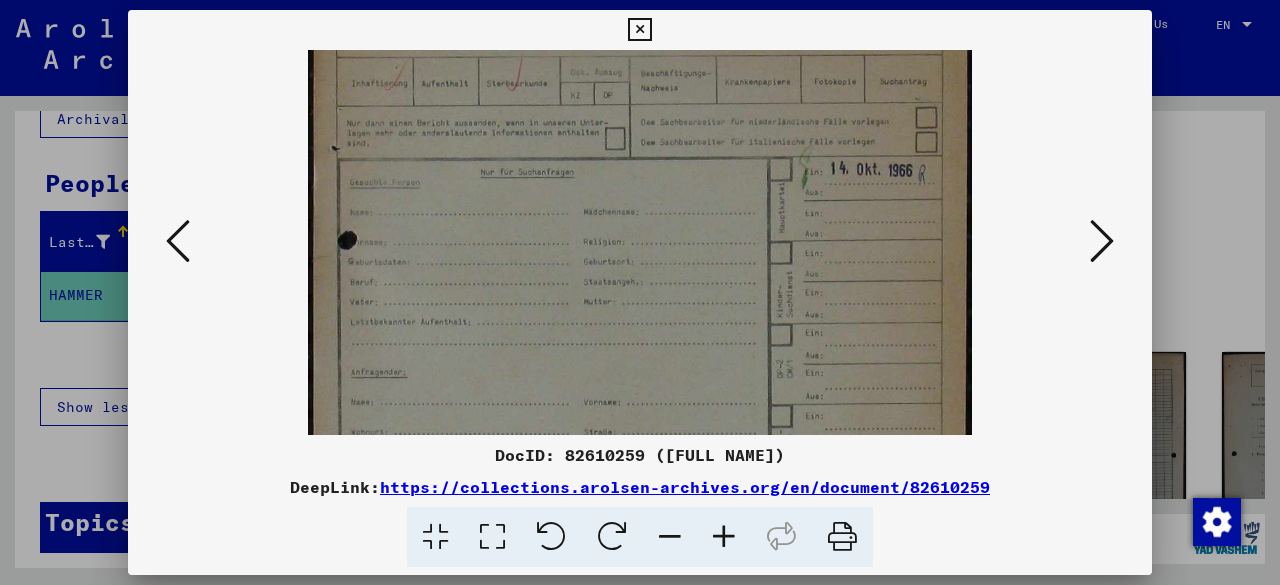 drag, startPoint x: 671, startPoint y: 256, endPoint x: 645, endPoint y: 144, distance: 114.97826 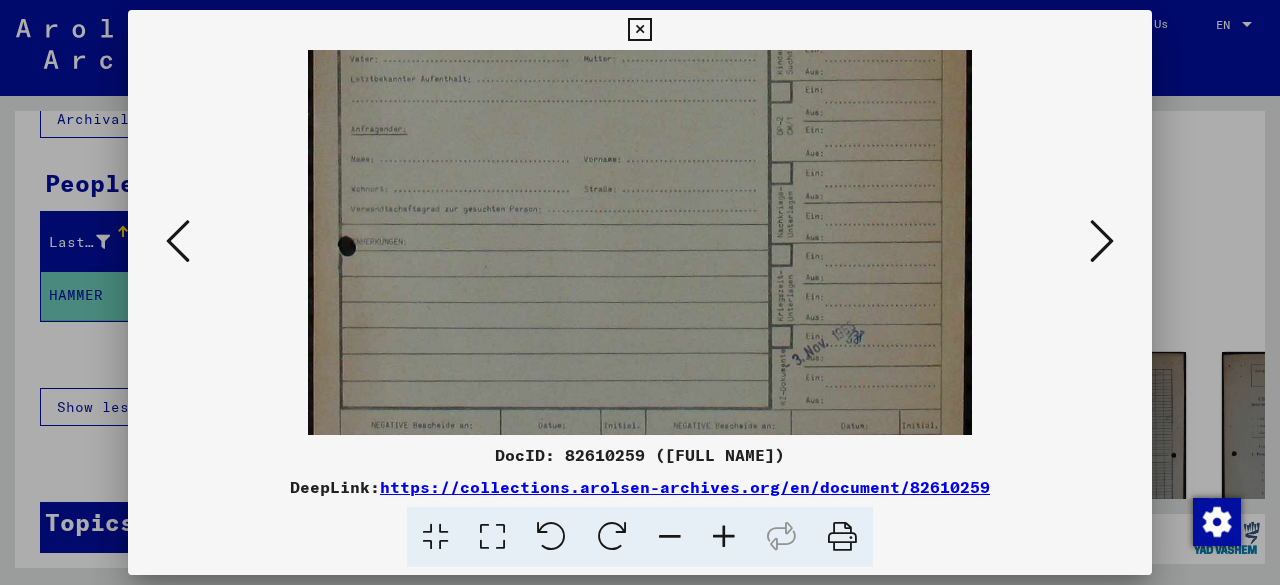 drag, startPoint x: 656, startPoint y: 309, endPoint x: 643, endPoint y: 149, distance: 160.52725 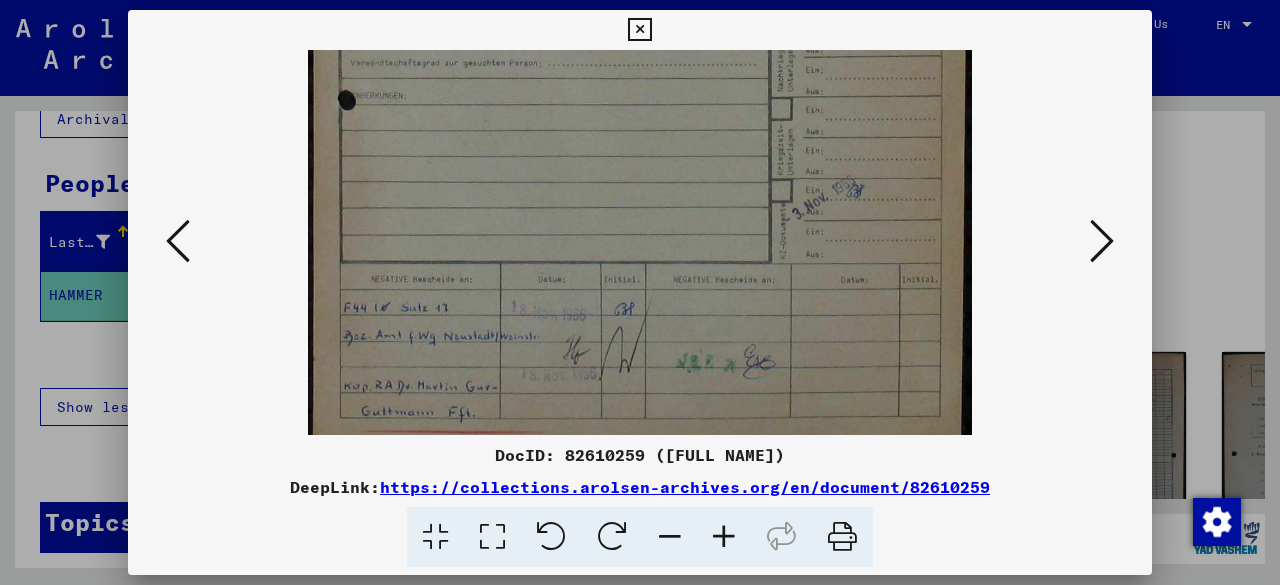 drag, startPoint x: 626, startPoint y: 223, endPoint x: 629, endPoint y: 176, distance: 47.095646 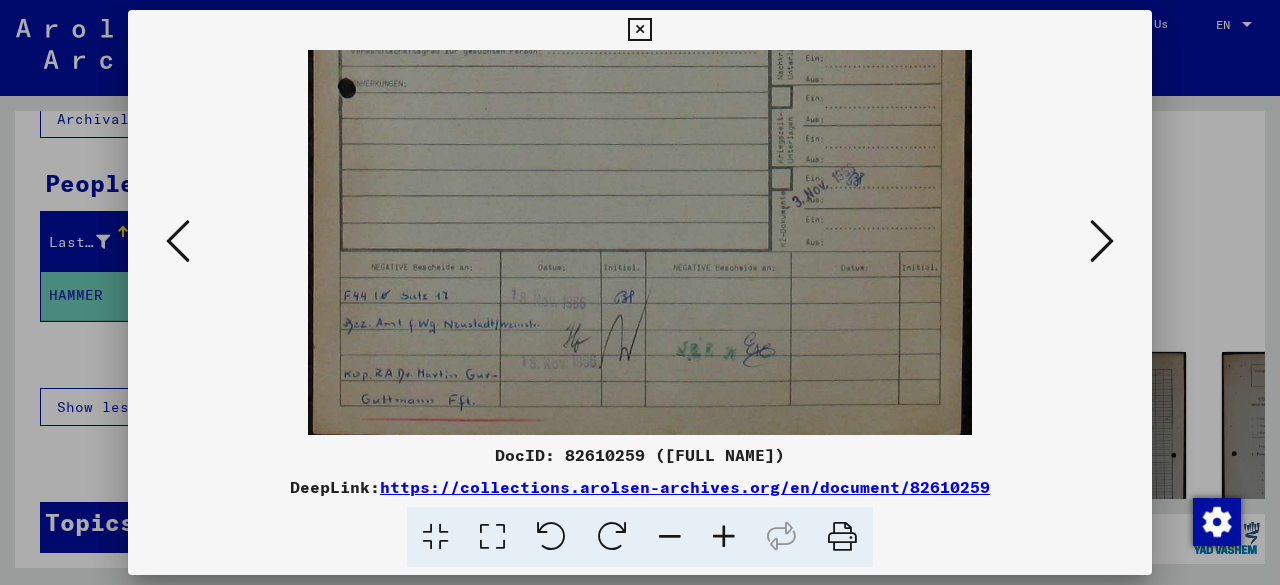 click at bounding box center [1102, 241] 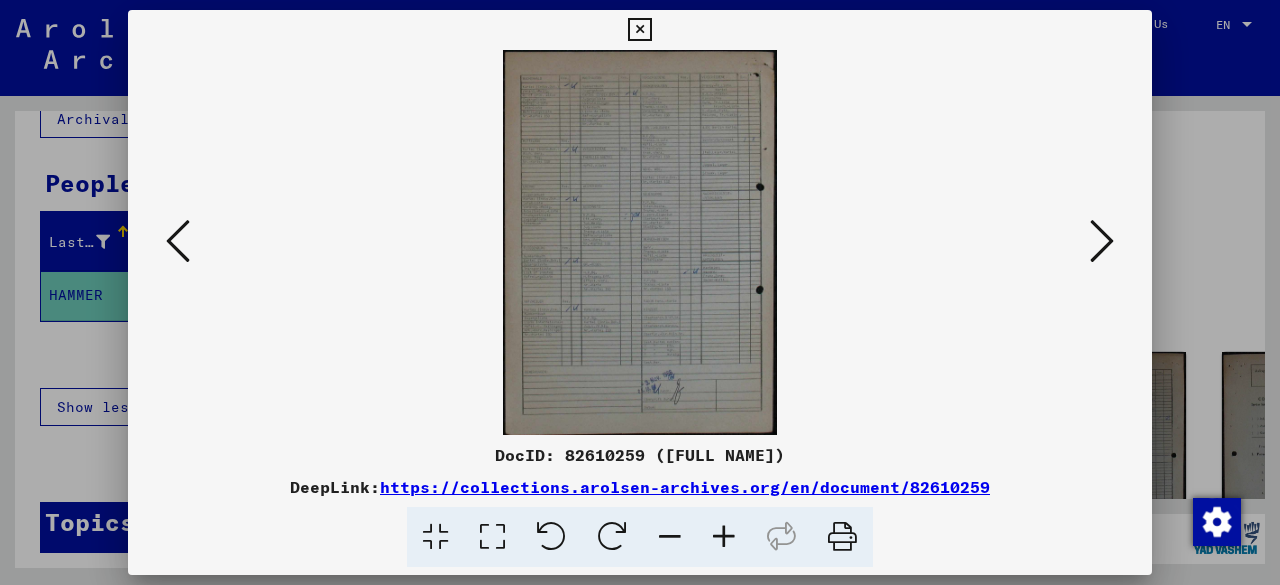 click at bounding box center (1102, 241) 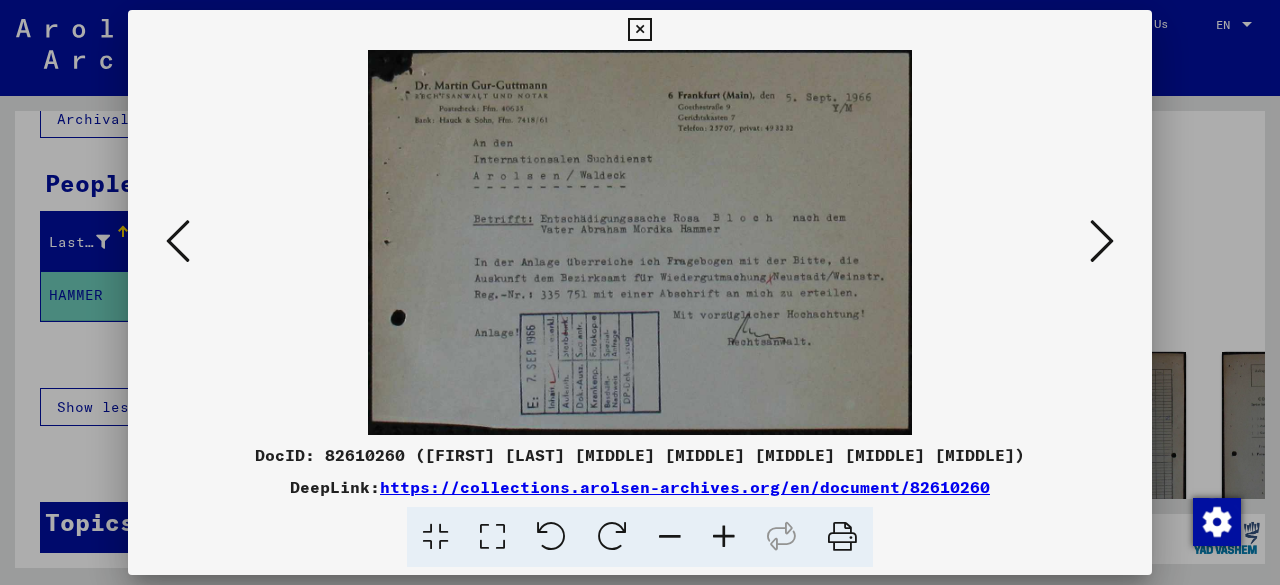 click at bounding box center (1102, 241) 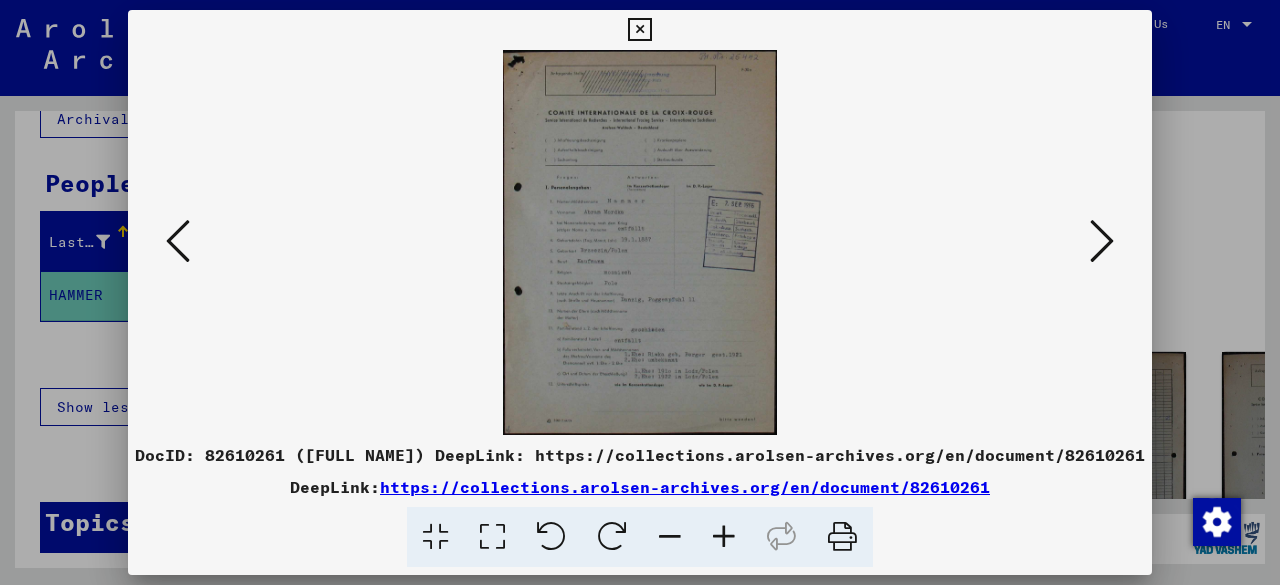 click at bounding box center [724, 537] 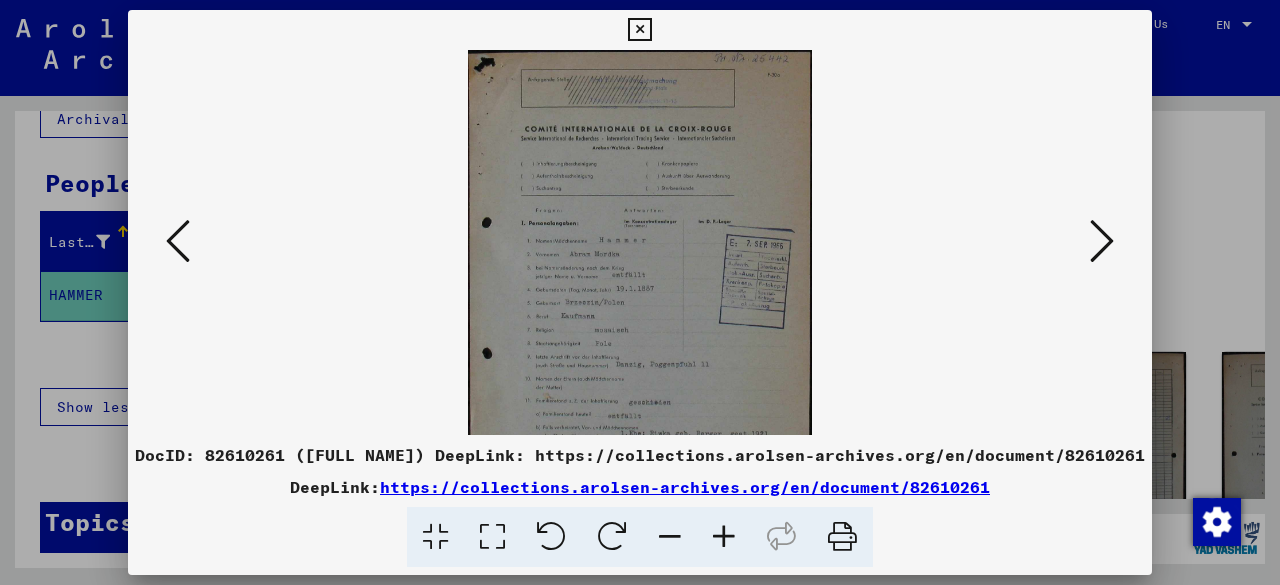 click at bounding box center [724, 537] 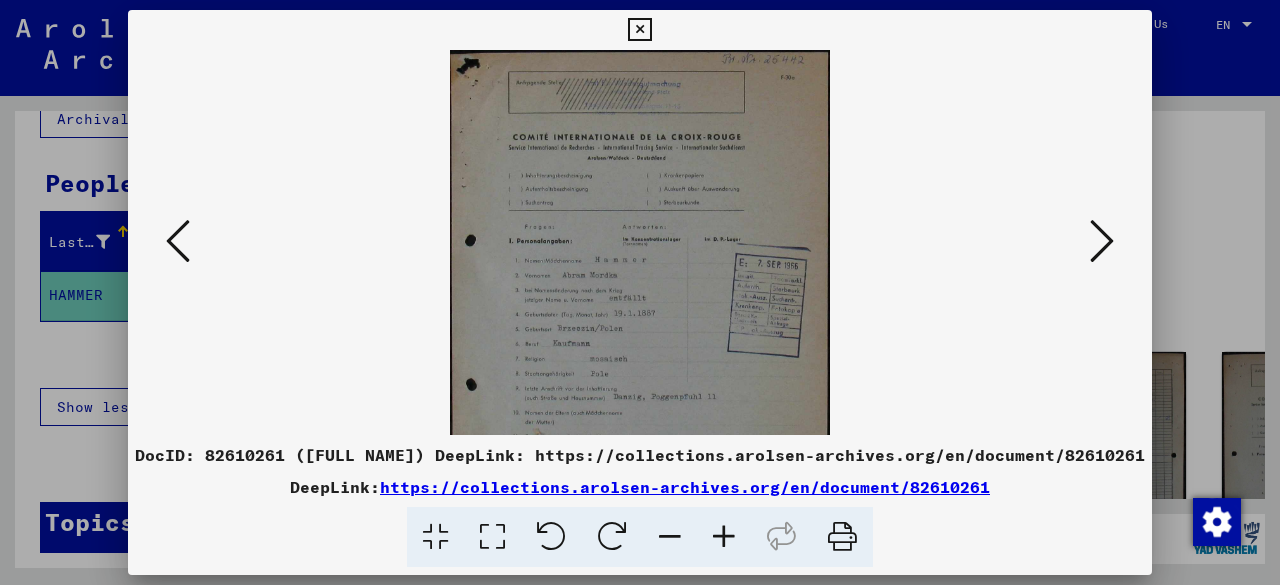 click at bounding box center (724, 537) 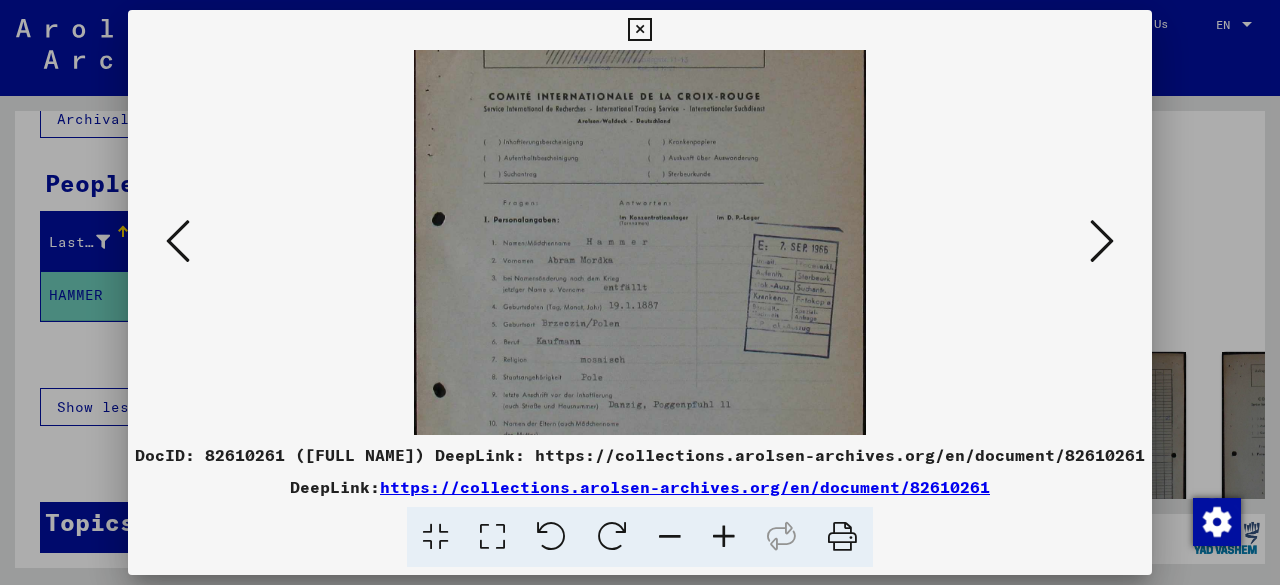 drag, startPoint x: 674, startPoint y: 362, endPoint x: 665, endPoint y: 304, distance: 58.694122 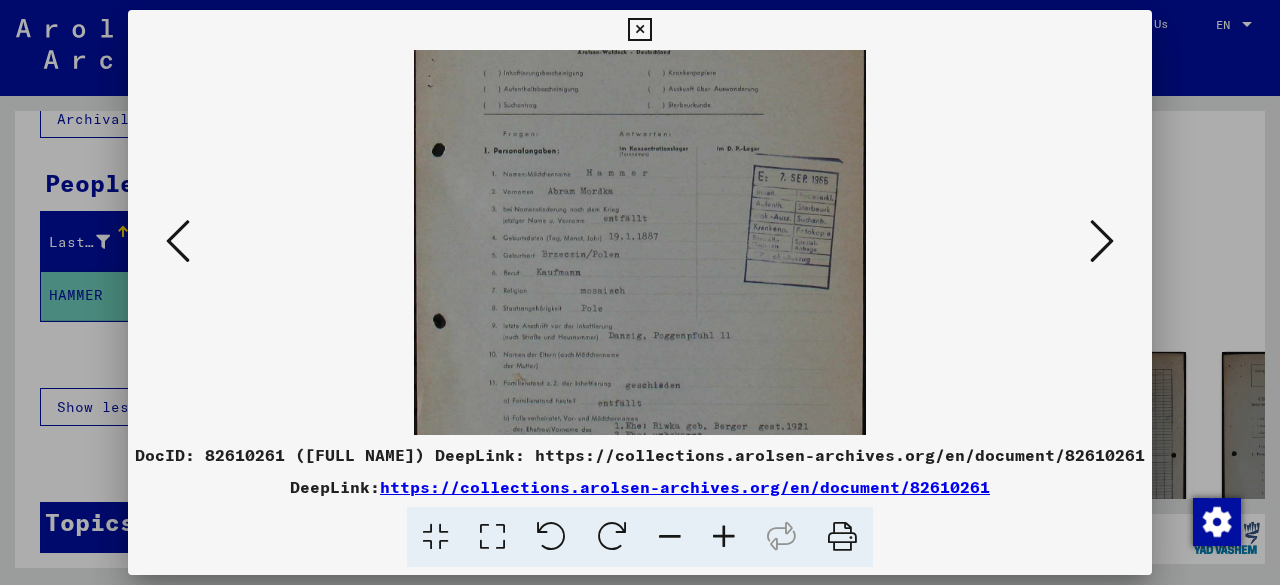 drag, startPoint x: 683, startPoint y: 357, endPoint x: 665, endPoint y: 273, distance: 85.90693 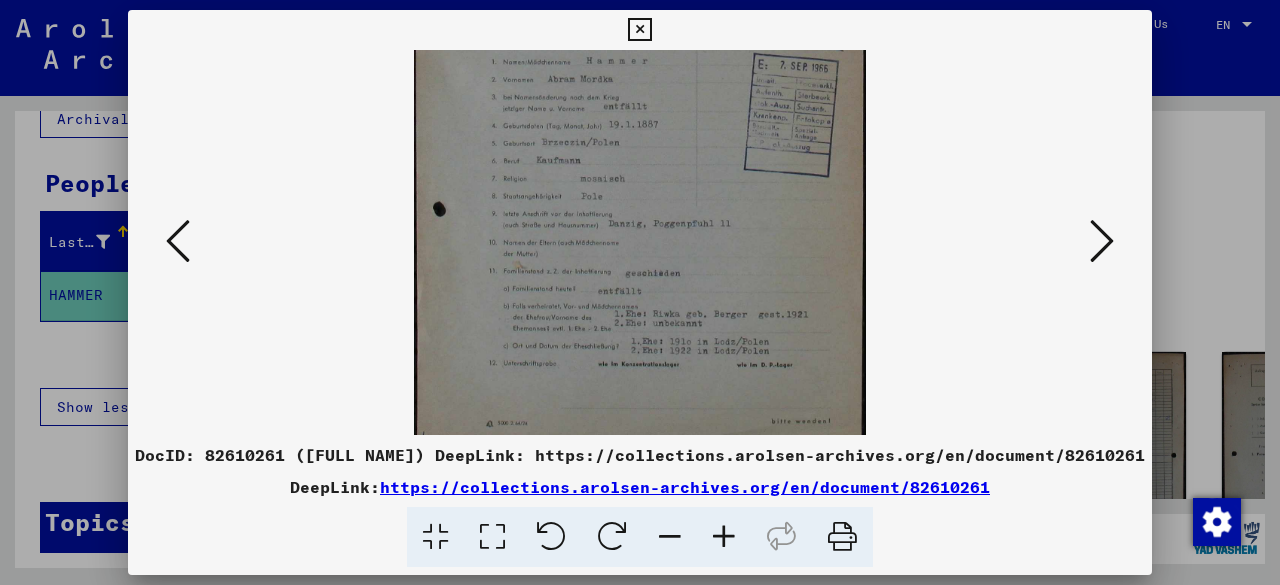 drag, startPoint x: 720, startPoint y: 326, endPoint x: 705, endPoint y: 251, distance: 76.48529 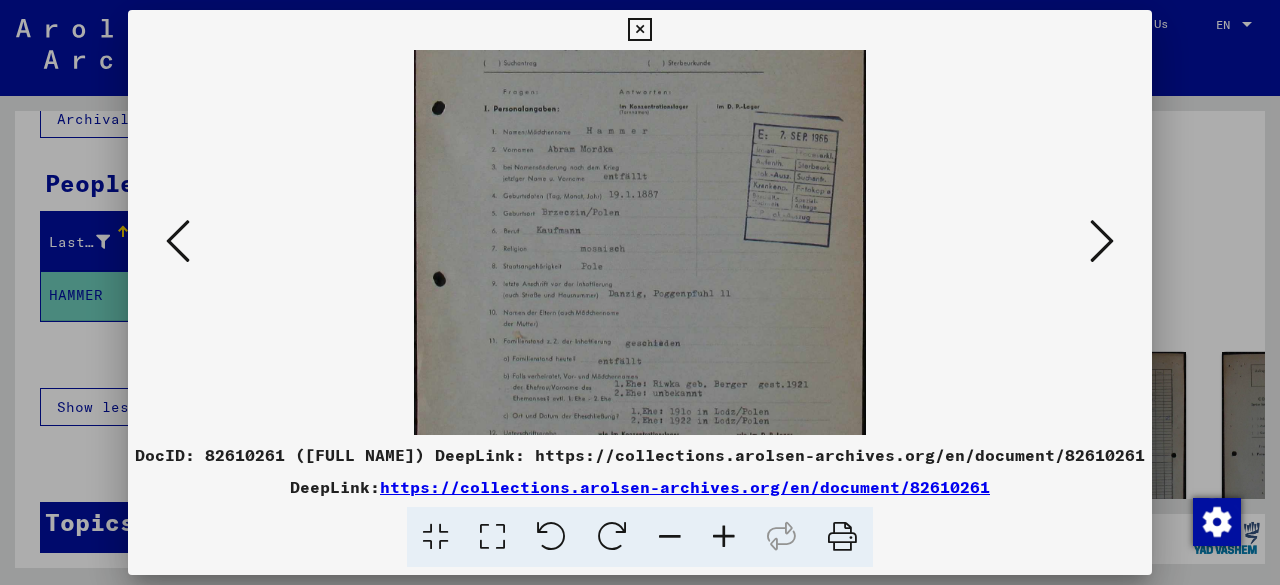 drag, startPoint x: 742, startPoint y: 277, endPoint x: 746, endPoint y: 363, distance: 86.09297 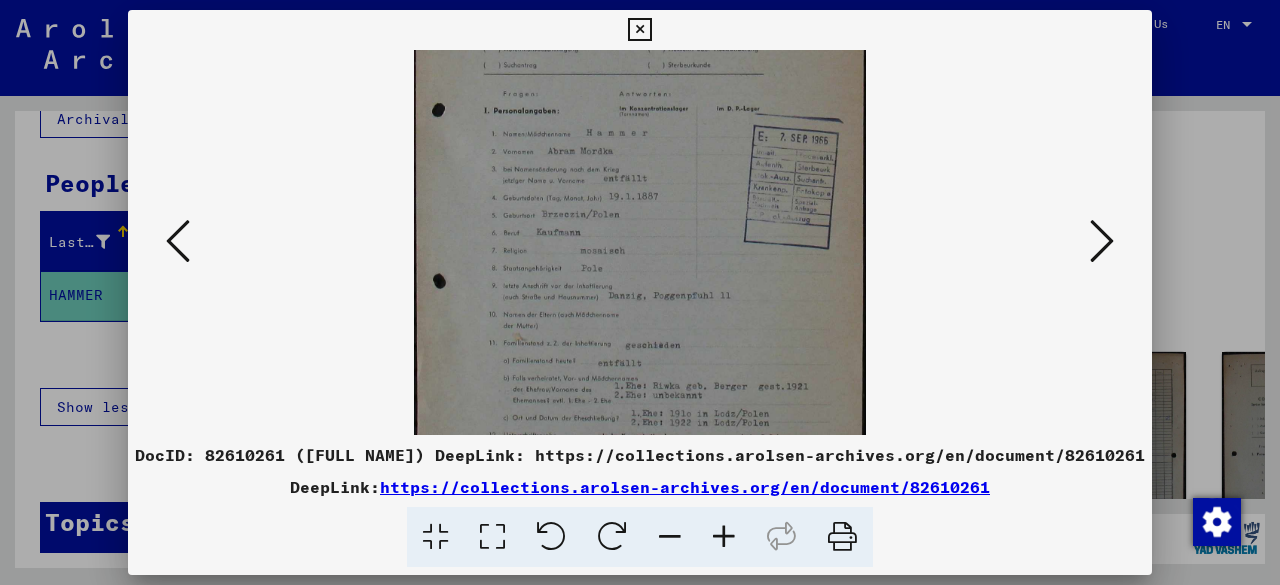 click at bounding box center [640, 76] 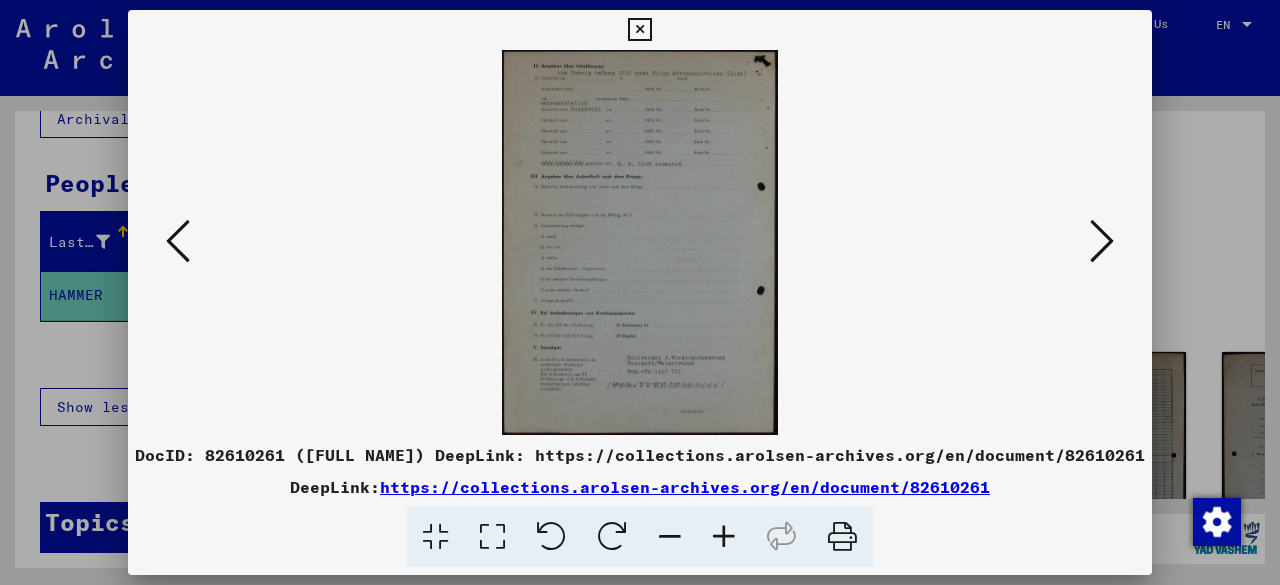 click at bounding box center (724, 537) 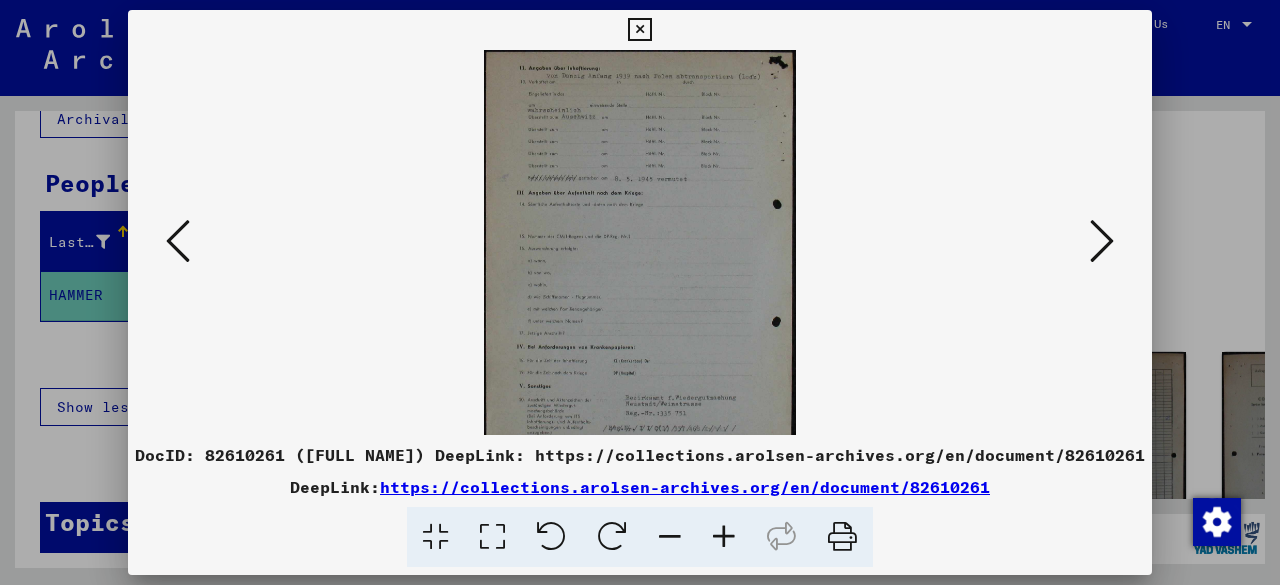 click at bounding box center (724, 537) 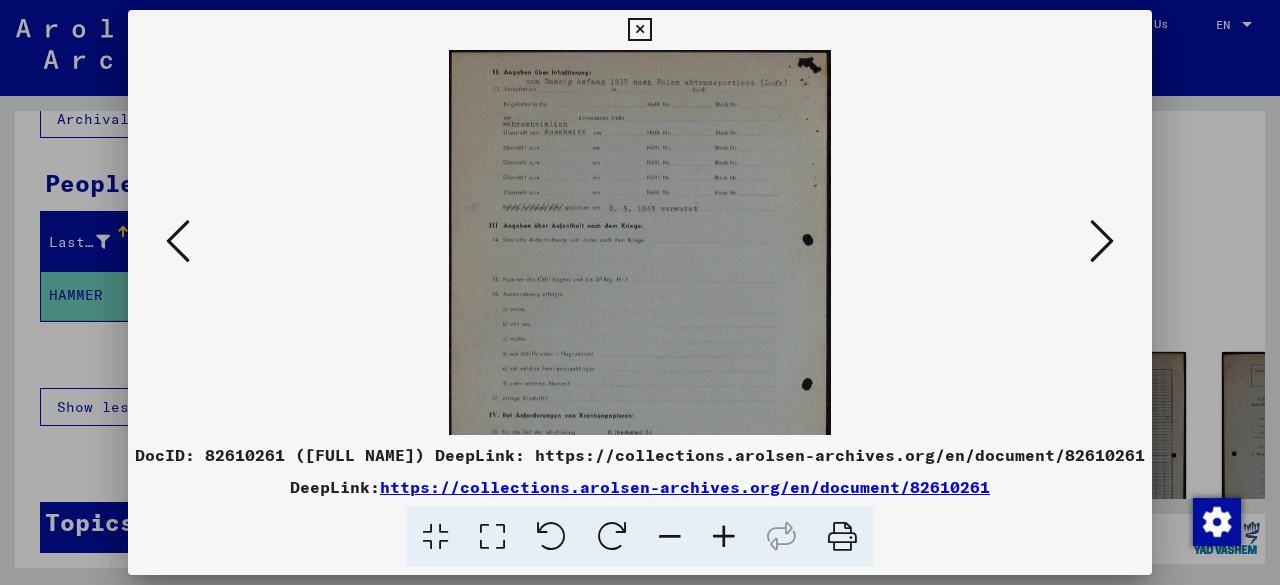 scroll, scrollTop: 150, scrollLeft: 0, axis: vertical 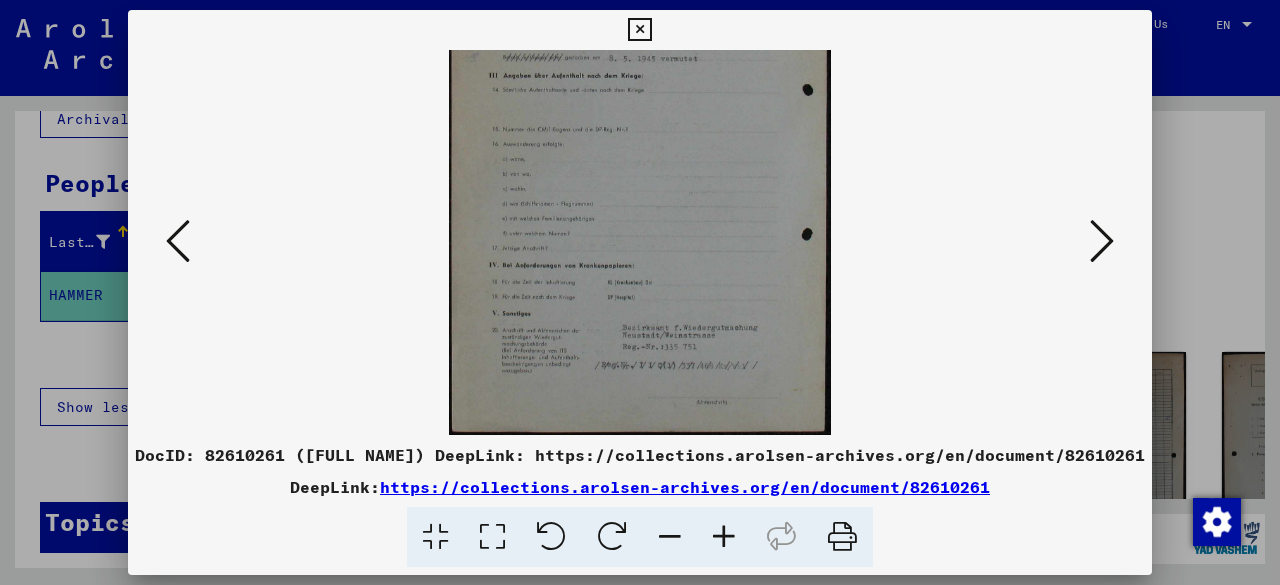 drag, startPoint x: 644, startPoint y: 355, endPoint x: 602, endPoint y: 191, distance: 169.29265 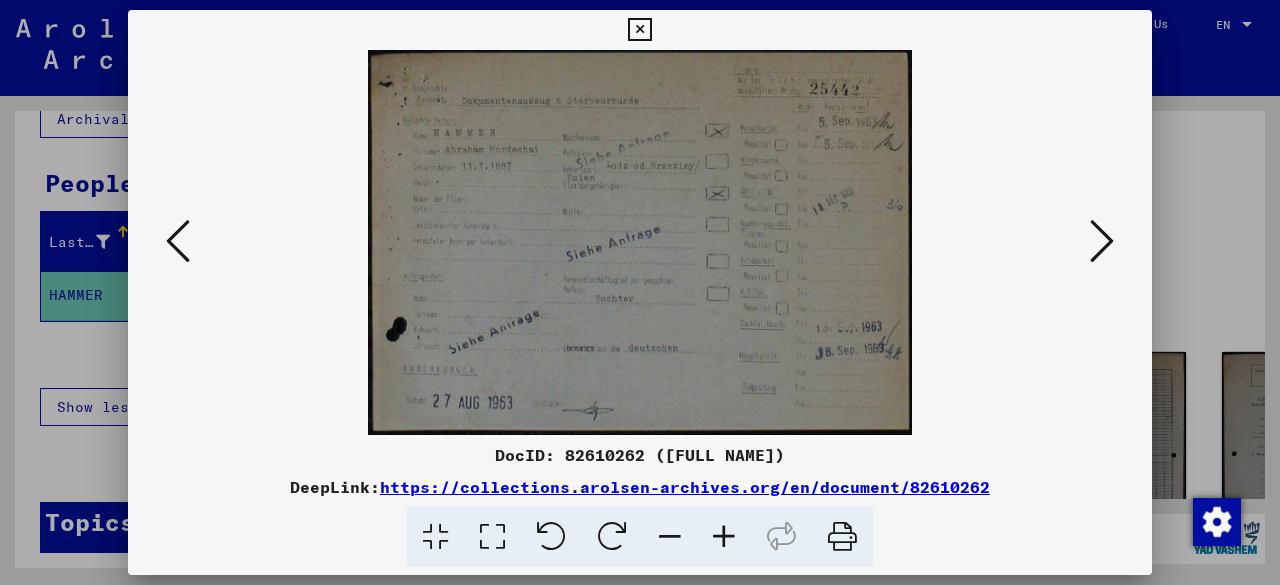click at bounding box center [1102, 242] 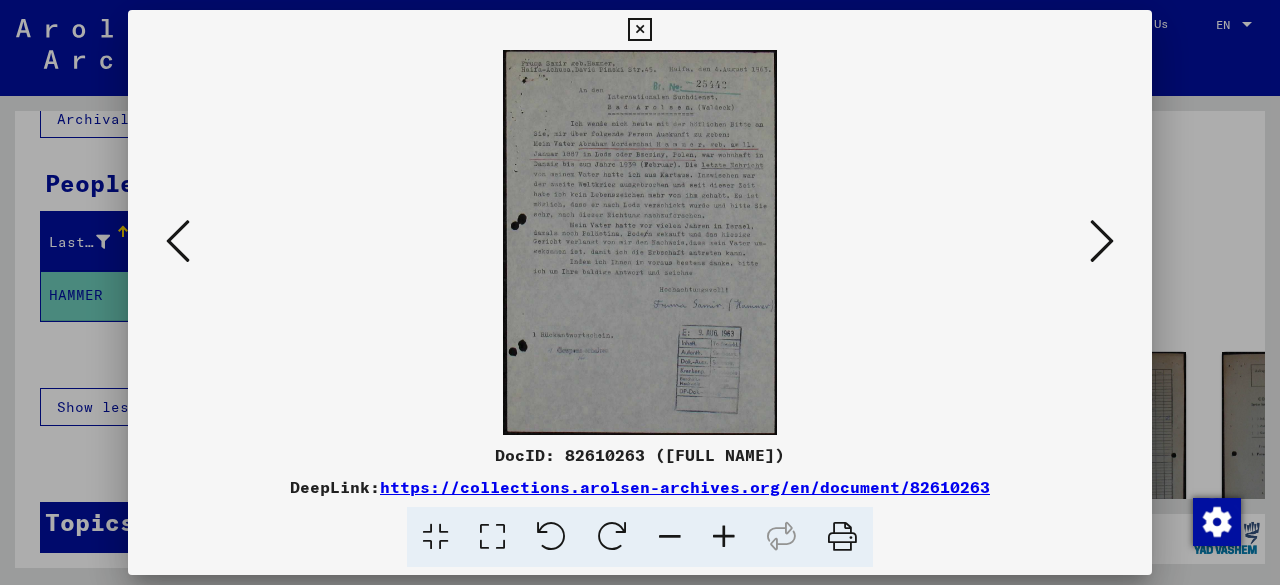 click at bounding box center (724, 537) 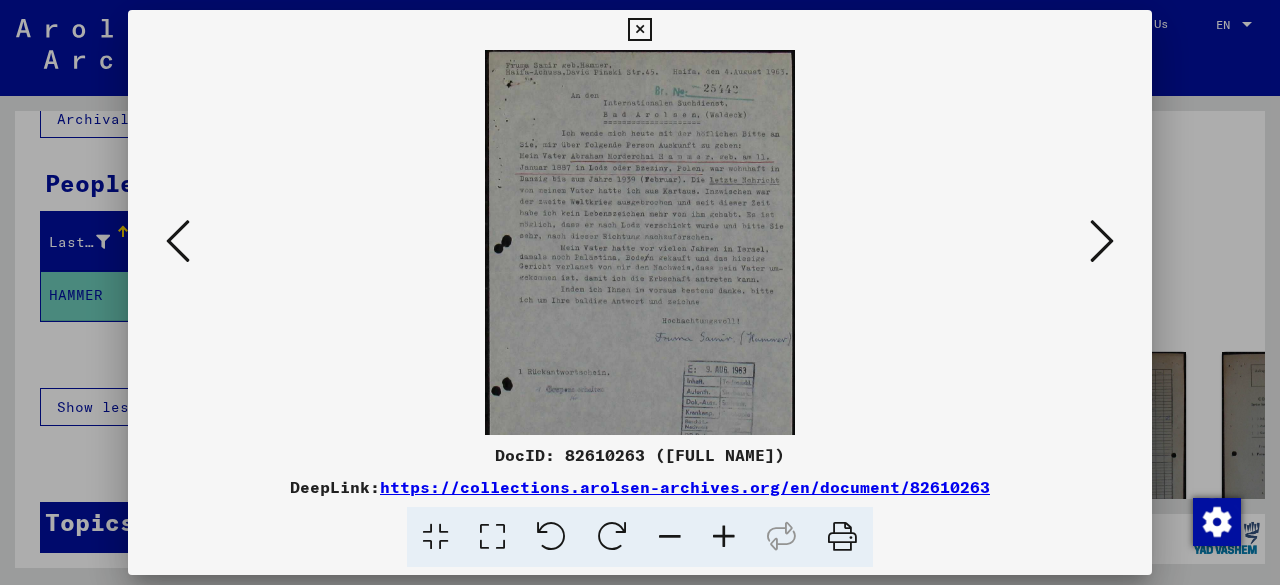 click at bounding box center [724, 537] 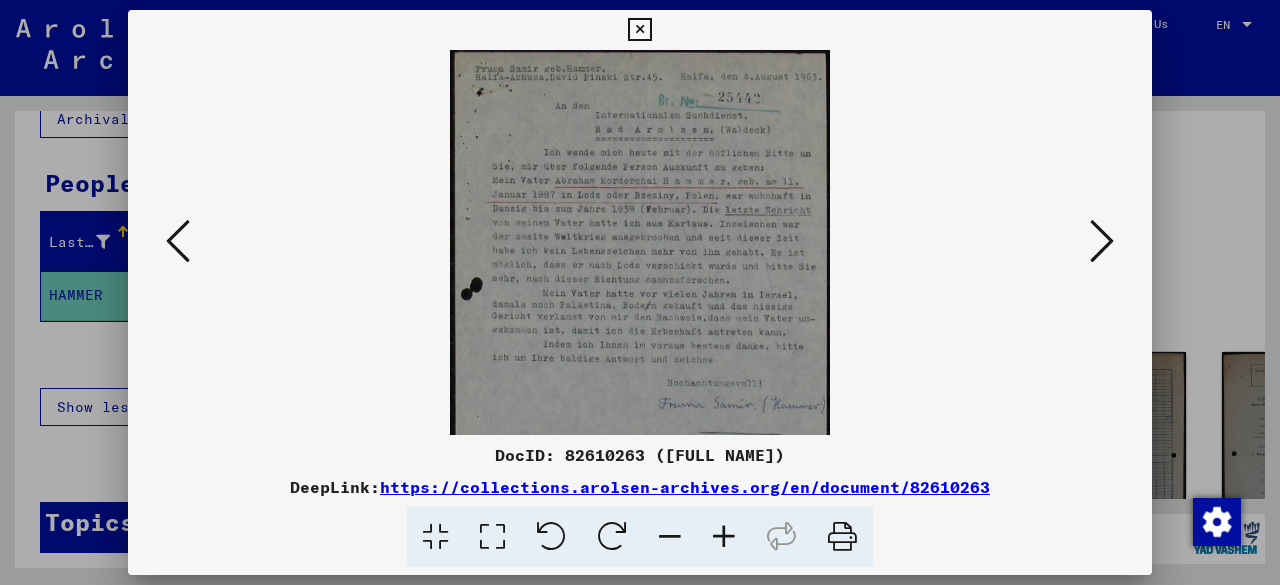click at bounding box center [724, 537] 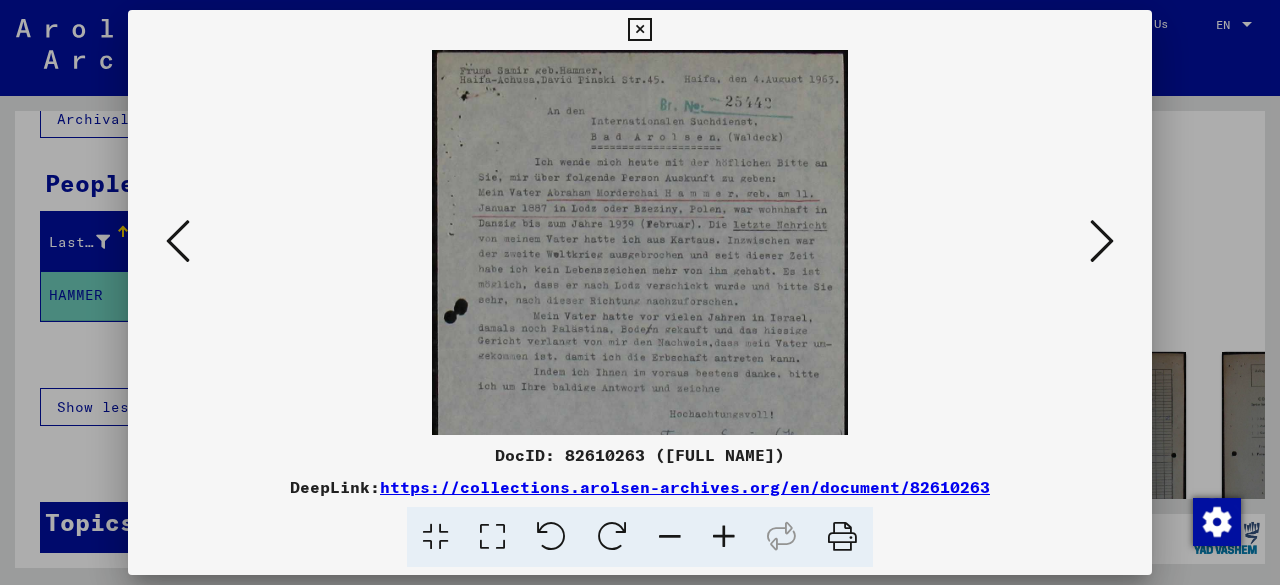 click at bounding box center [724, 537] 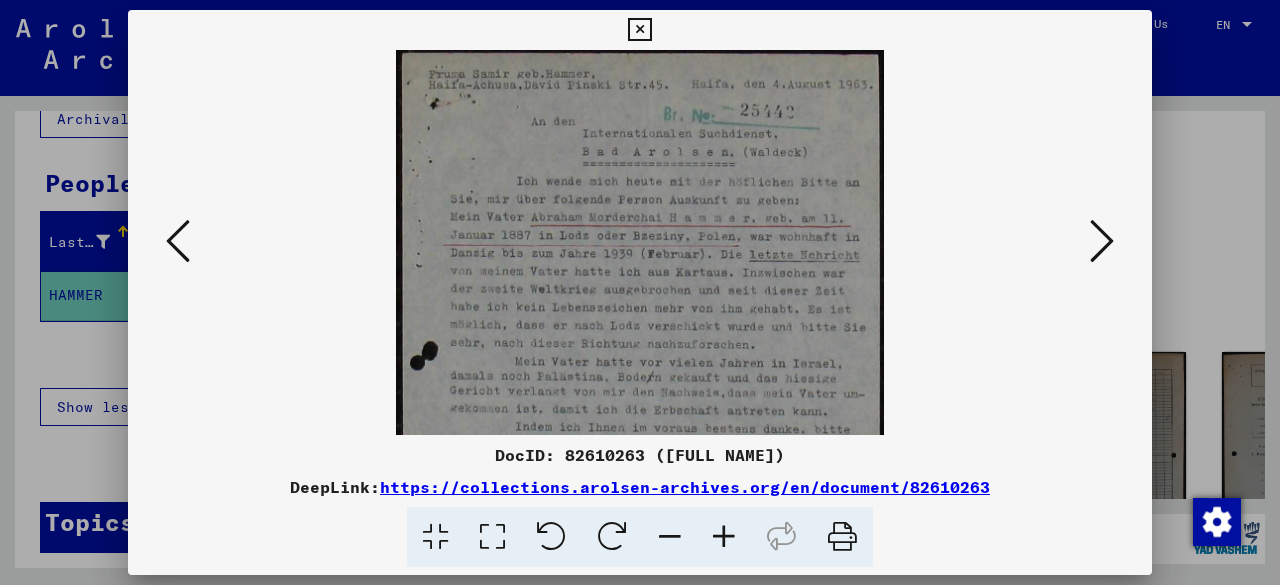 click at bounding box center [724, 537] 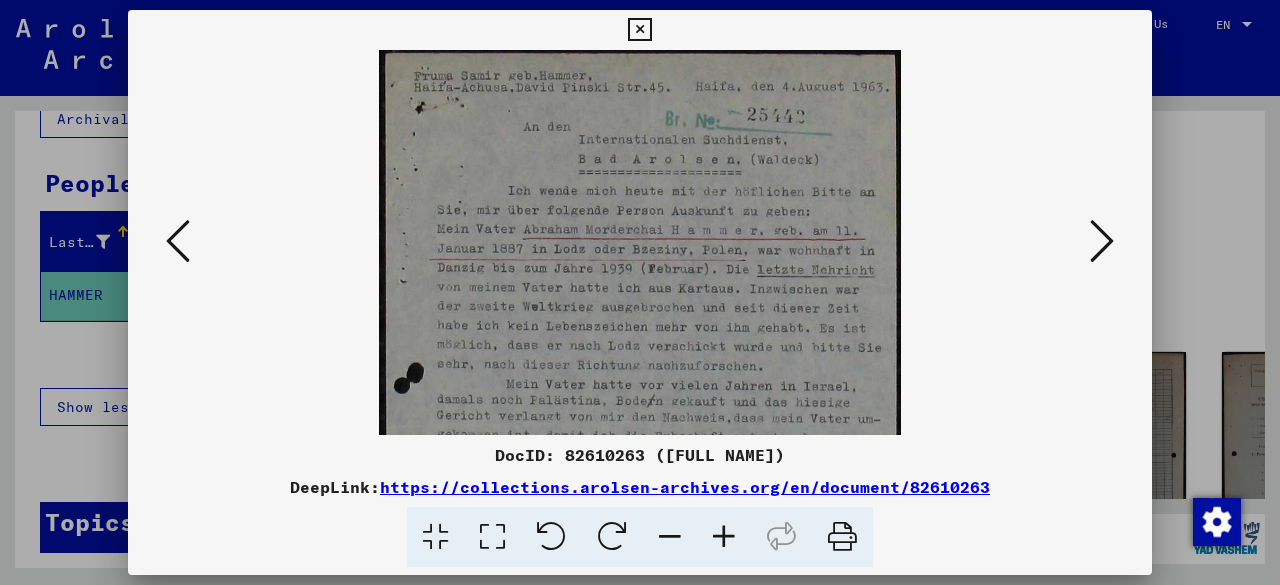 click at bounding box center (724, 537) 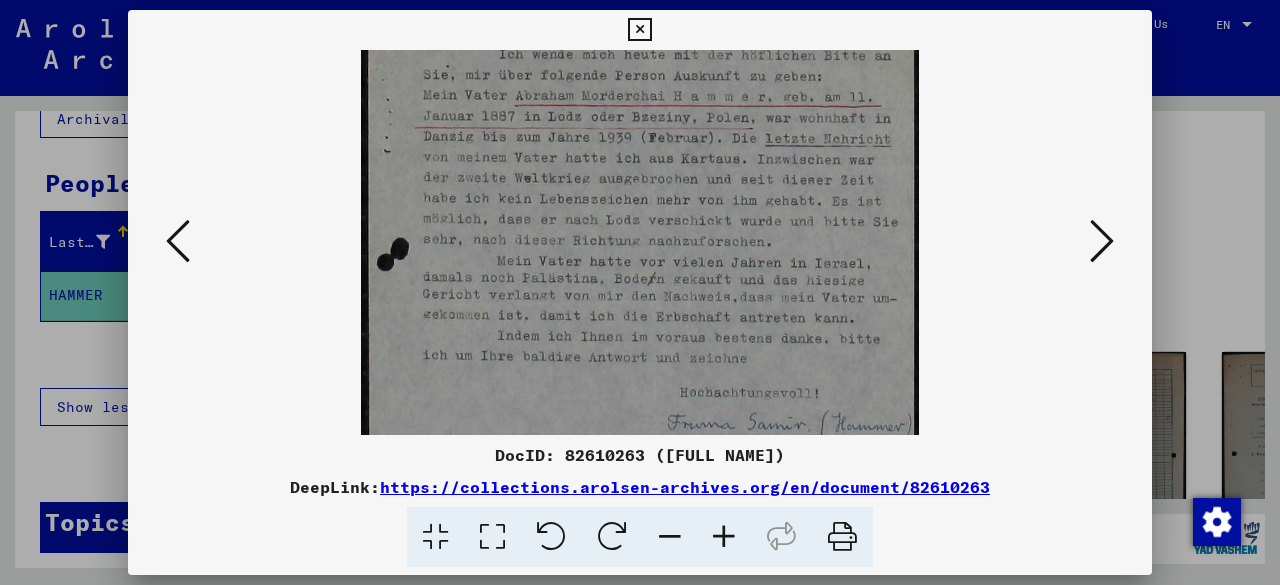 scroll, scrollTop: 153, scrollLeft: 0, axis: vertical 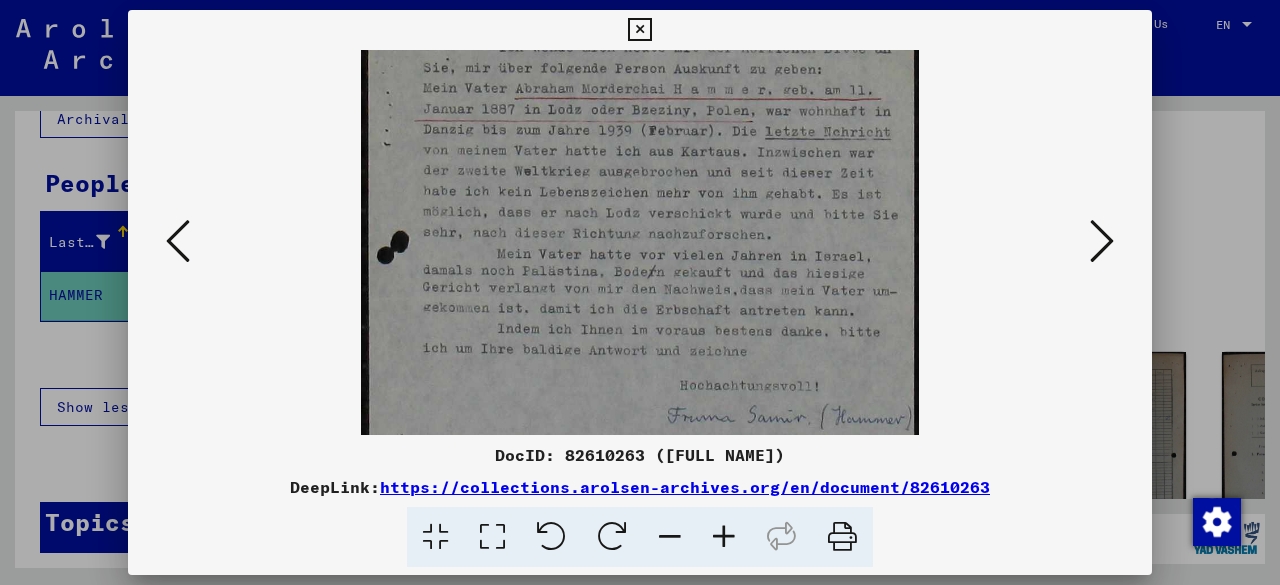 drag, startPoint x: 679, startPoint y: 369, endPoint x: 629, endPoint y: 219, distance: 158.11388 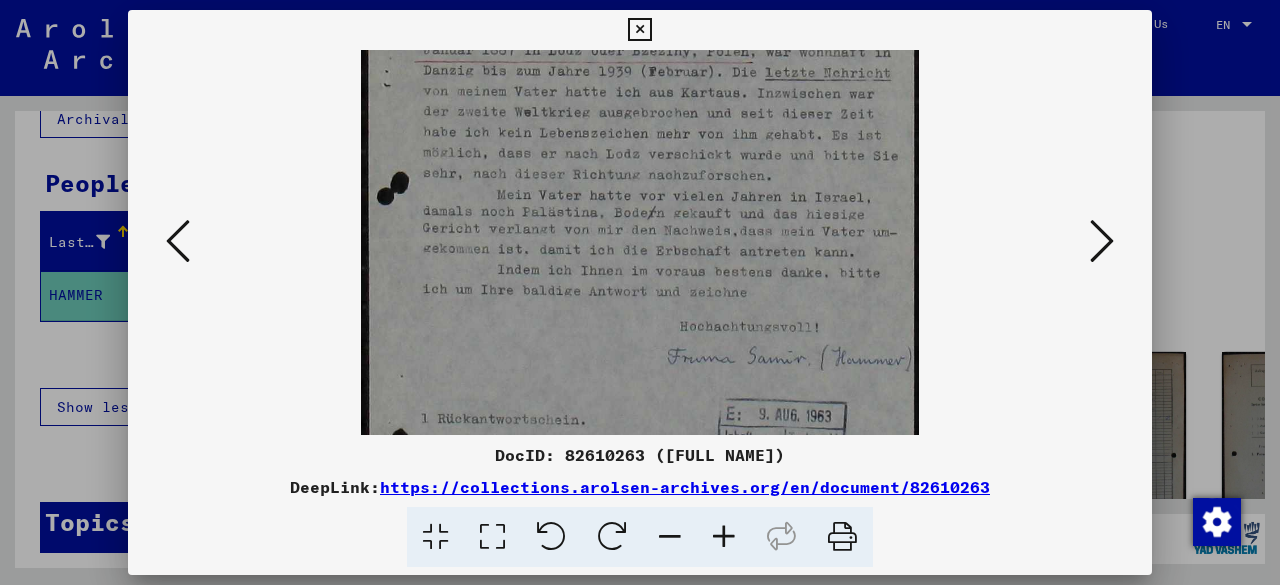 drag, startPoint x: 650, startPoint y: 341, endPoint x: 638, endPoint y: 309, distance: 34.176014 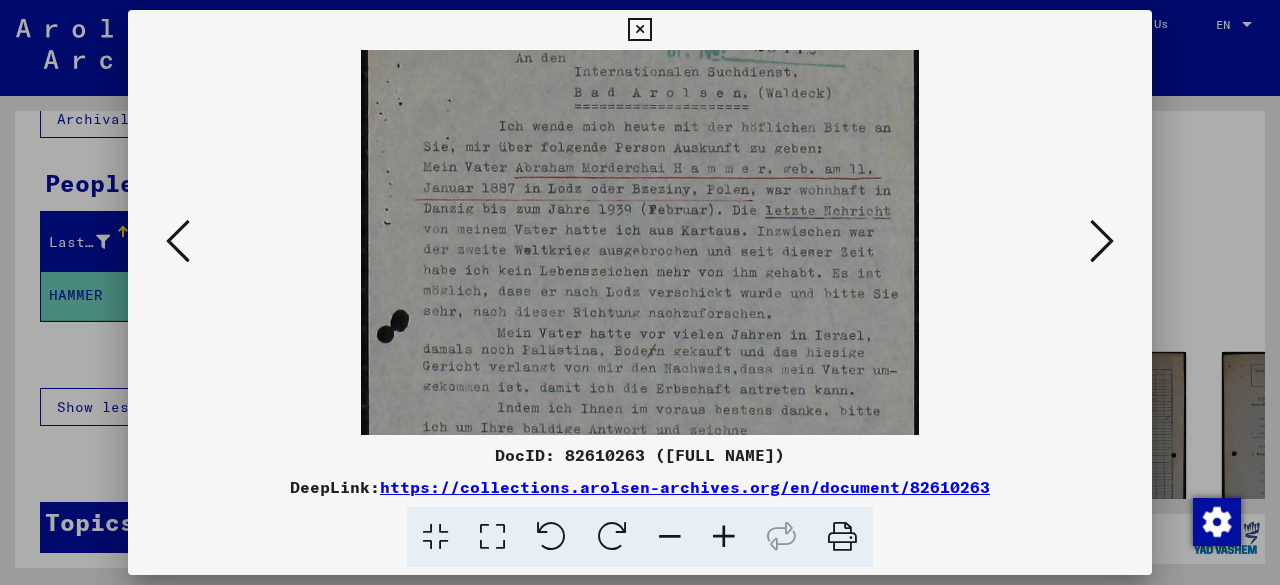 drag, startPoint x: 630, startPoint y: 230, endPoint x: 652, endPoint y: 343, distance: 115.12167 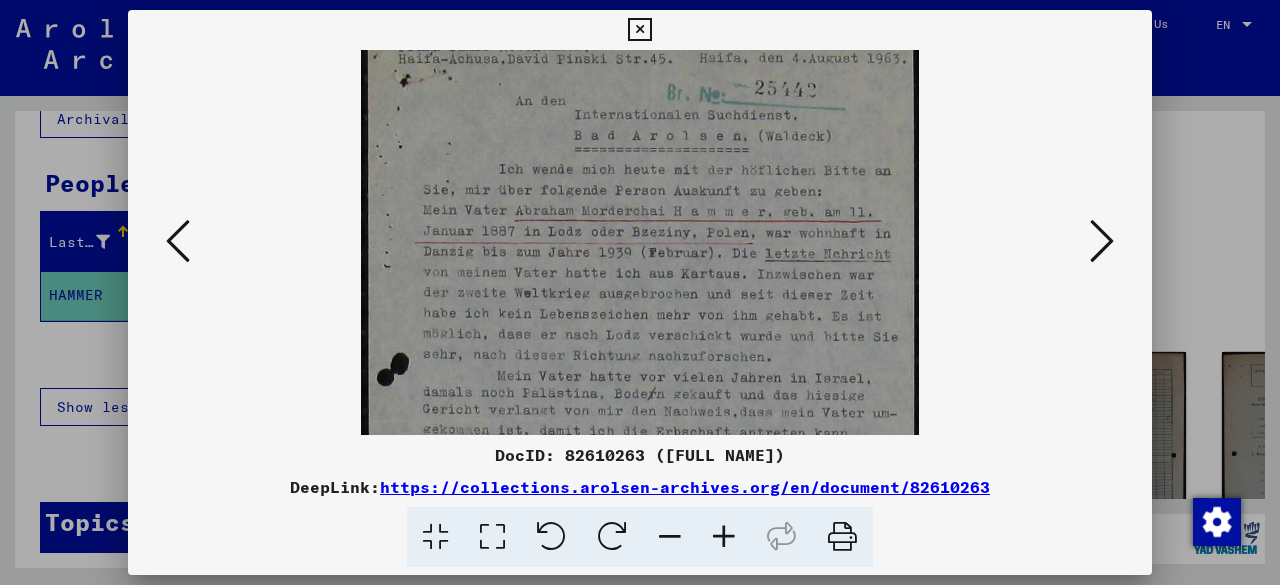drag, startPoint x: 656, startPoint y: 233, endPoint x: 664, endPoint y: 264, distance: 32.01562 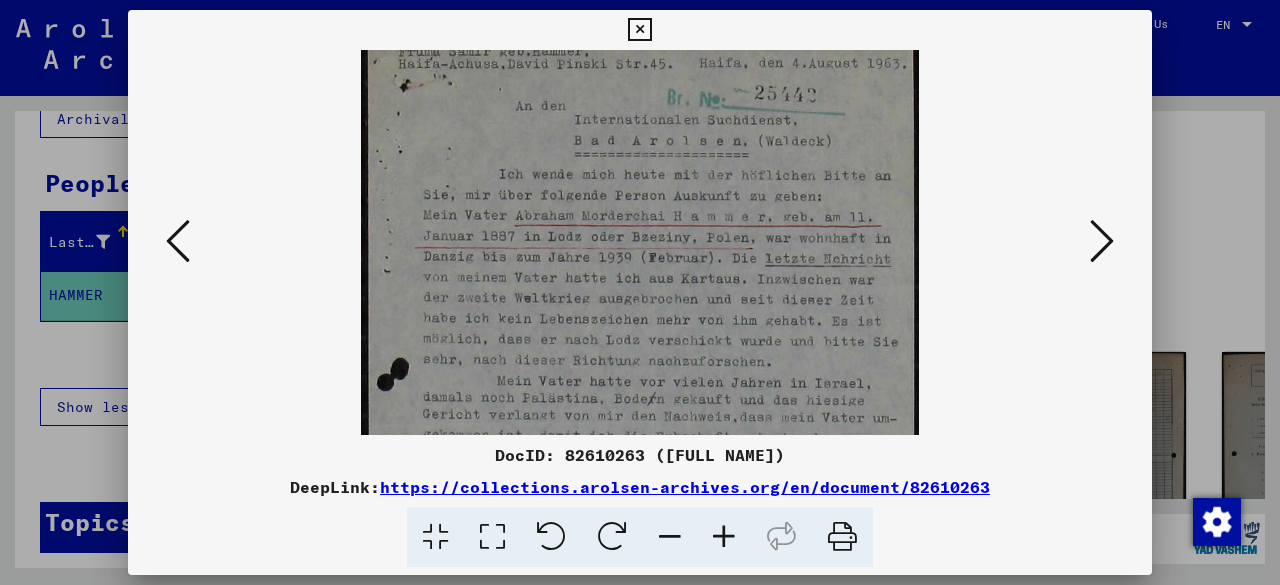 click at bounding box center (1102, 241) 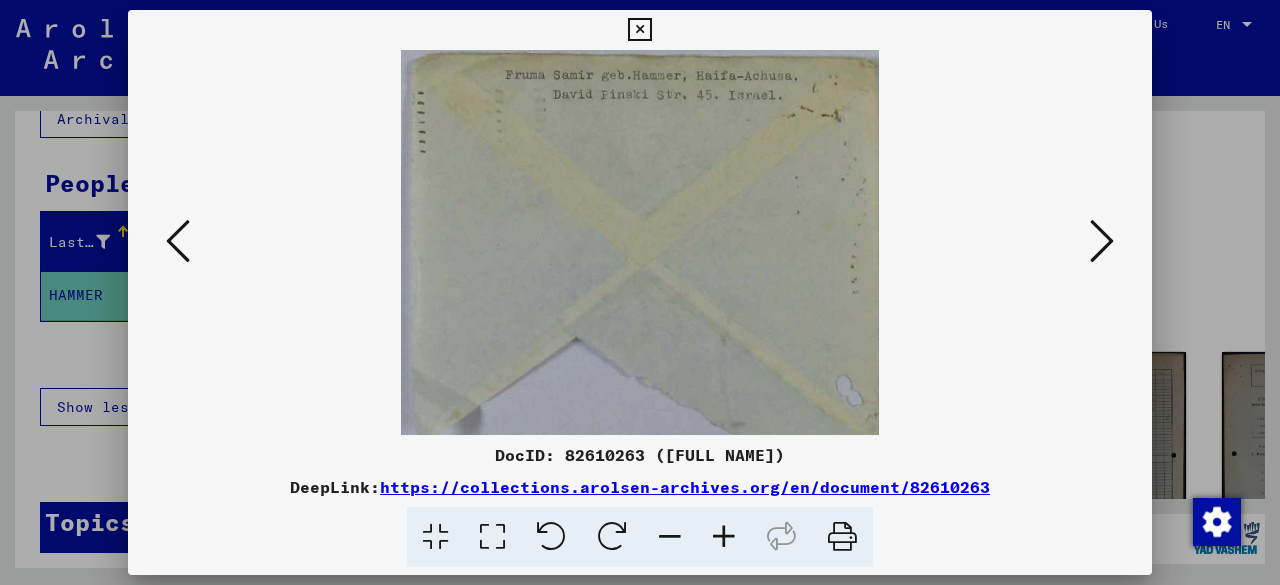 scroll, scrollTop: 0, scrollLeft: 0, axis: both 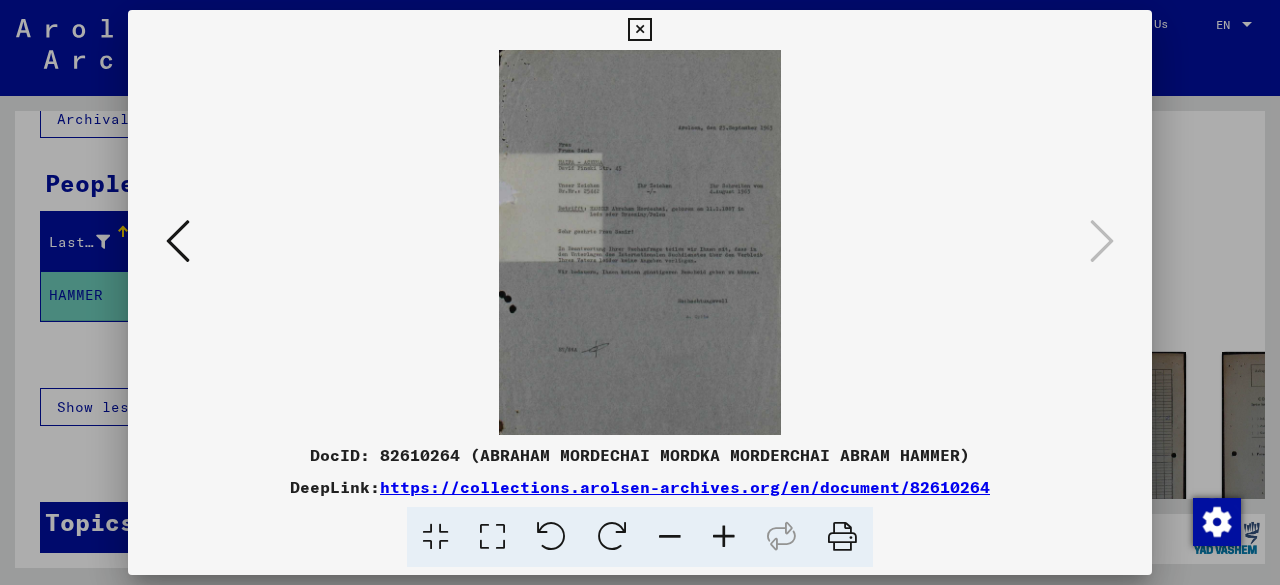 click at bounding box center [640, 292] 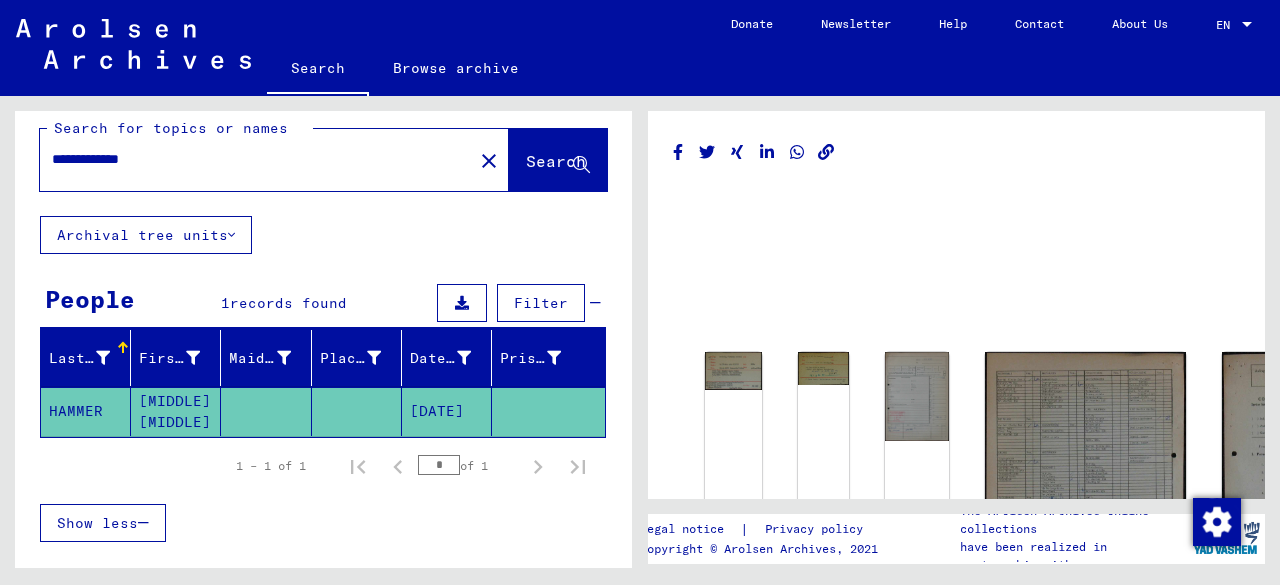 scroll, scrollTop: 0, scrollLeft: 0, axis: both 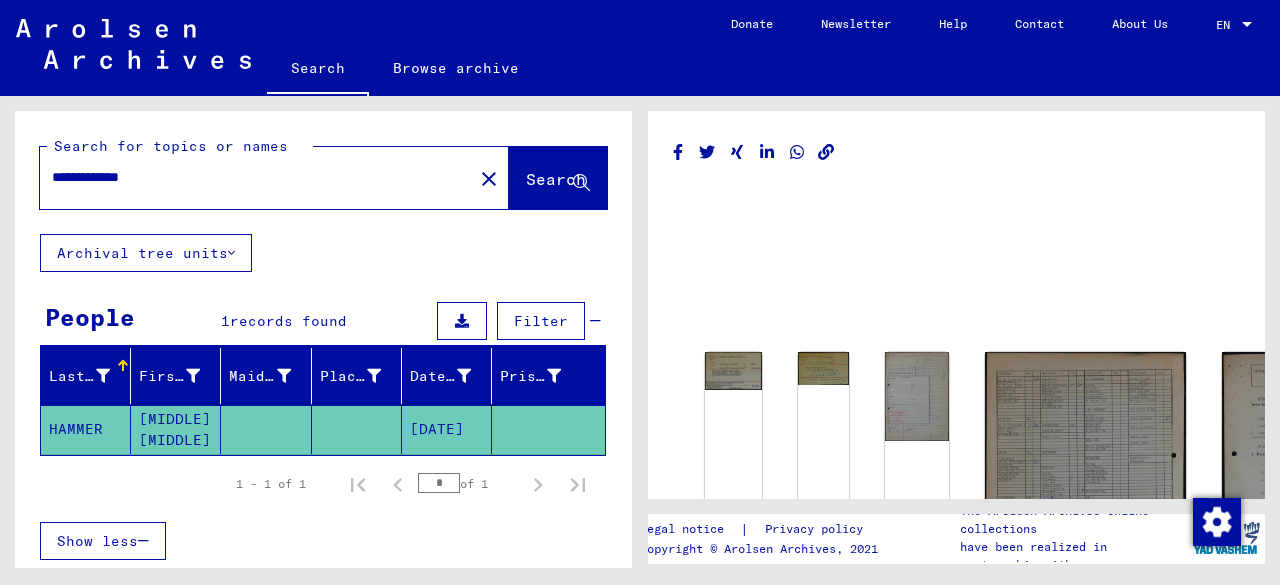 drag, startPoint x: 21, startPoint y: 187, endPoint x: 0, endPoint y: 191, distance: 21.377558 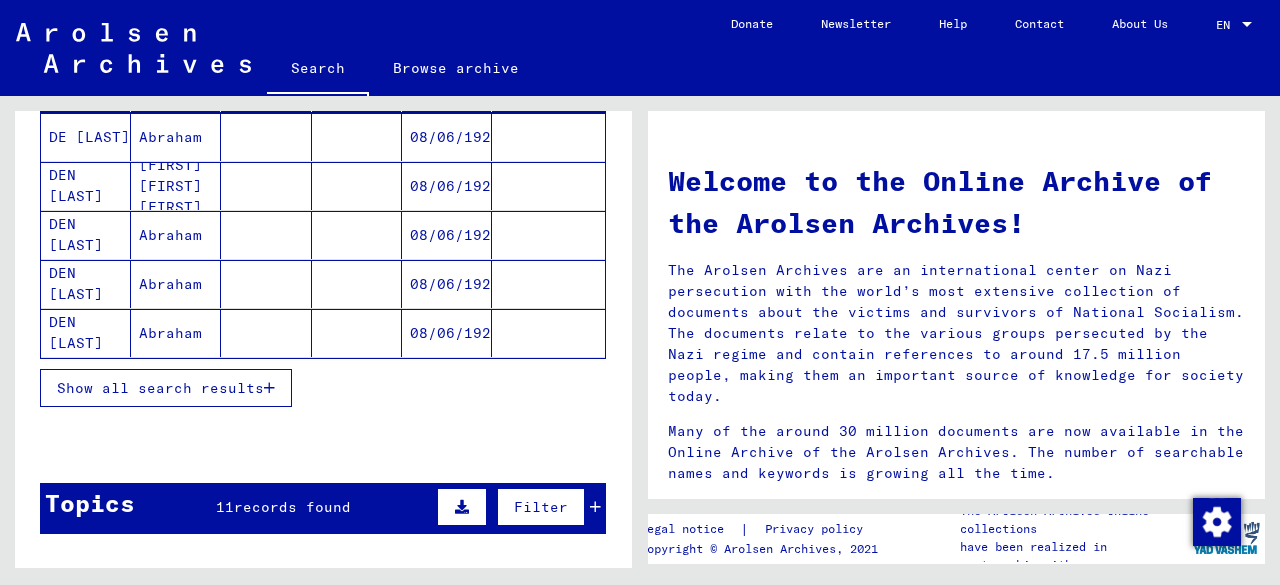scroll, scrollTop: 400, scrollLeft: 0, axis: vertical 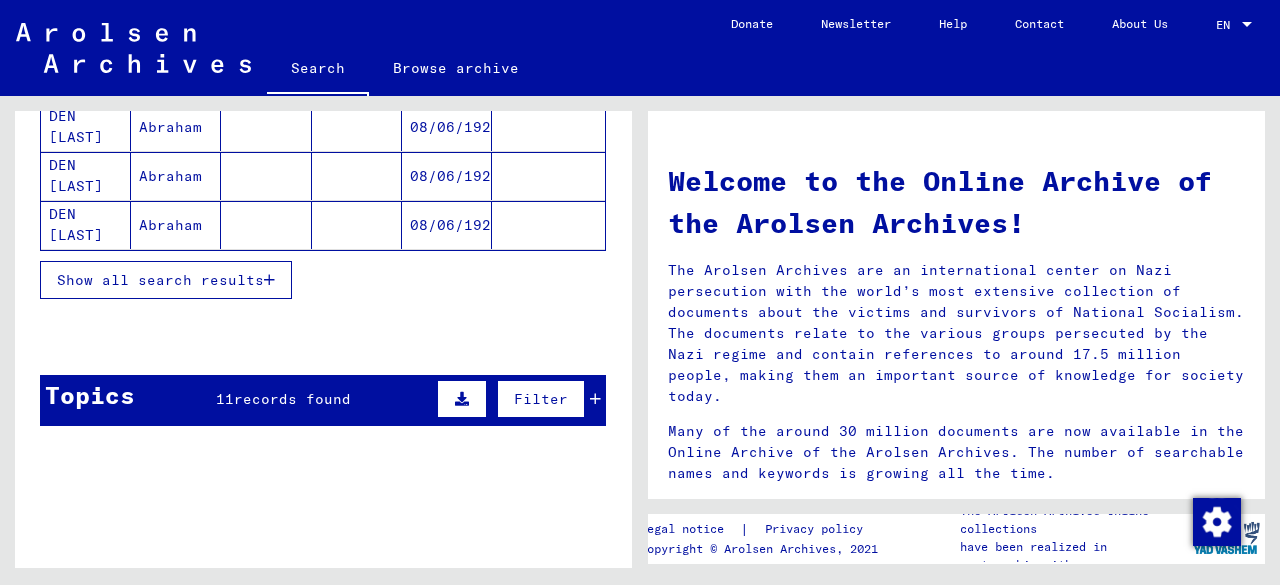 click on "Show all search results" at bounding box center (160, 280) 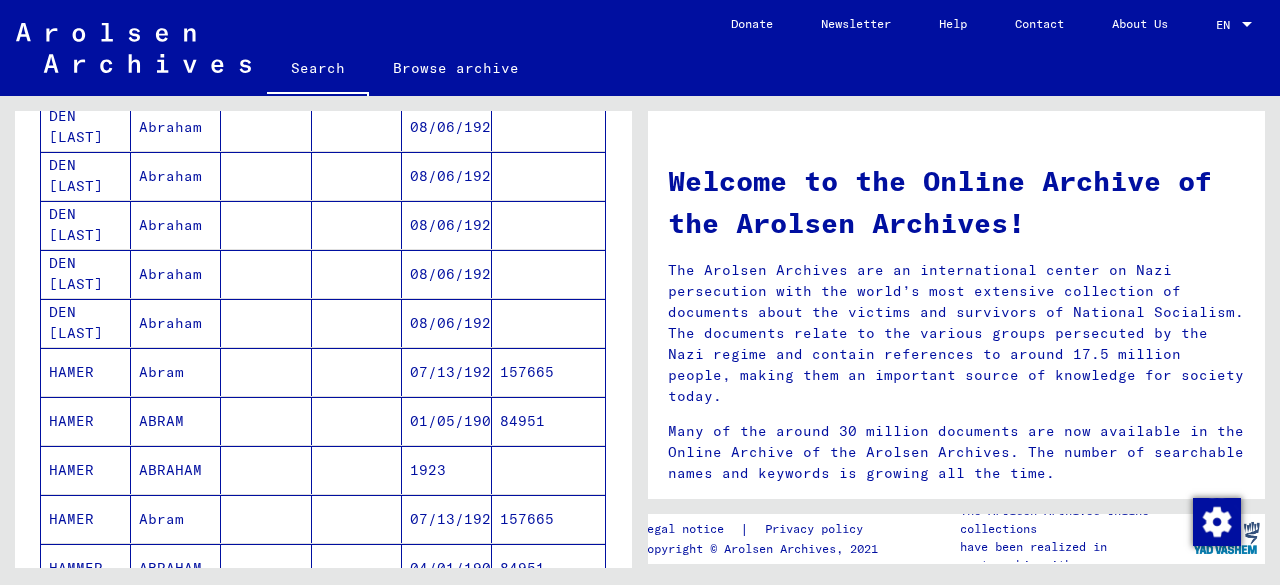 click at bounding box center [266, 421] 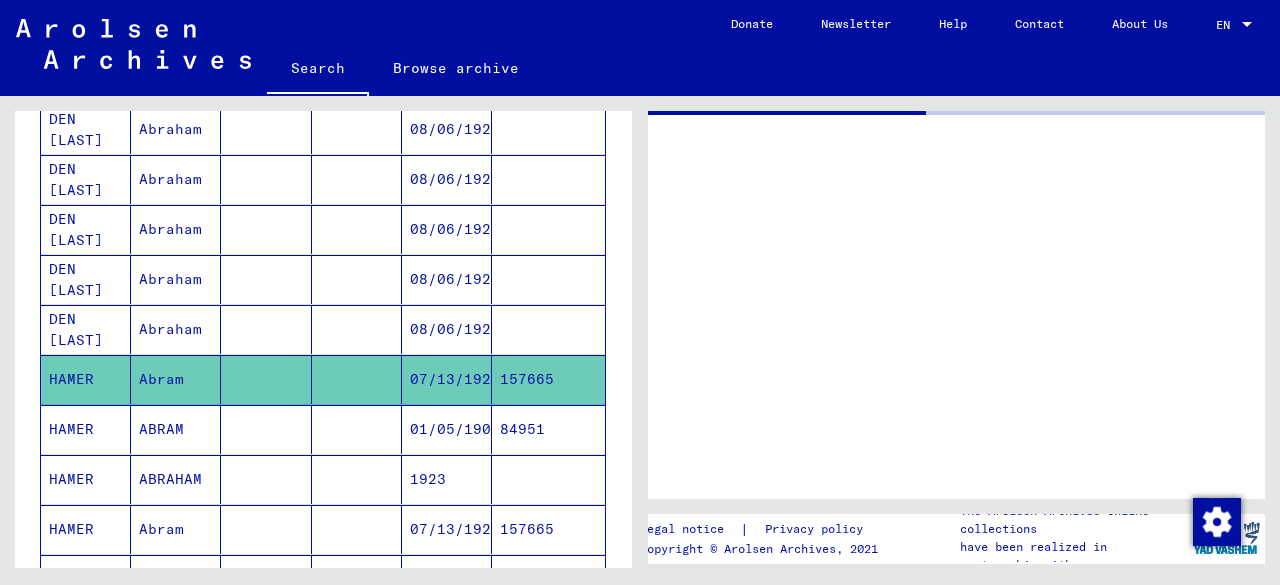 scroll, scrollTop: 402, scrollLeft: 0, axis: vertical 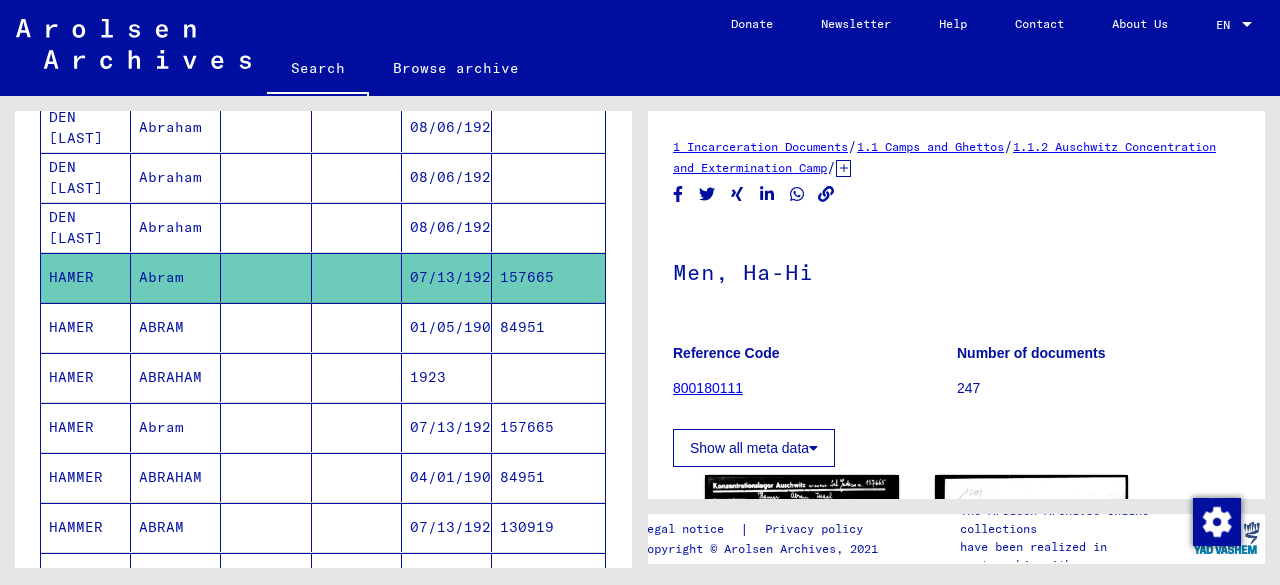 click at bounding box center [357, 377] 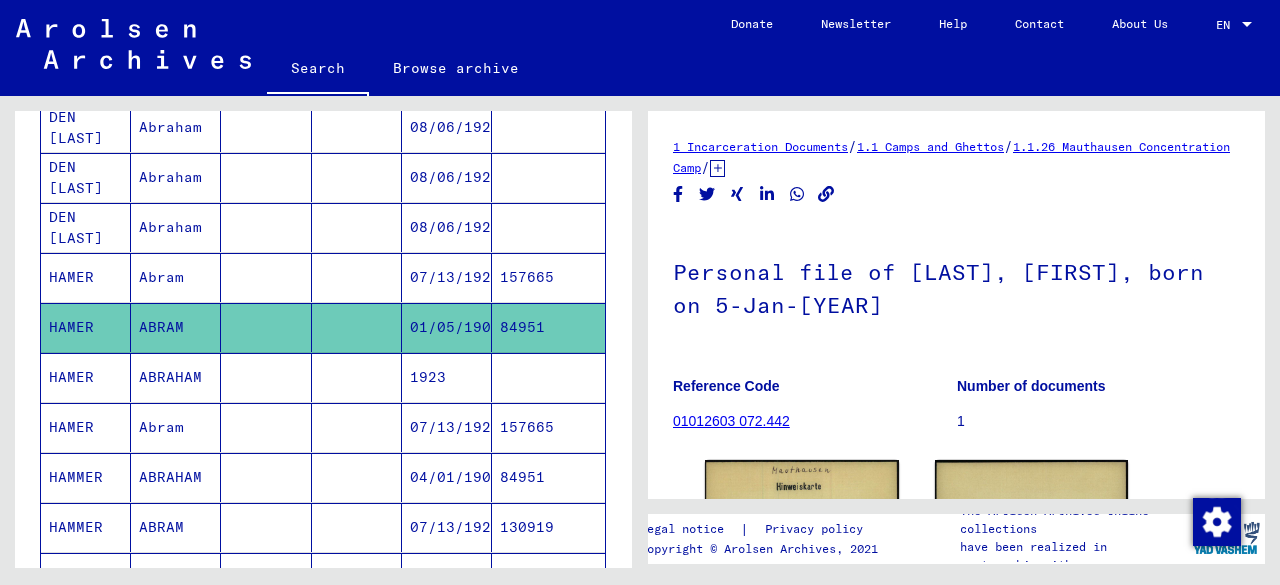 scroll, scrollTop: 0, scrollLeft: 0, axis: both 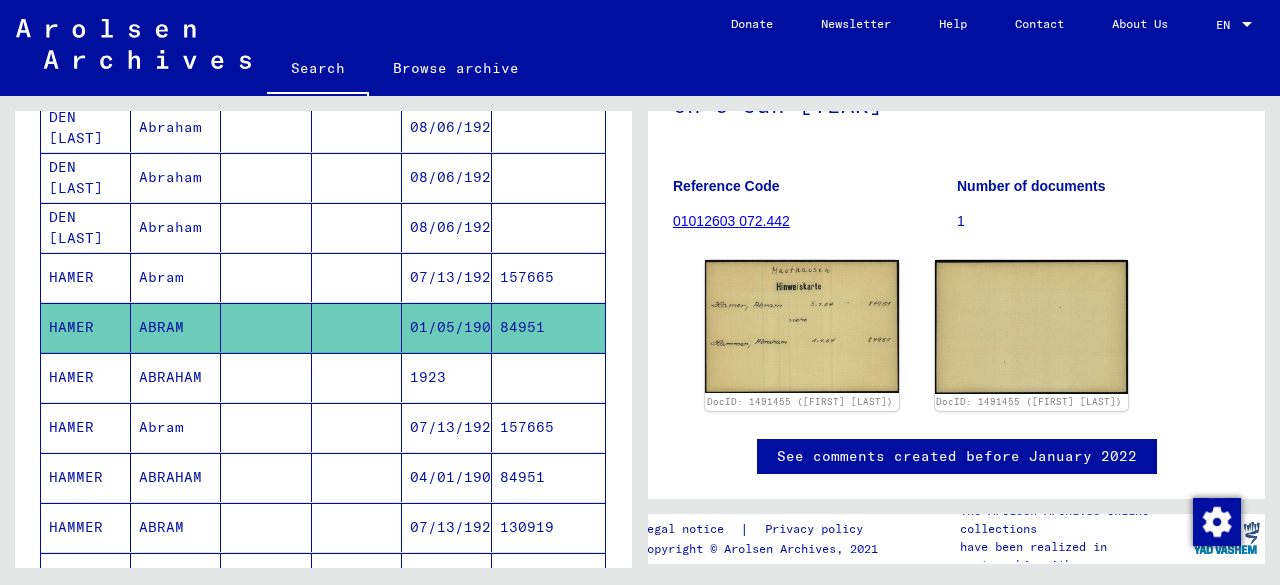 click on "07/13/1927" at bounding box center (447, 477) 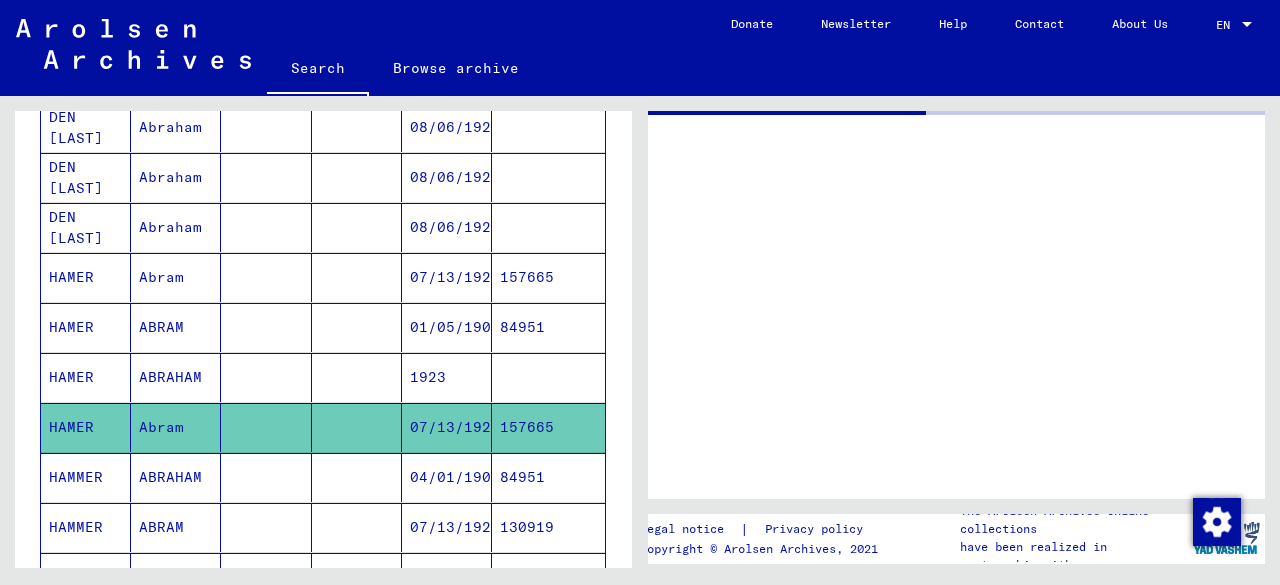 scroll, scrollTop: 0, scrollLeft: 0, axis: both 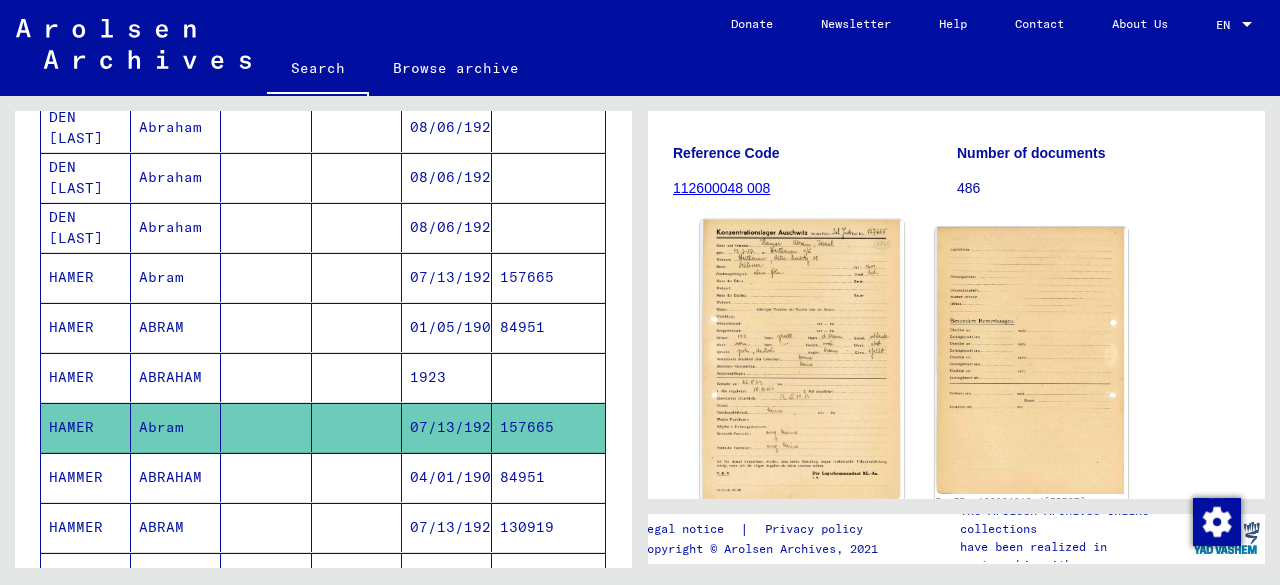 click 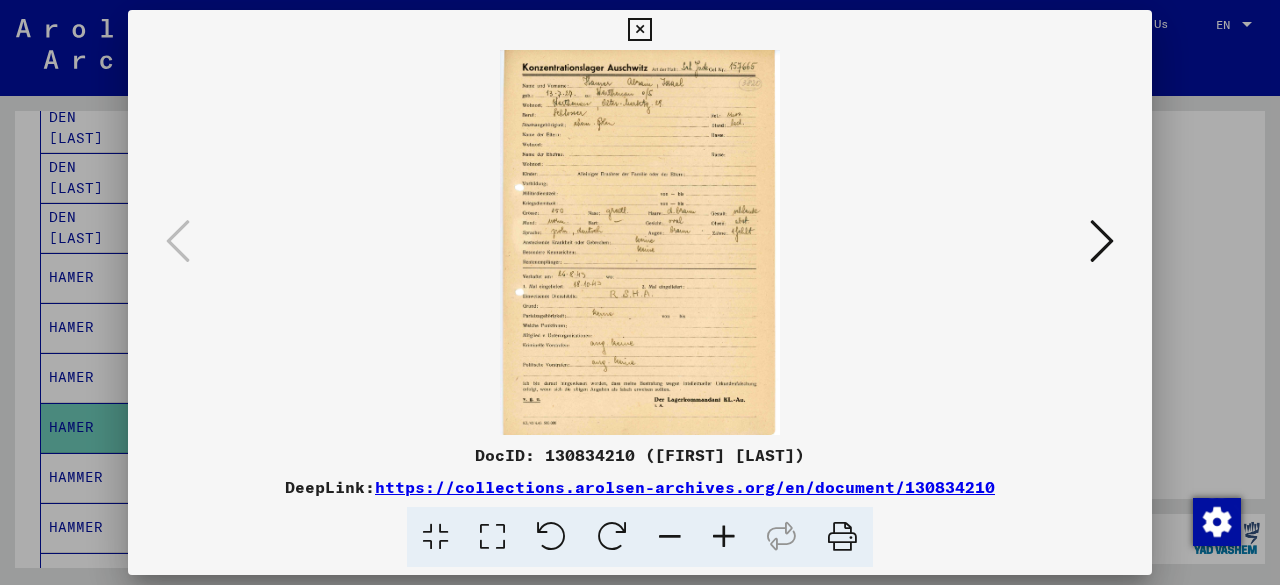 click at bounding box center (724, 537) 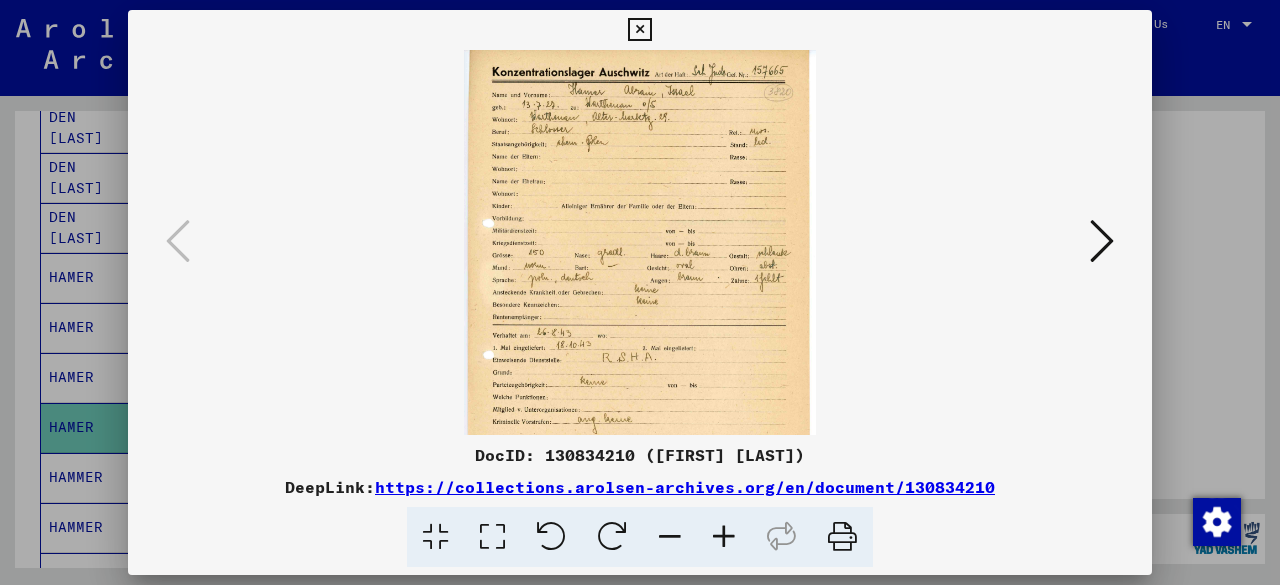 click at bounding box center [724, 537] 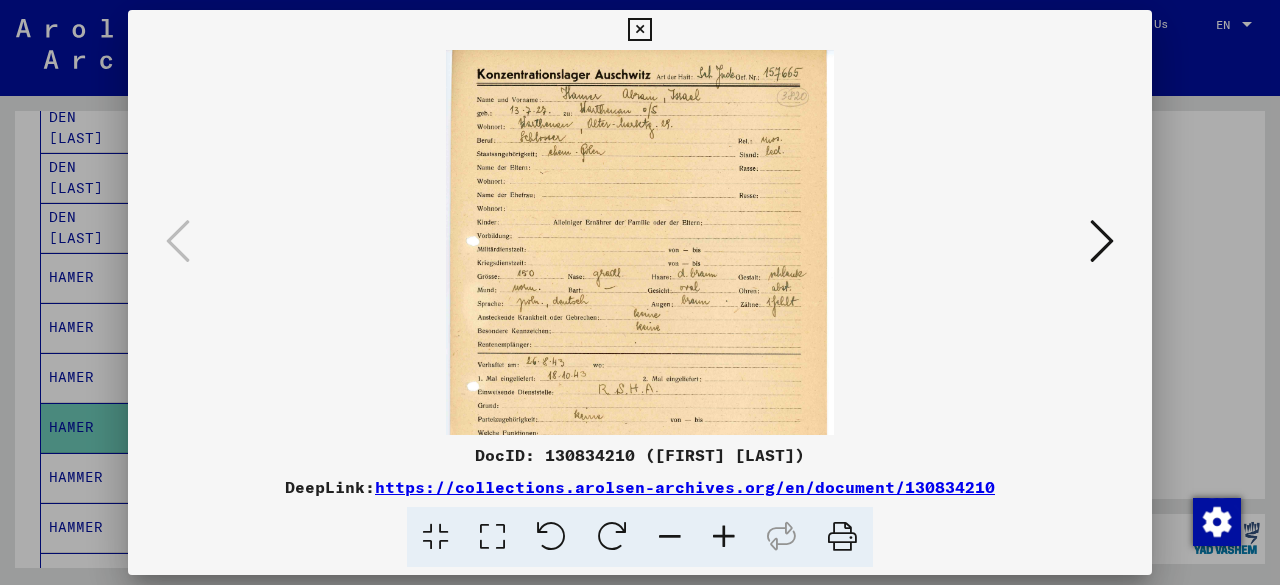 click at bounding box center [724, 537] 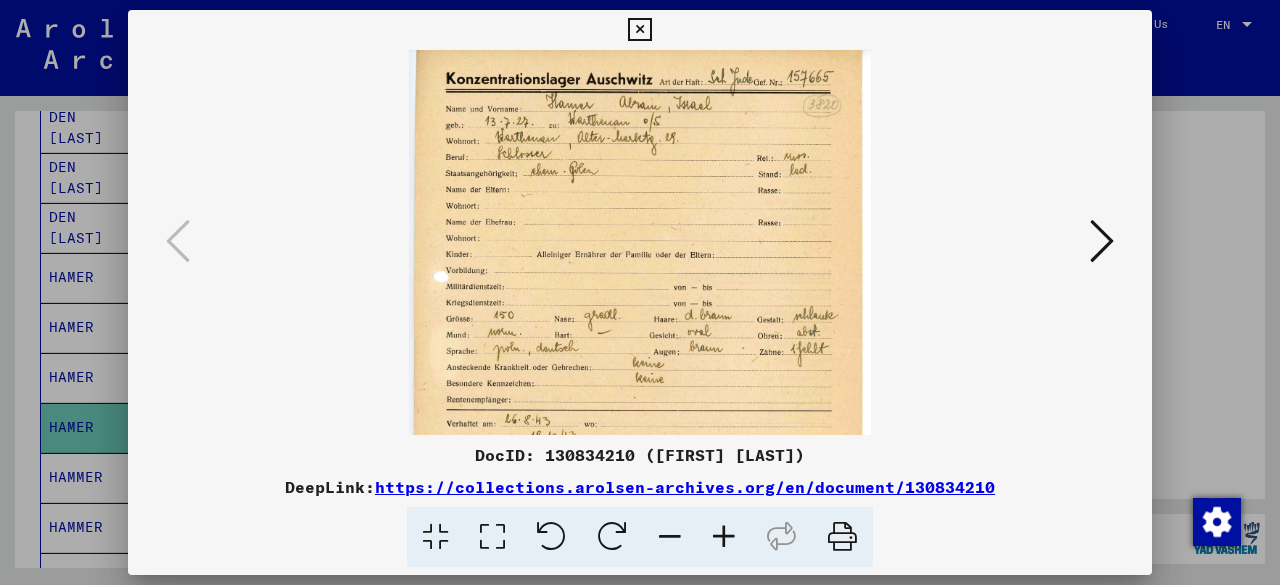 click at bounding box center [724, 537] 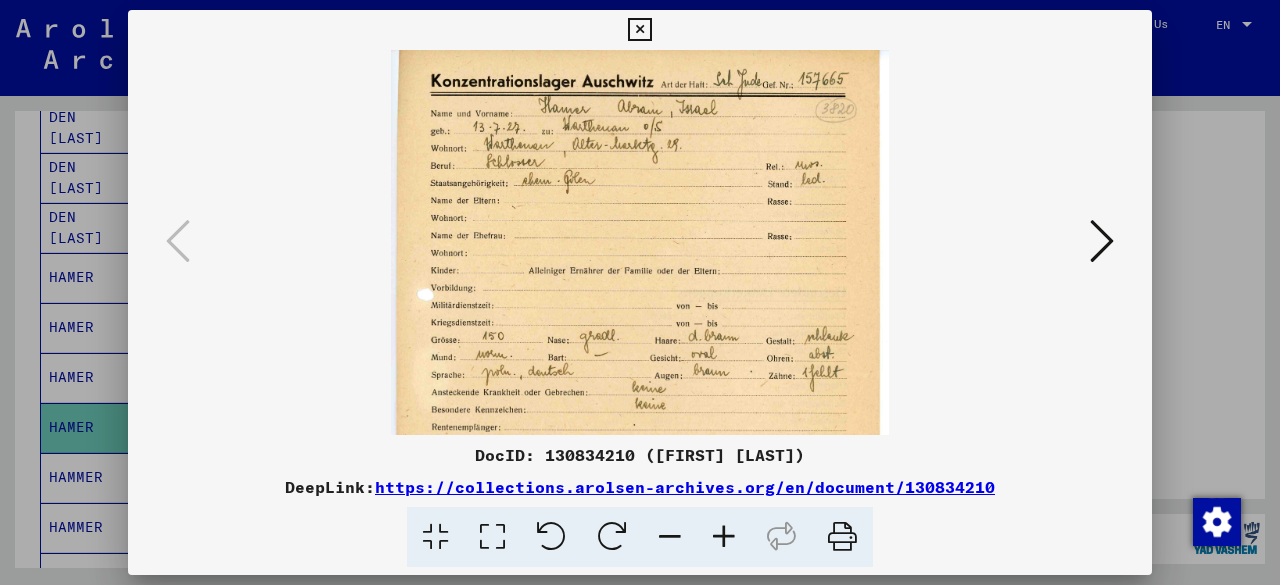 click at bounding box center (724, 537) 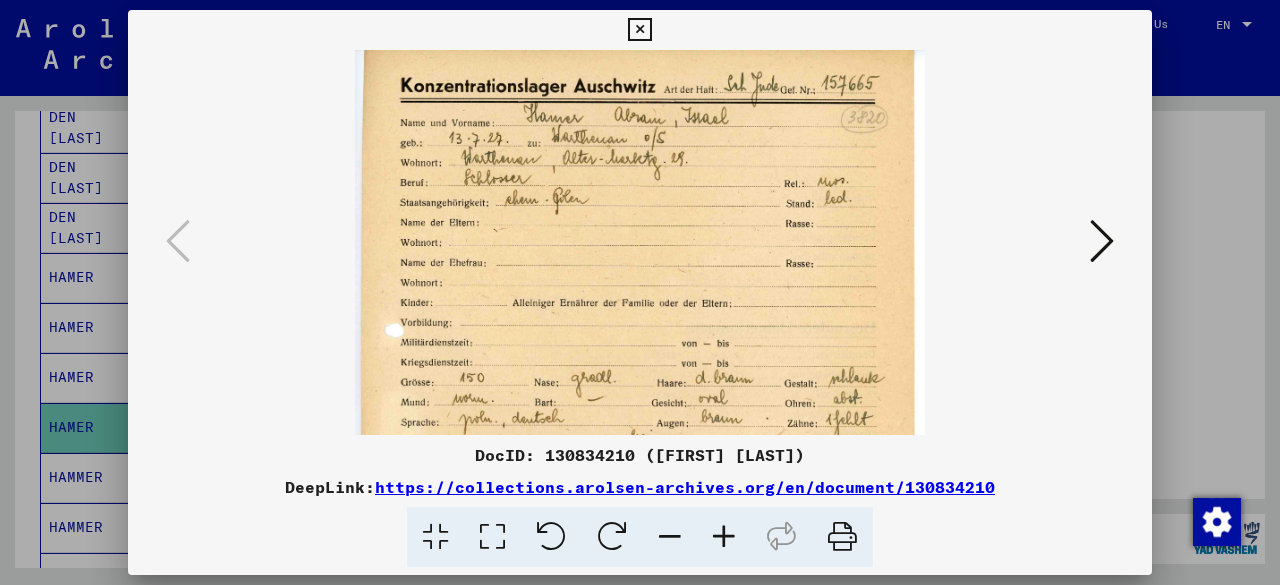 click at bounding box center [724, 537] 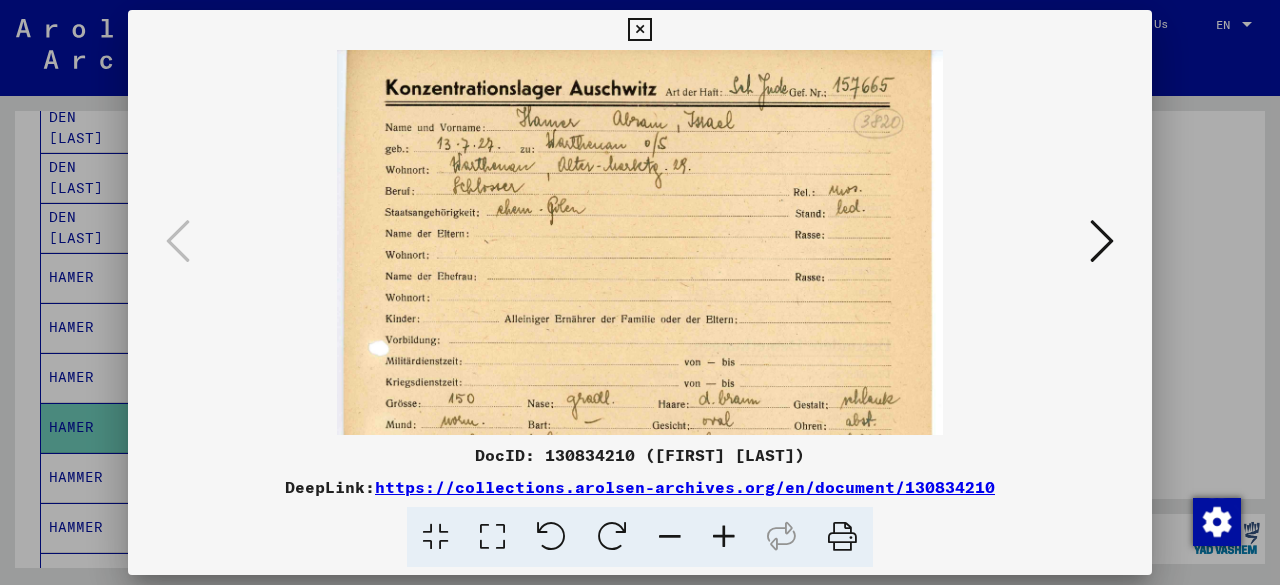 click at bounding box center [724, 537] 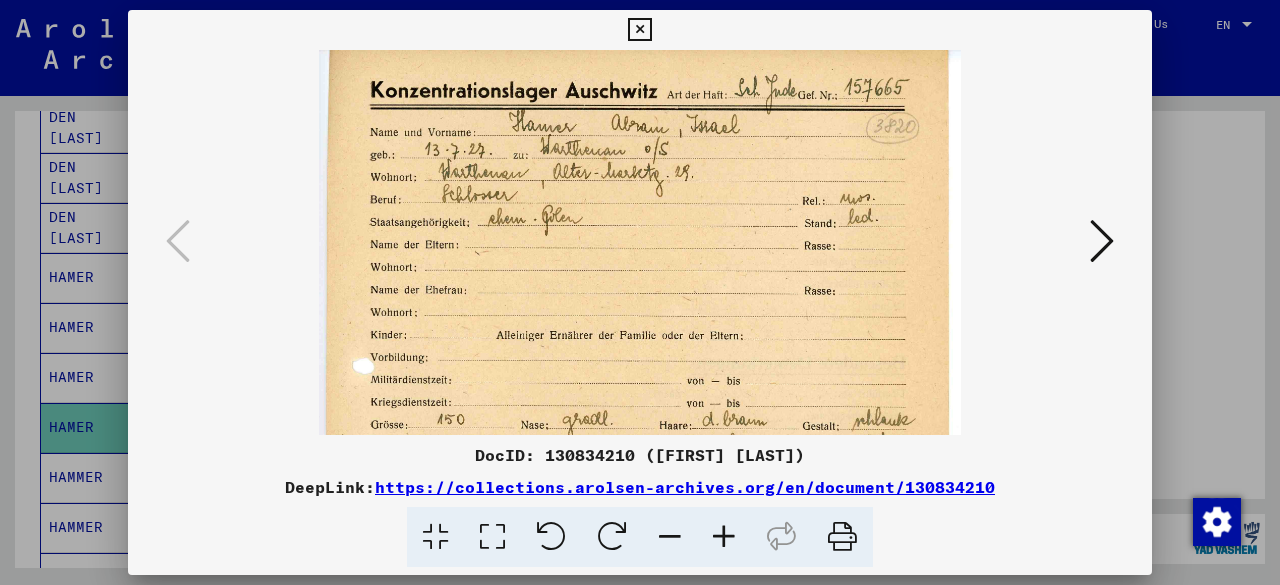 click at bounding box center [724, 537] 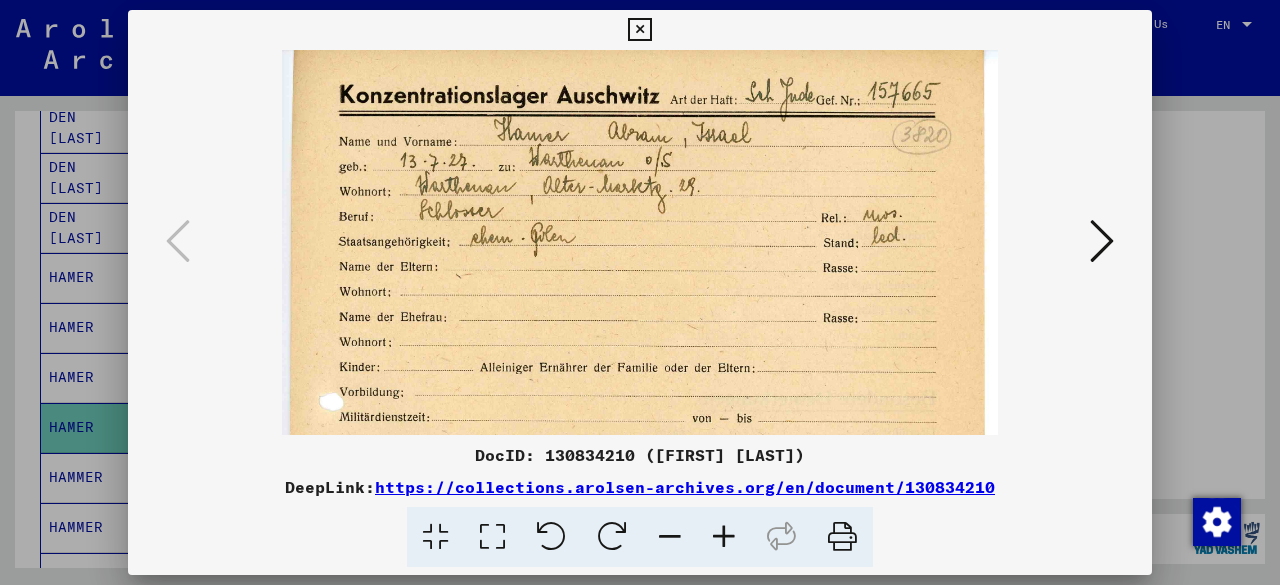 click at bounding box center [724, 537] 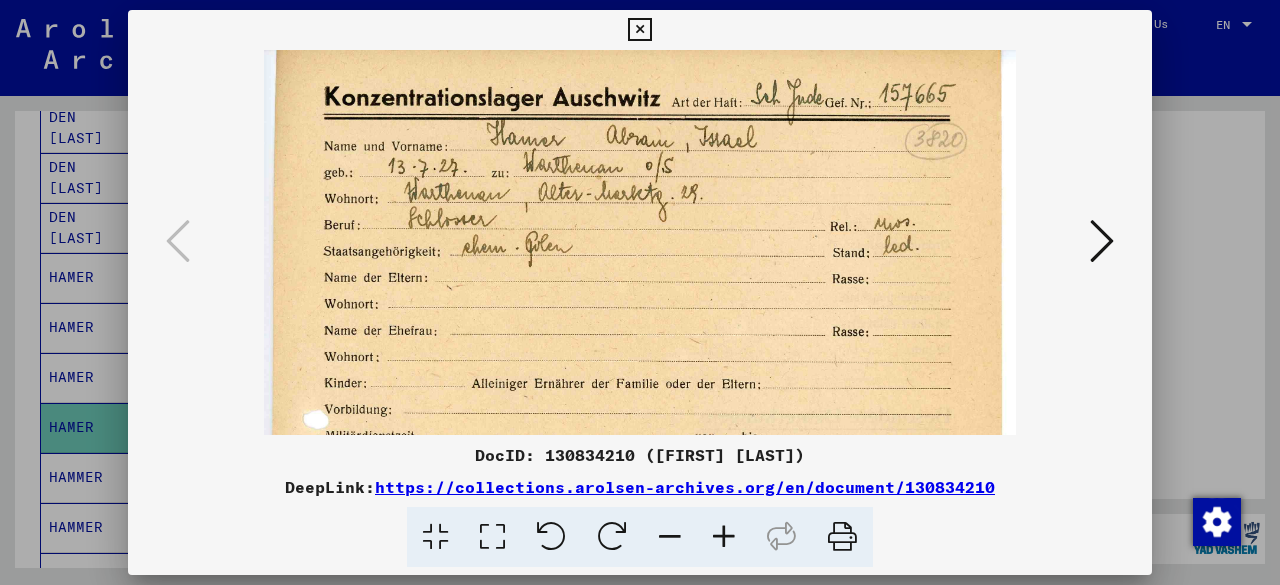 click at bounding box center (724, 537) 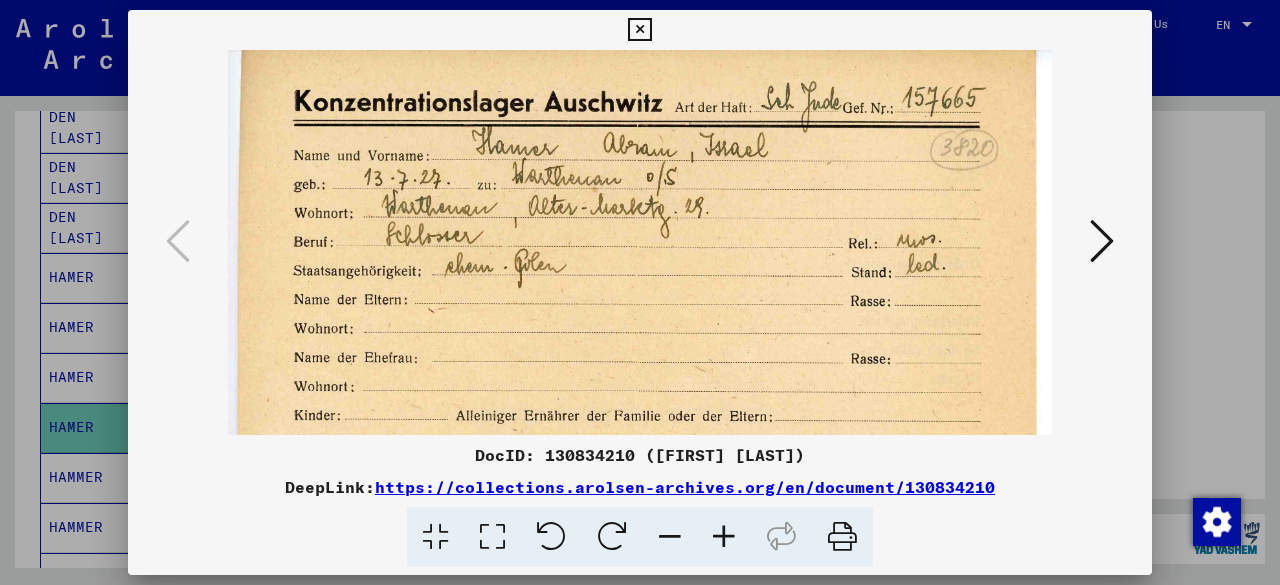 click at bounding box center (724, 537) 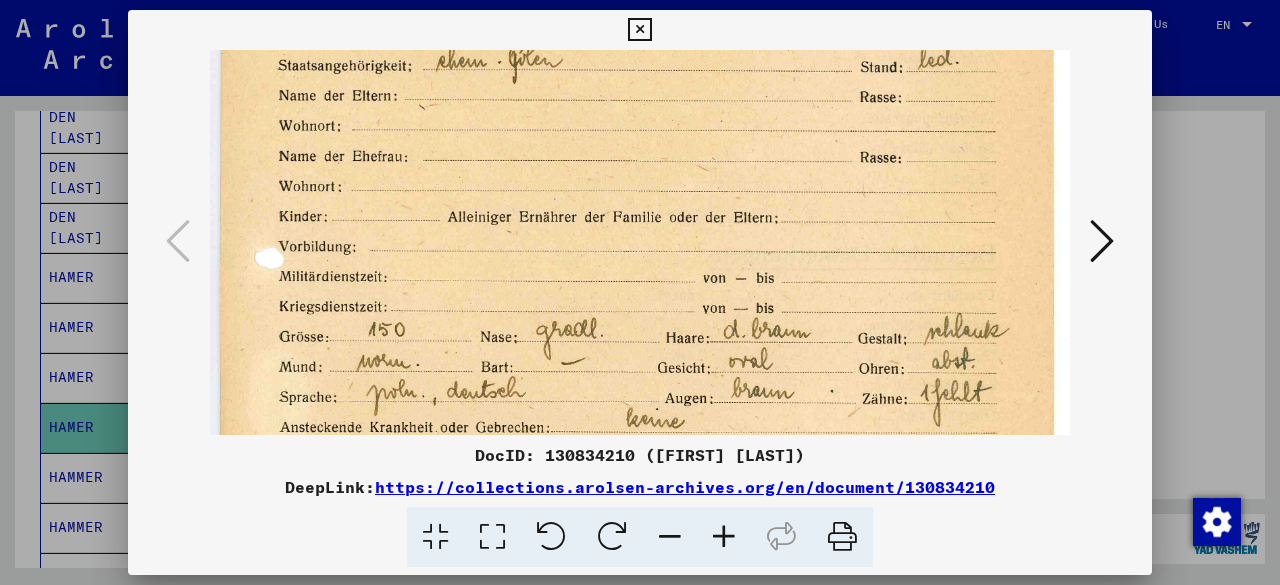 drag, startPoint x: 600, startPoint y: 332, endPoint x: 567, endPoint y: 111, distance: 223.45021 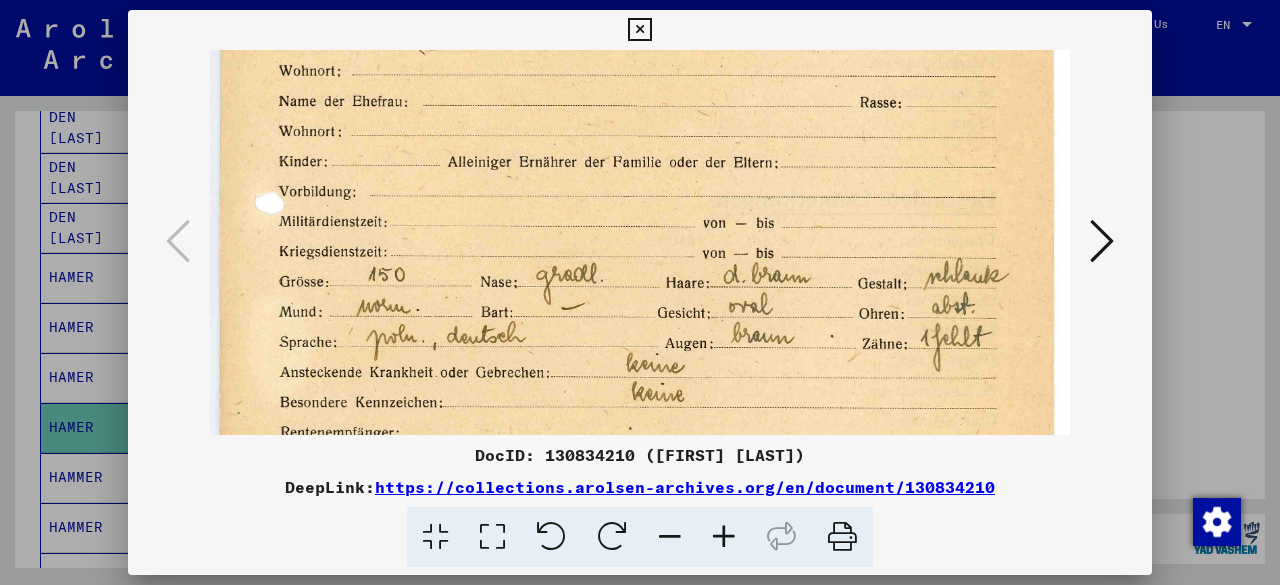 drag, startPoint x: 601, startPoint y: 262, endPoint x: 602, endPoint y: 153, distance: 109.004585 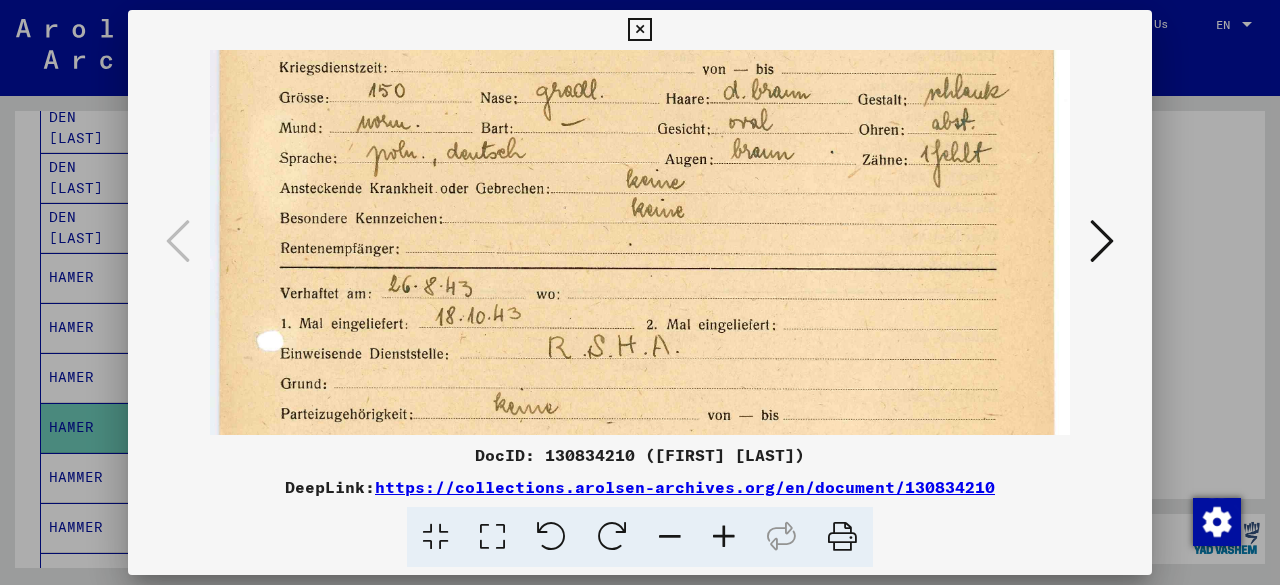 drag, startPoint x: 613, startPoint y: 263, endPoint x: 590, endPoint y: 110, distance: 154.7191 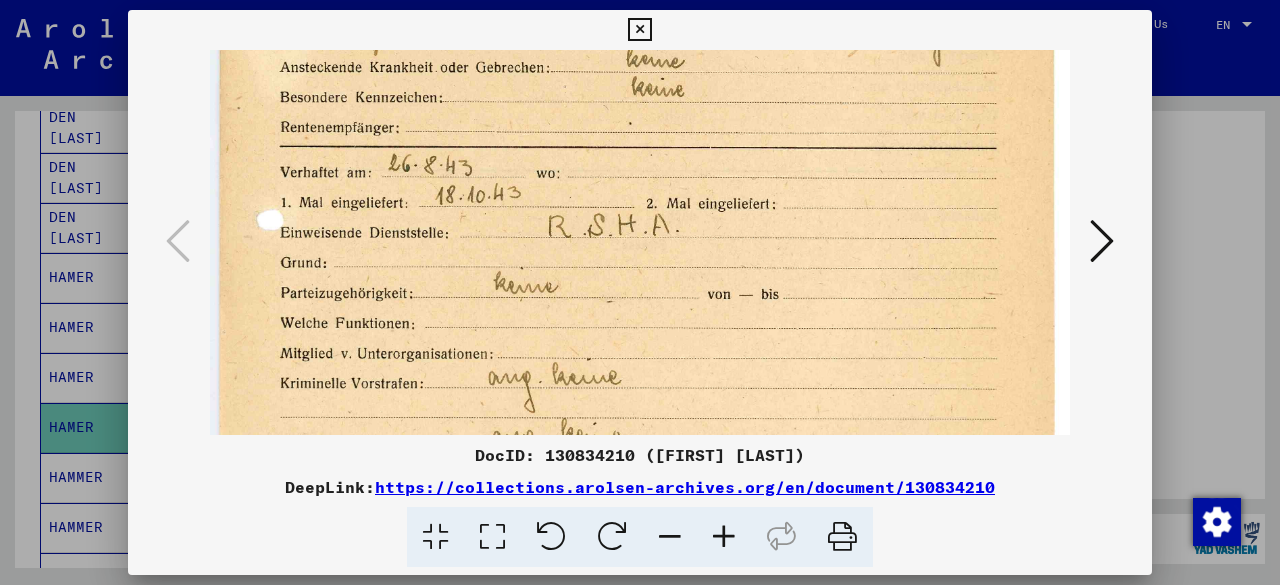 drag, startPoint x: 618, startPoint y: 272, endPoint x: 576, endPoint y: 141, distance: 137.56816 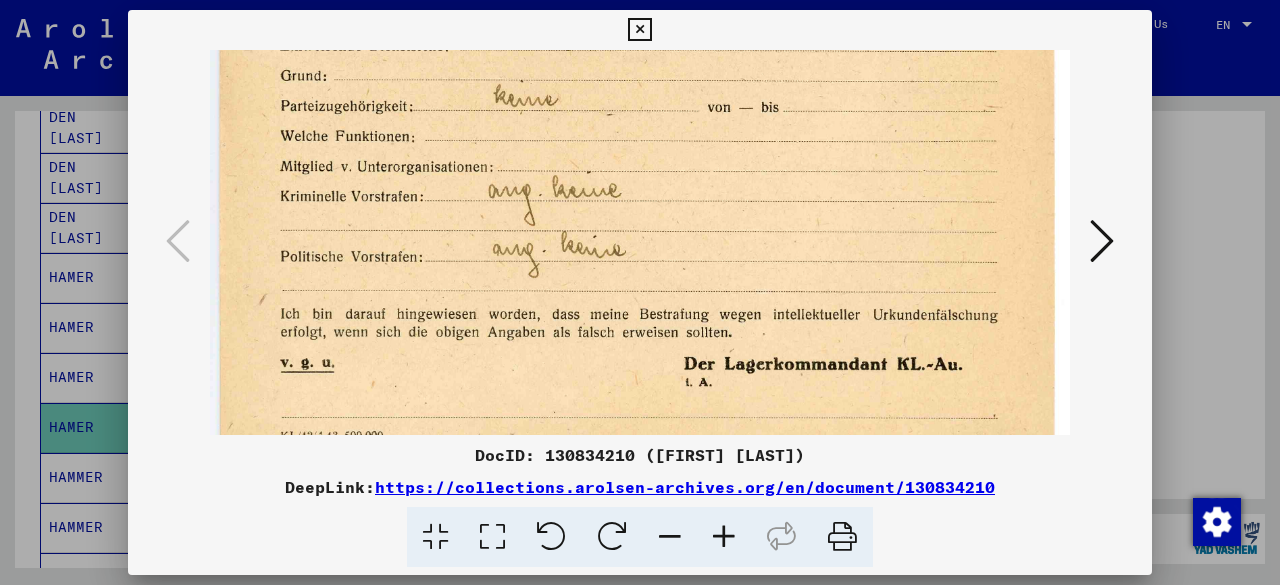 drag, startPoint x: 618, startPoint y: 222, endPoint x: 571, endPoint y: 121, distance: 111.40018 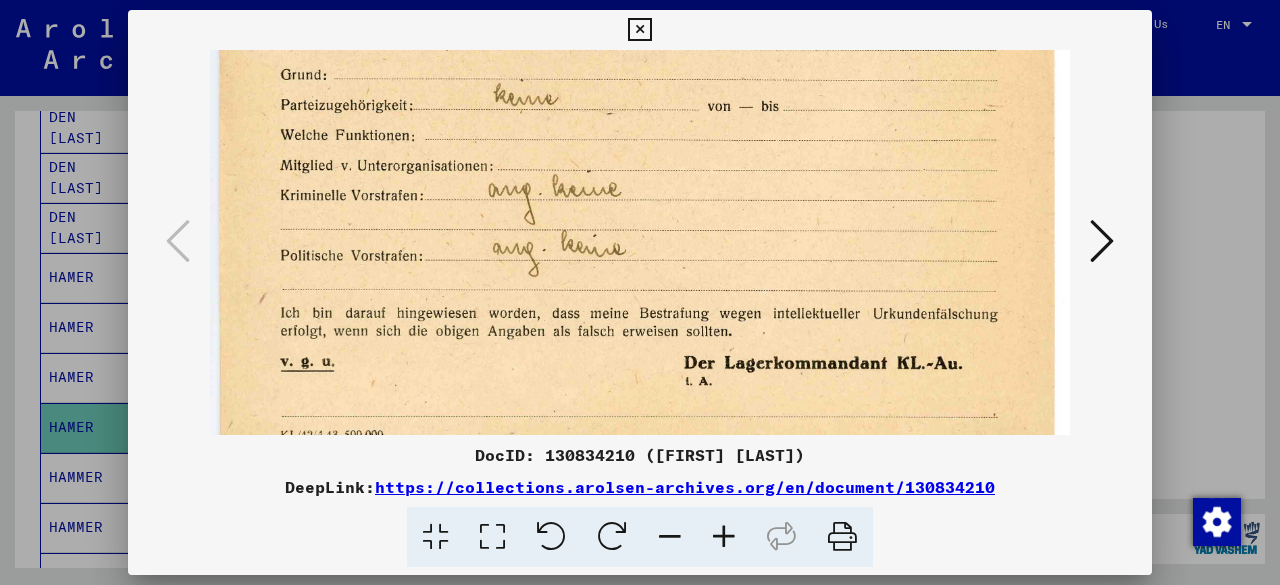 click at bounding box center [640, -121] 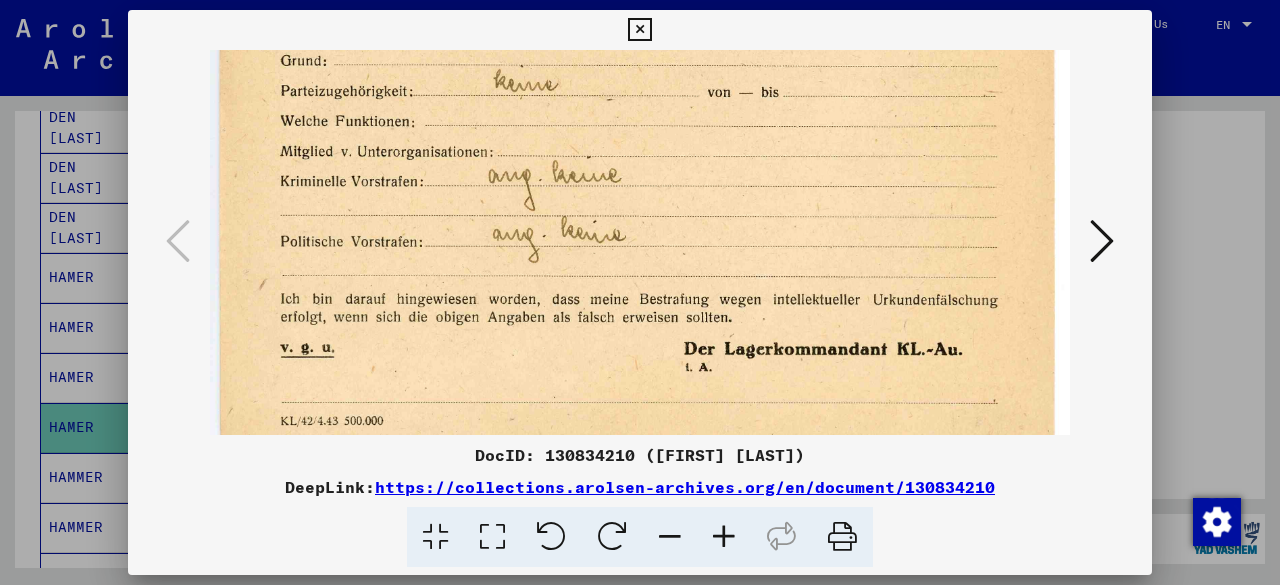 scroll, scrollTop: 800, scrollLeft: 0, axis: vertical 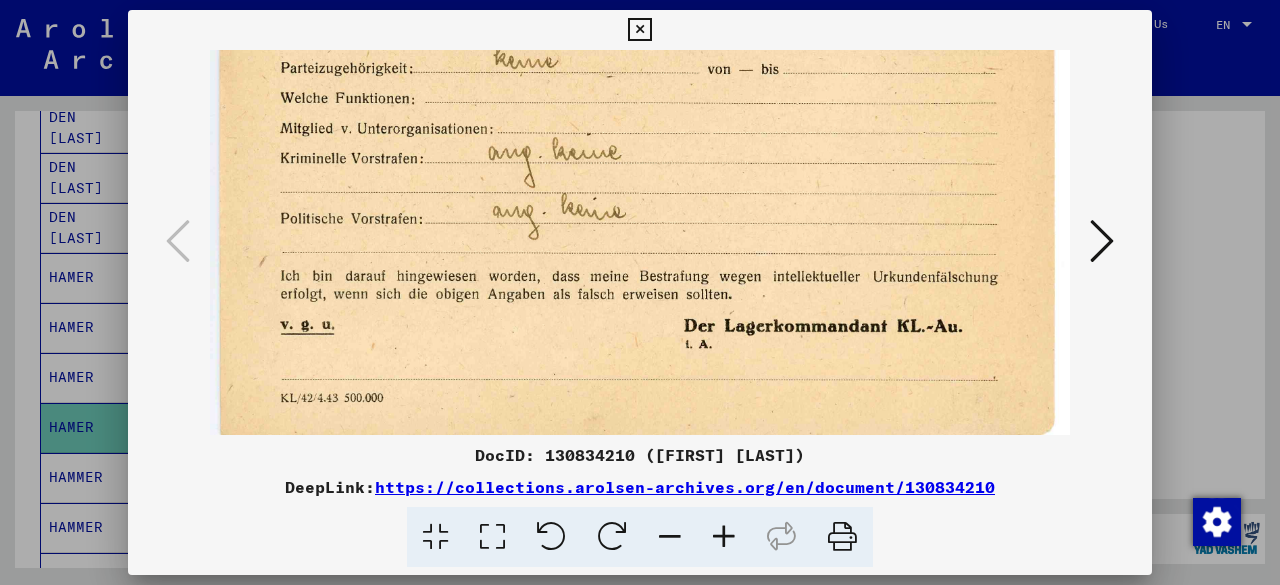 drag, startPoint x: 605, startPoint y: 256, endPoint x: 552, endPoint y: 111, distance: 154.38264 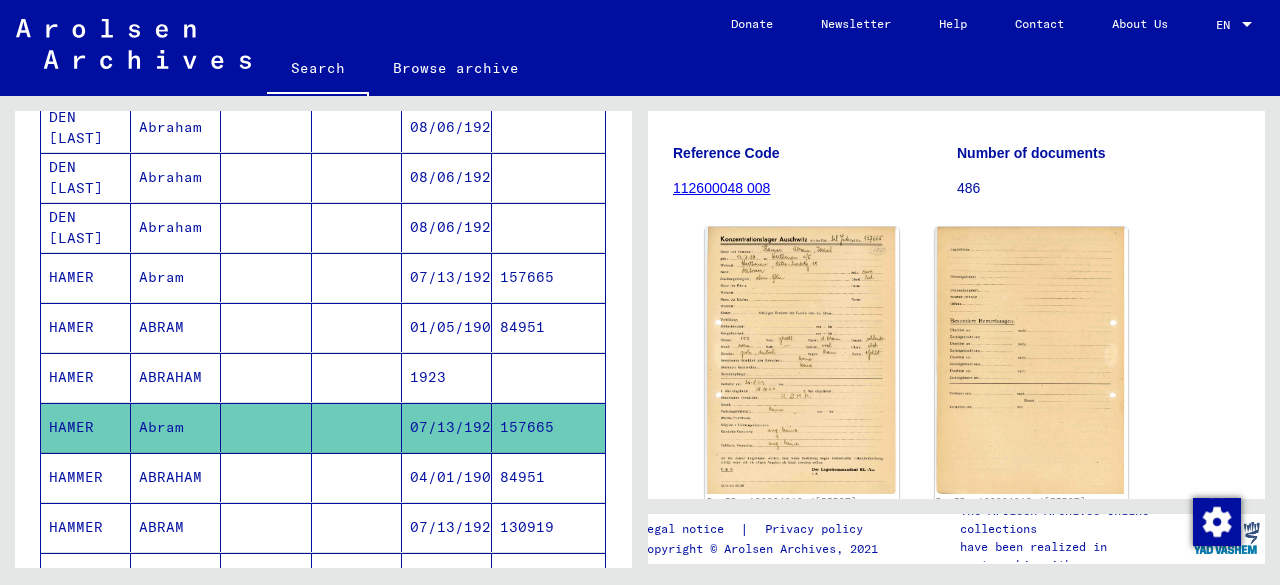 click at bounding box center (357, 527) 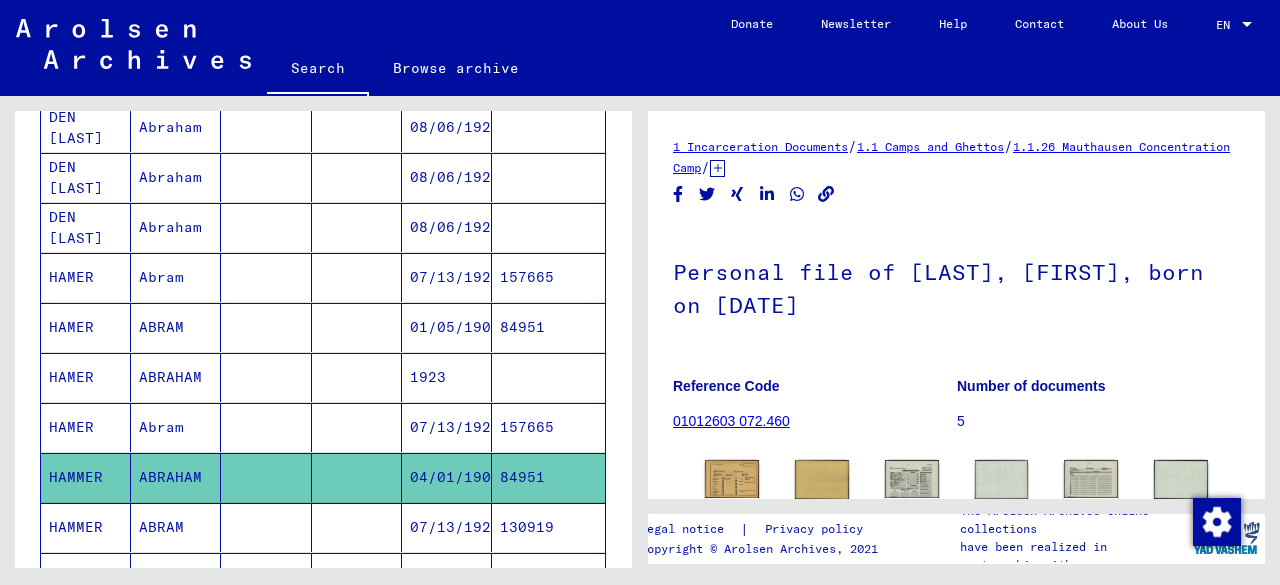 scroll, scrollTop: 0, scrollLeft: 0, axis: both 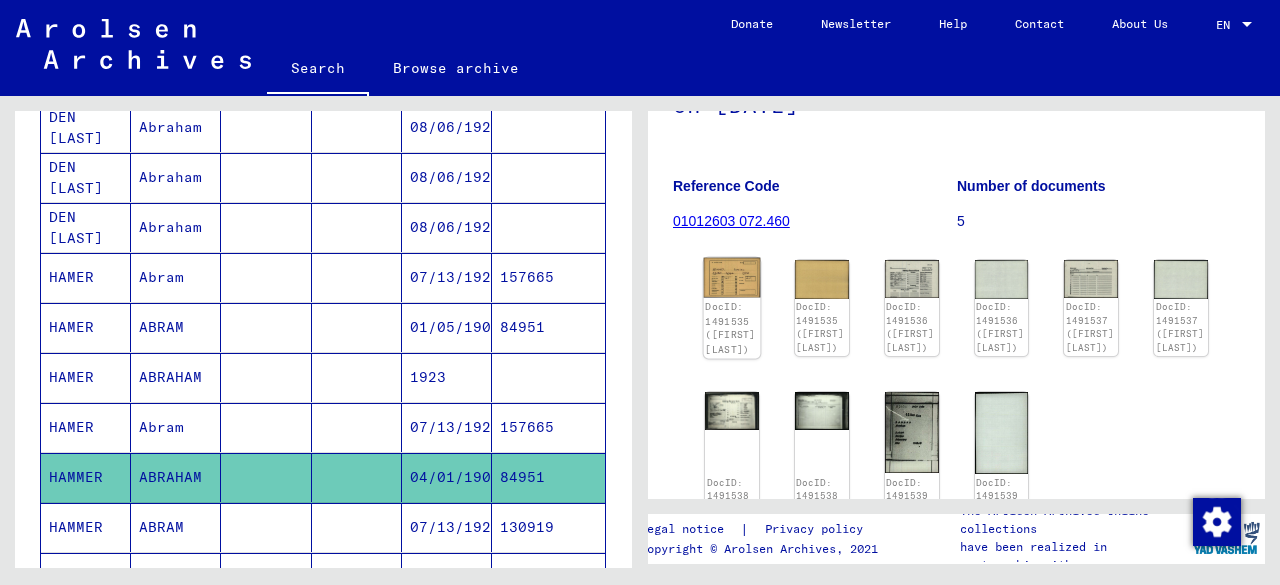 click 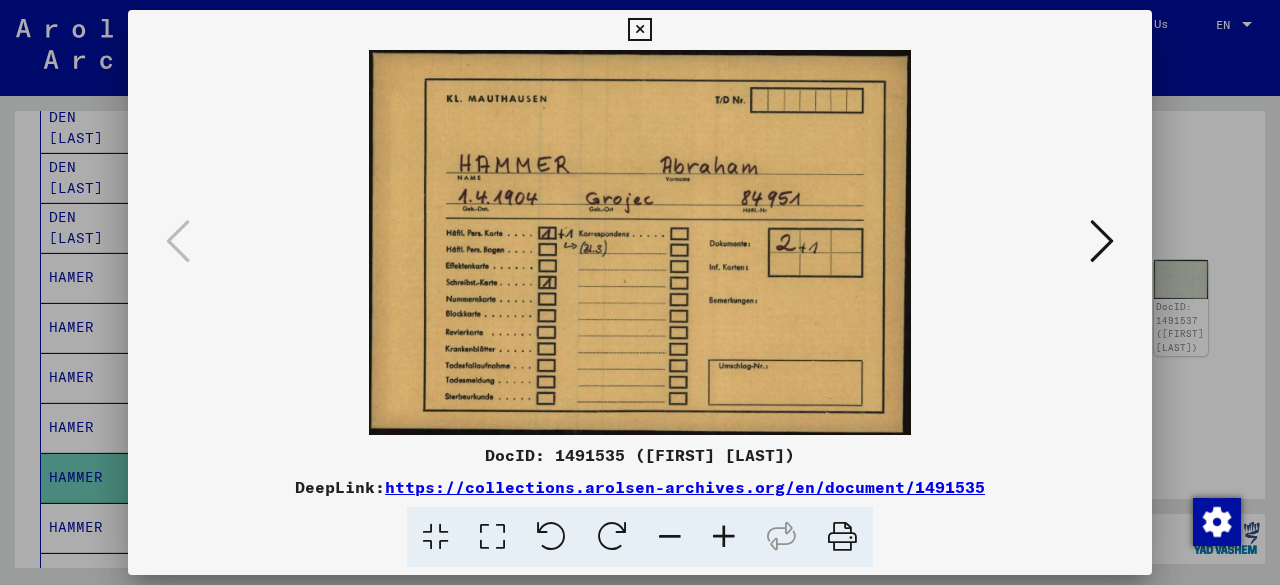 click at bounding box center [1102, 241] 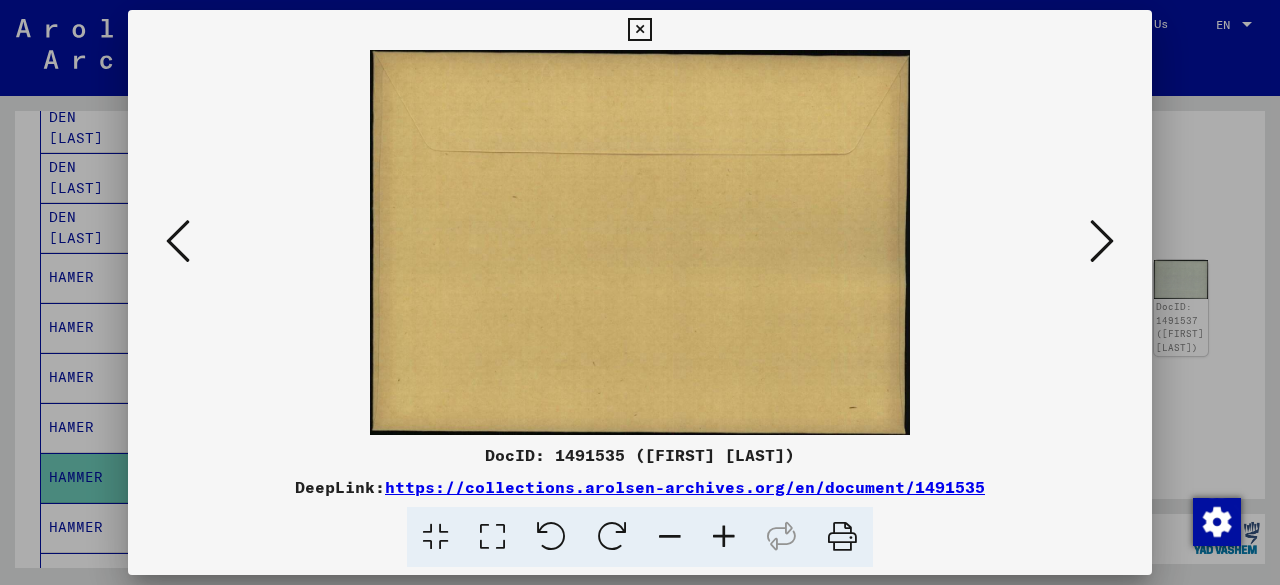 click at bounding box center (1102, 241) 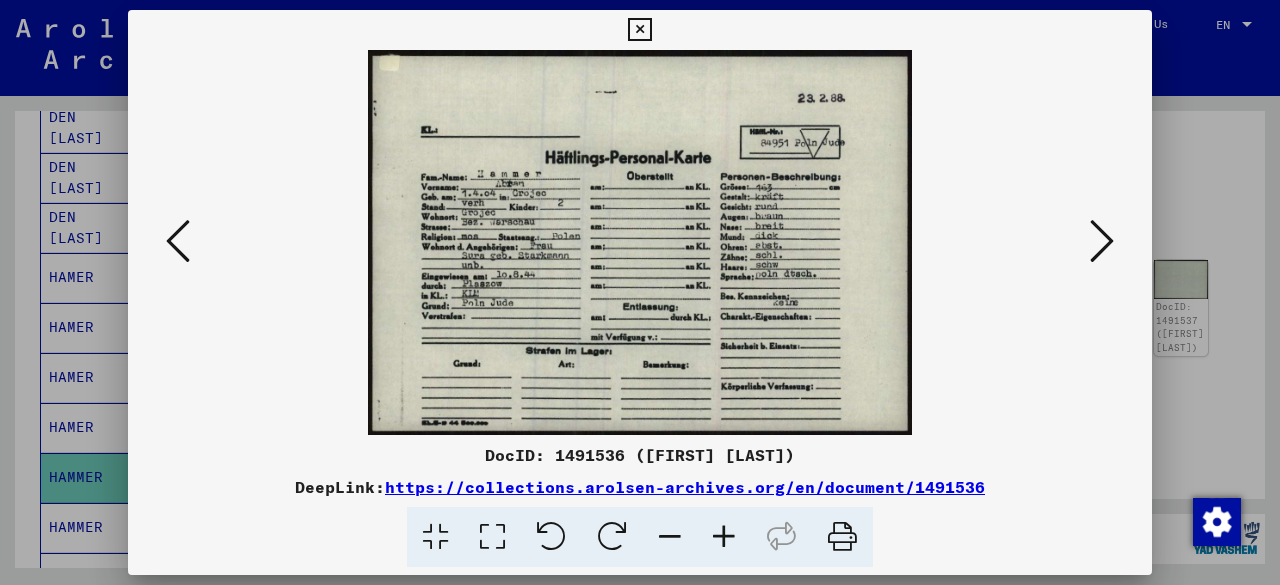 click at bounding box center [178, 241] 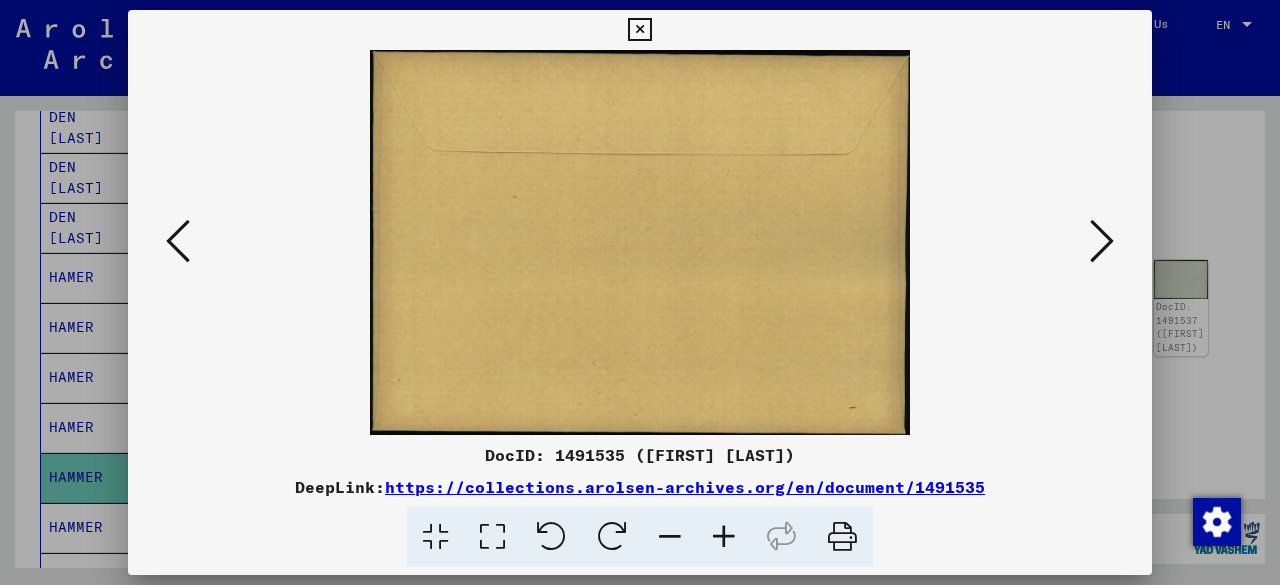 click at bounding box center [178, 241] 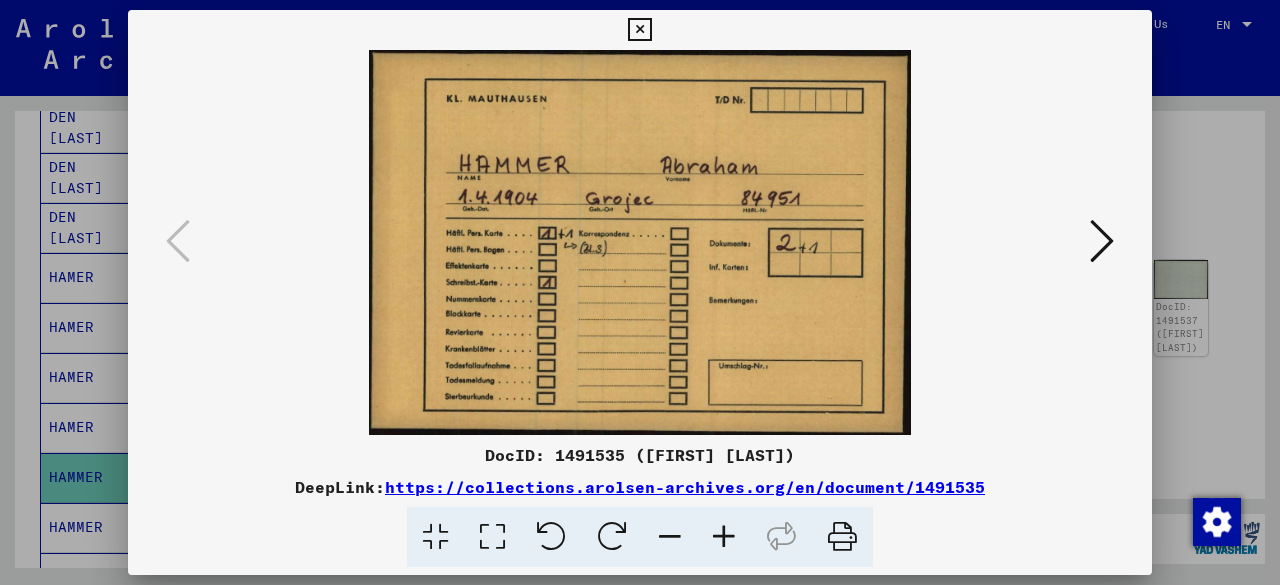 click at bounding box center (1102, 242) 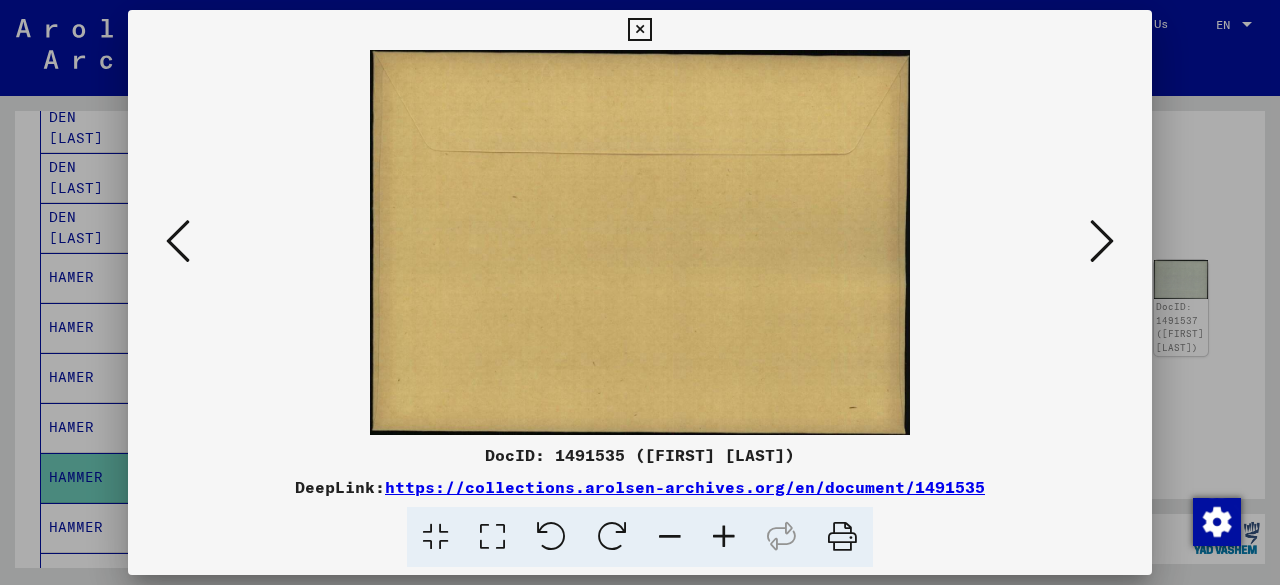 click at bounding box center (1102, 241) 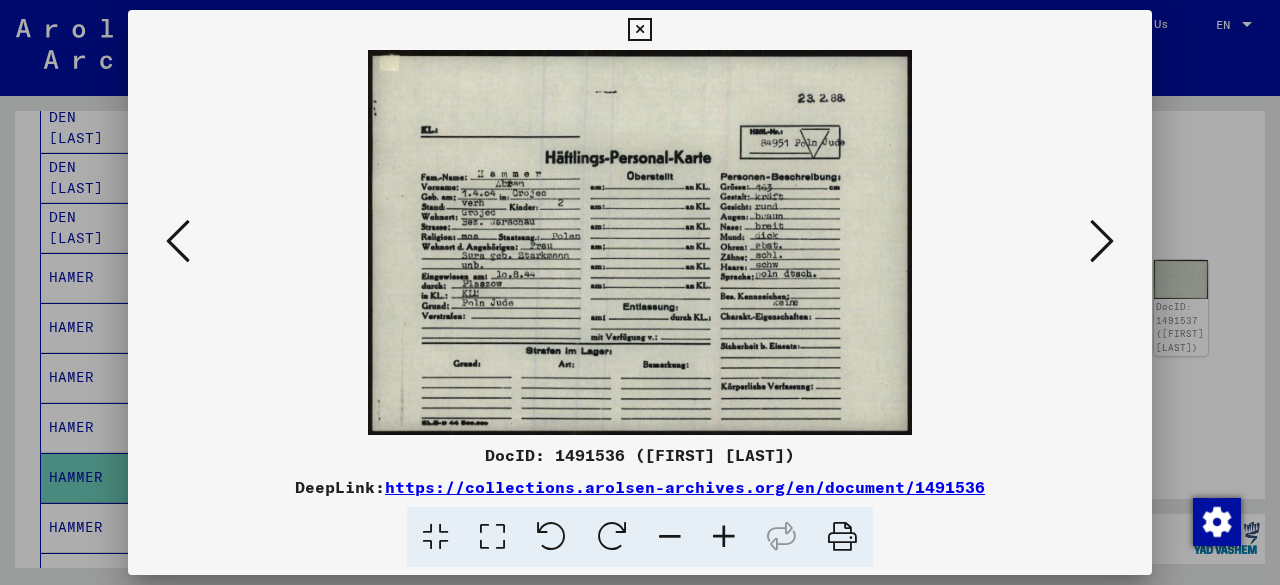 click at bounding box center [640, 242] 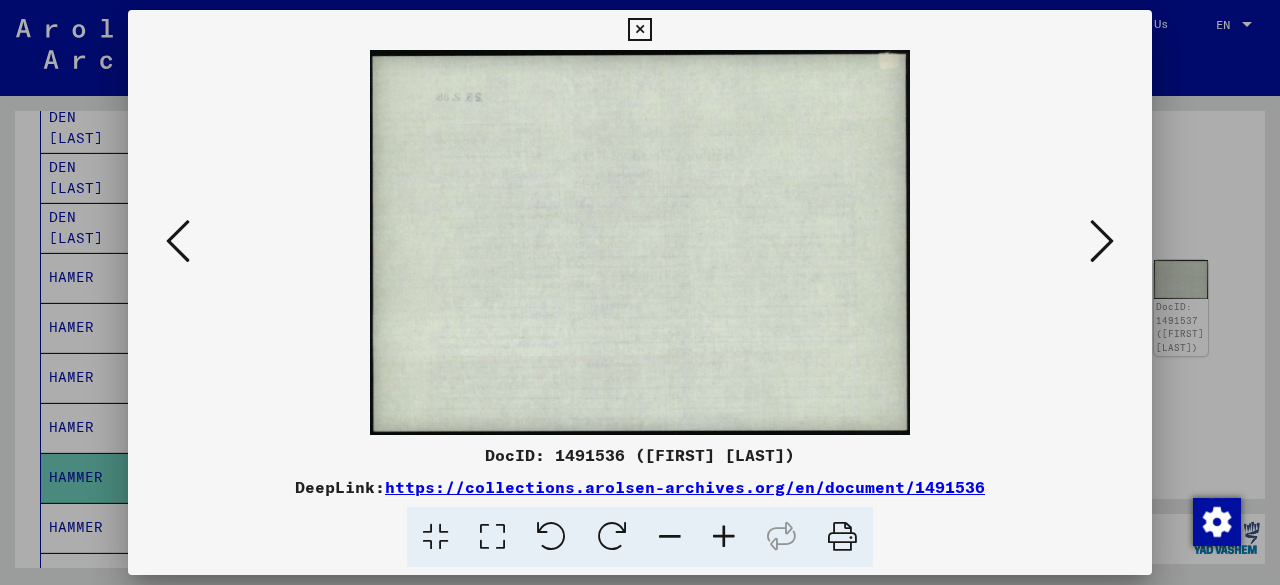 click at bounding box center (1102, 241) 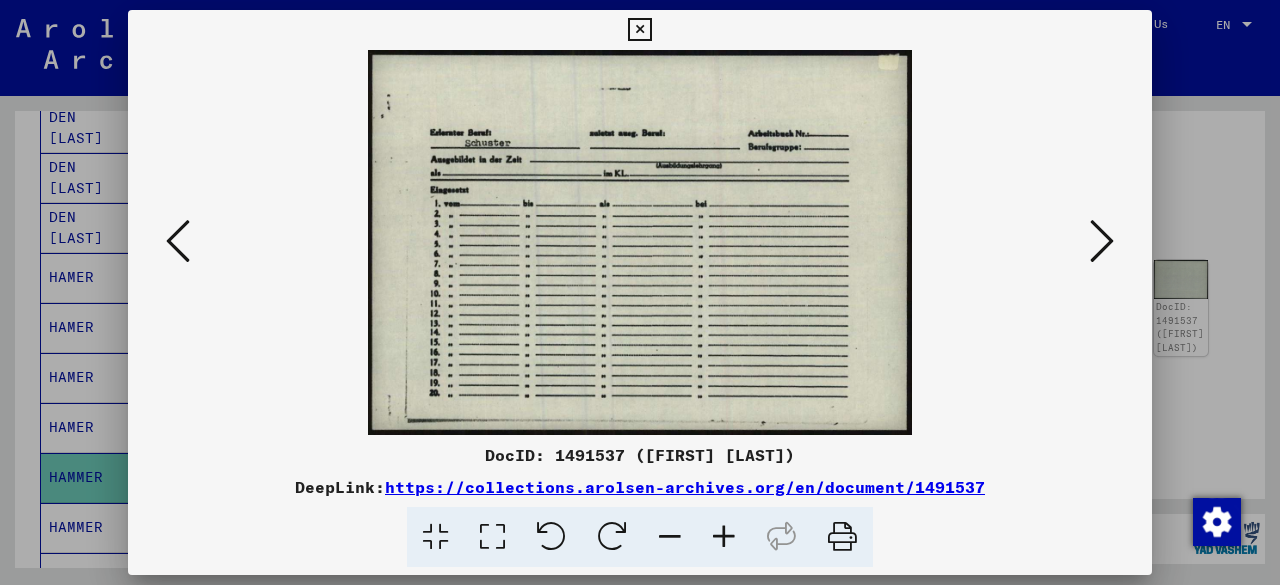 click at bounding box center [1102, 241] 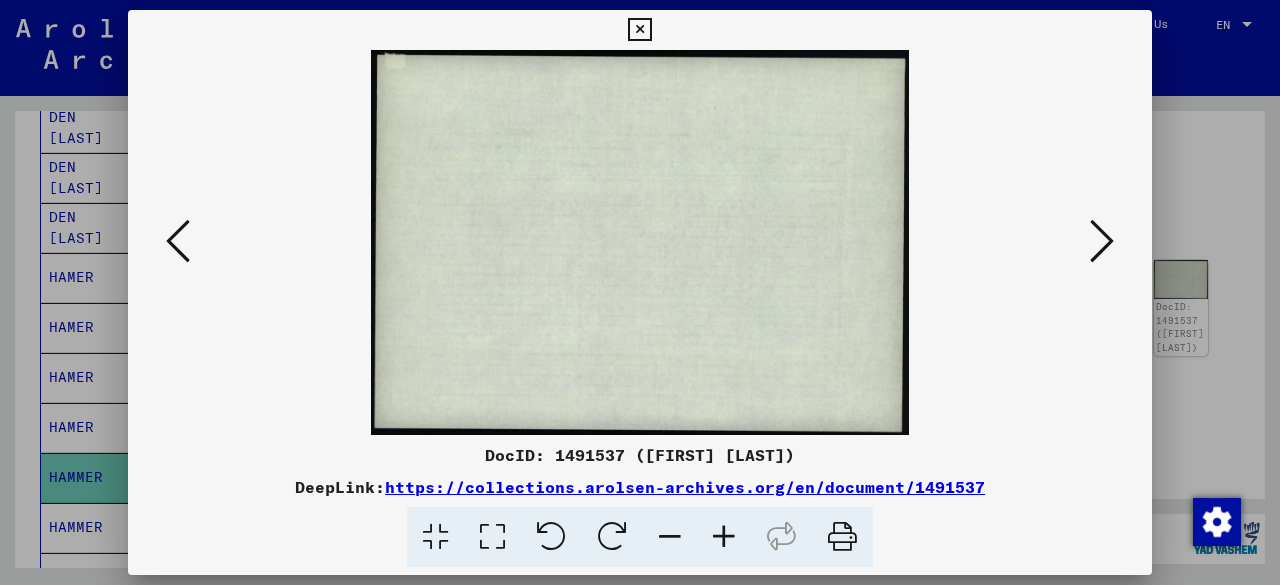 click at bounding box center (1102, 241) 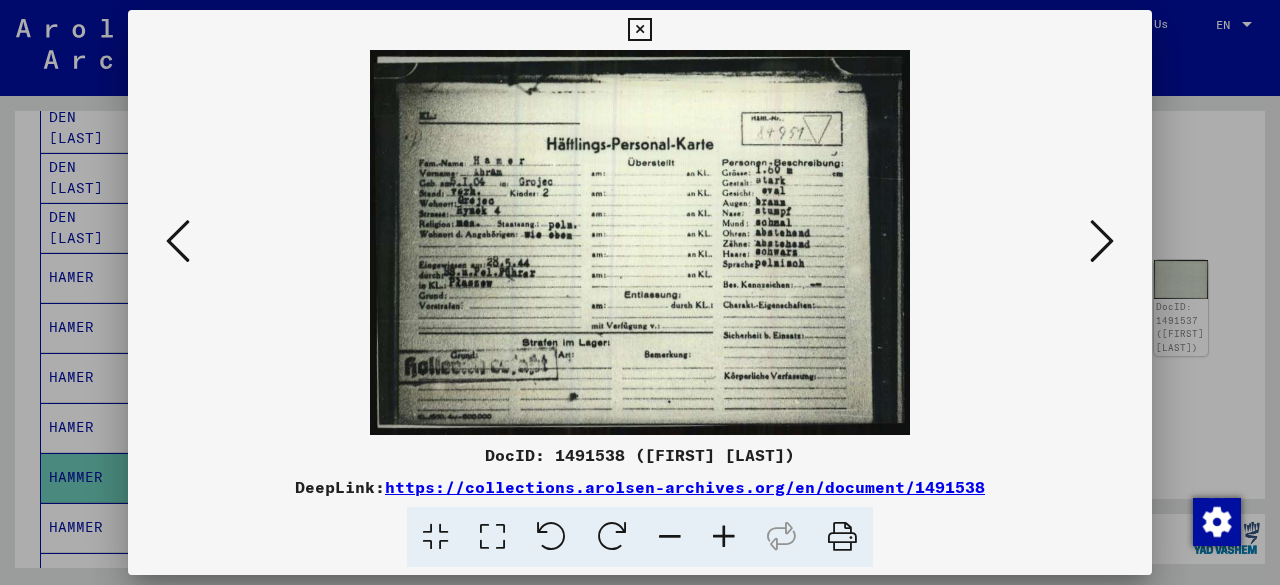 click at bounding box center (1102, 242) 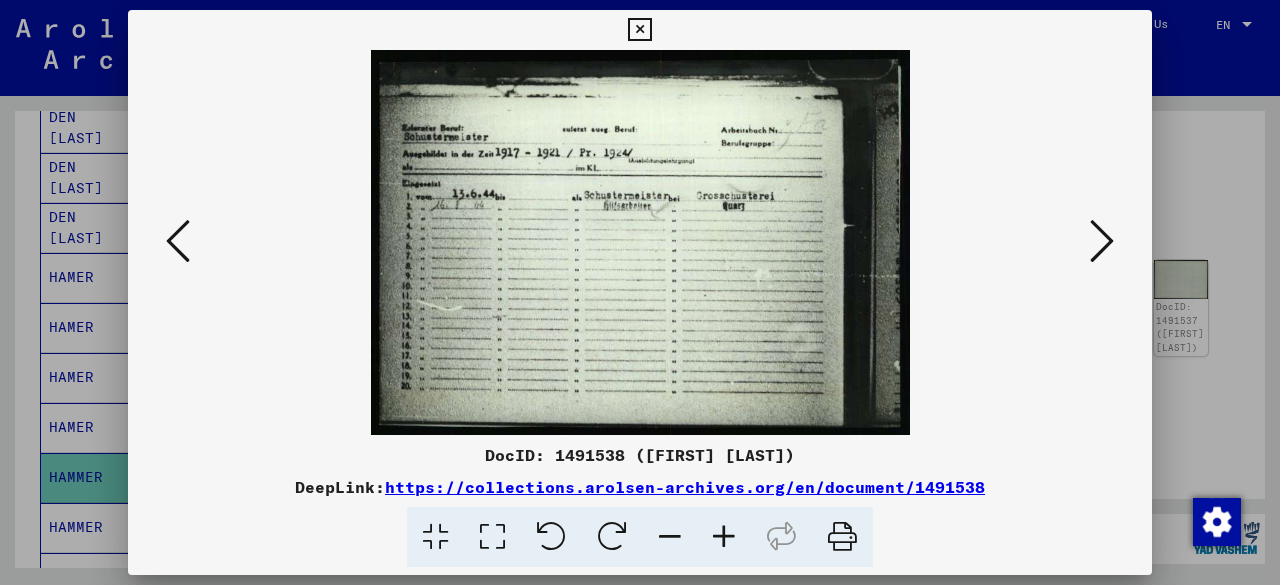 click at bounding box center [1102, 242] 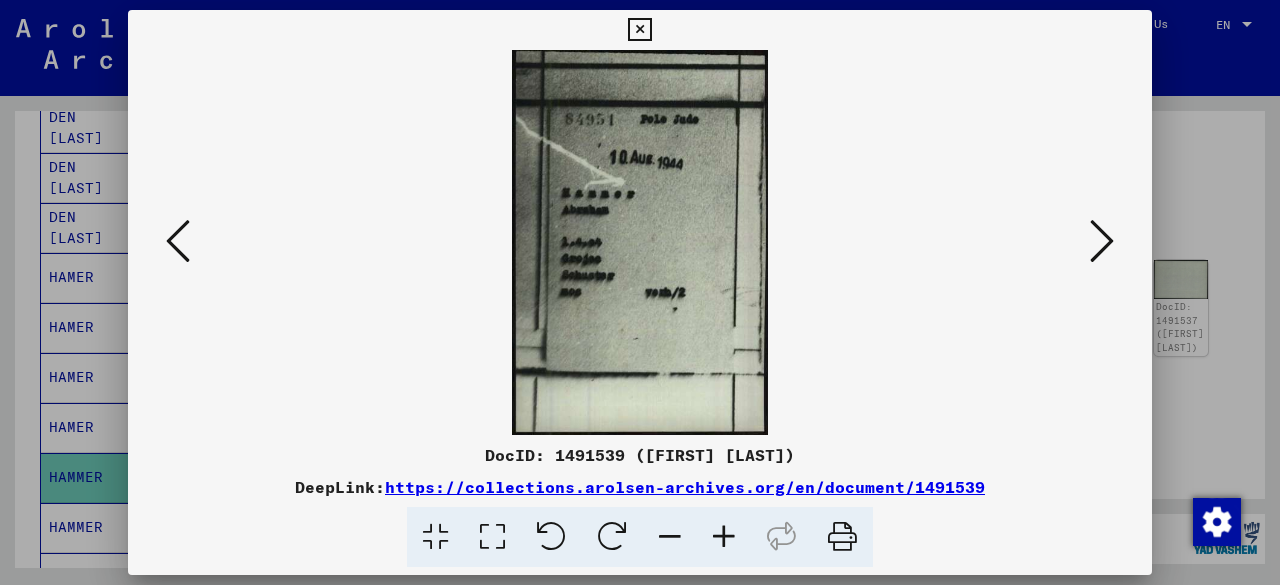 click at bounding box center [1102, 242] 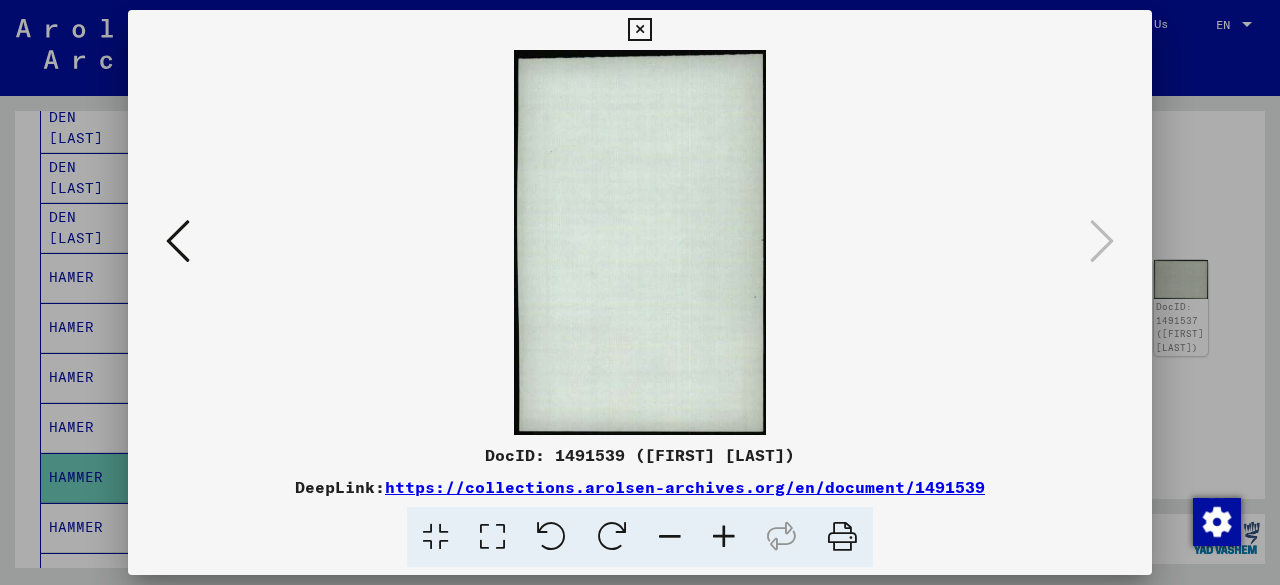 click at bounding box center [640, 292] 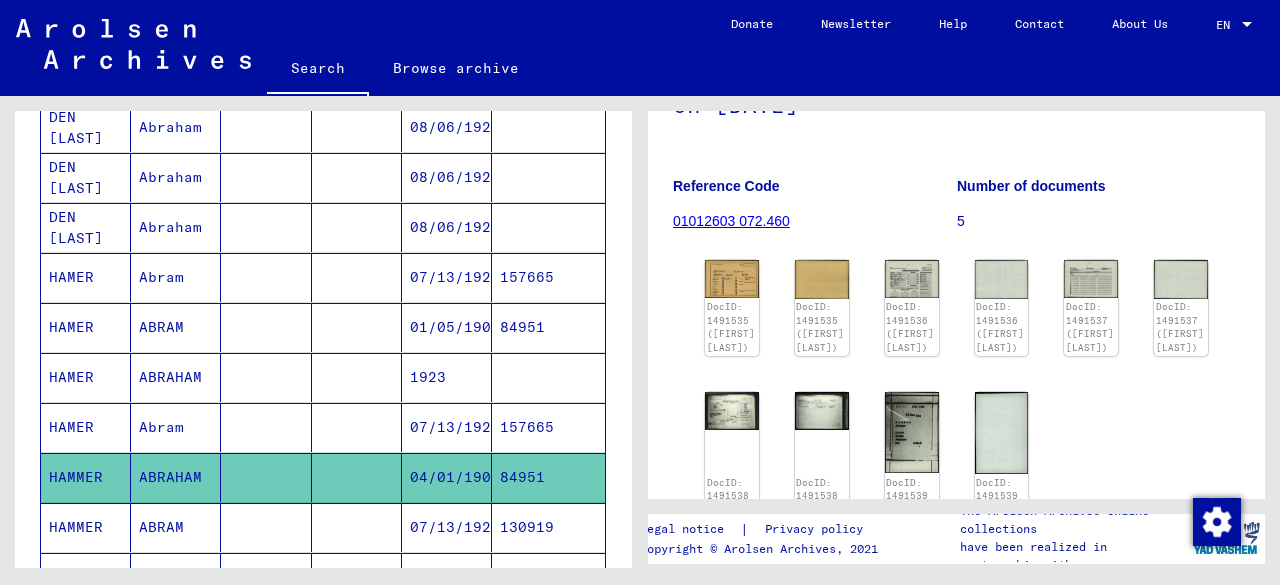 scroll, scrollTop: 602, scrollLeft: 0, axis: vertical 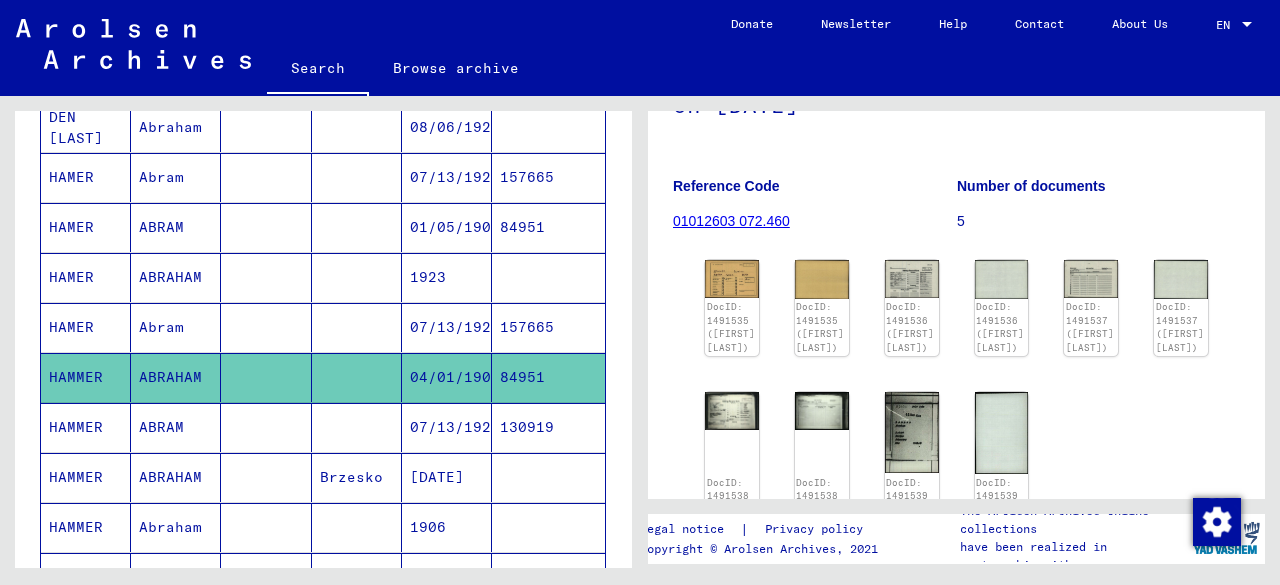 click on "07/13/1927" at bounding box center (447, 477) 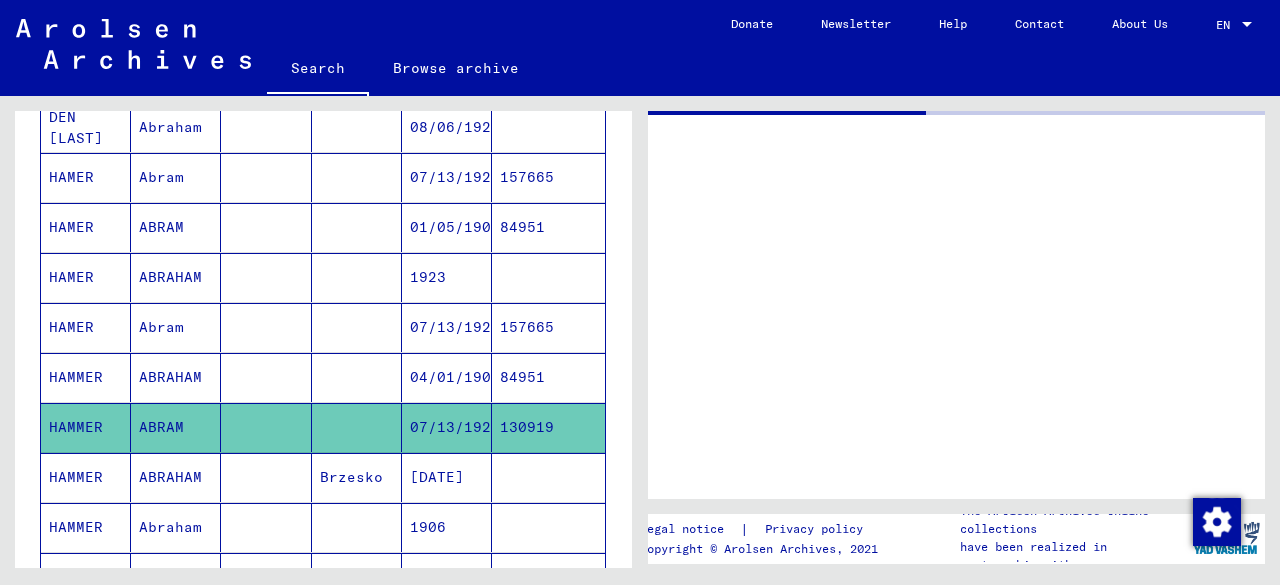 scroll, scrollTop: 0, scrollLeft: 0, axis: both 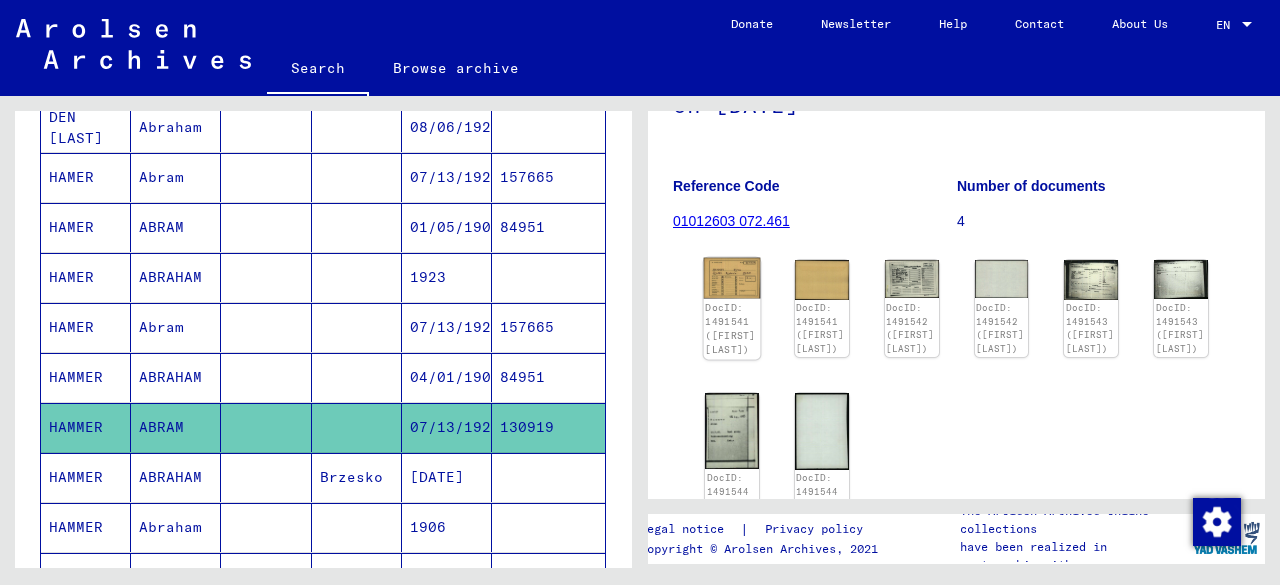 click 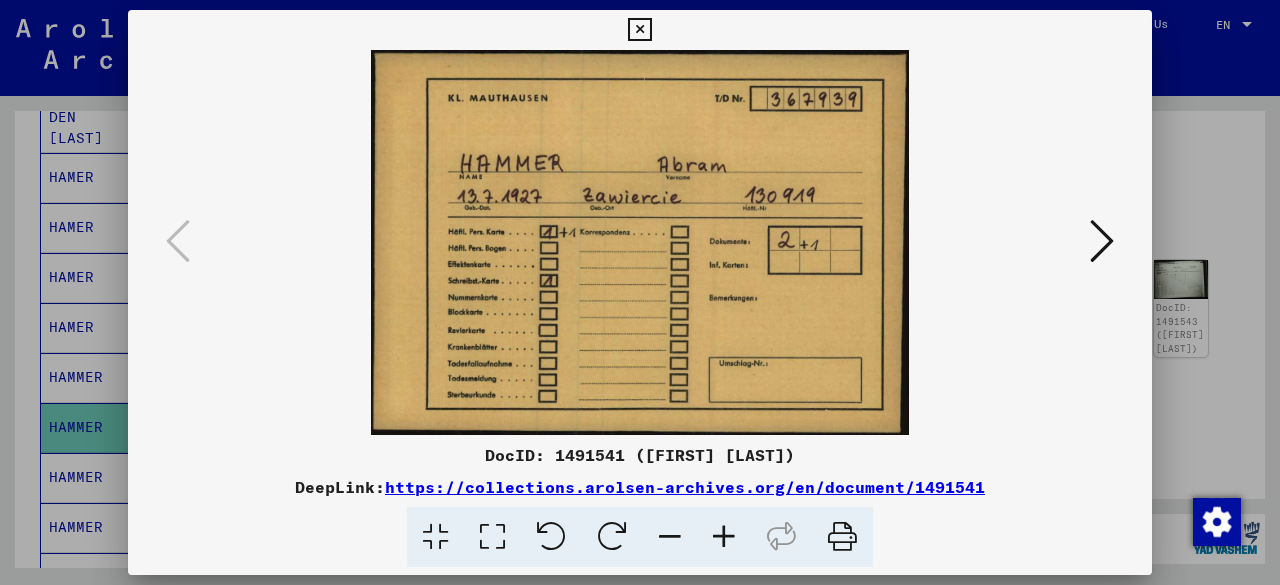 click at bounding box center (1102, 242) 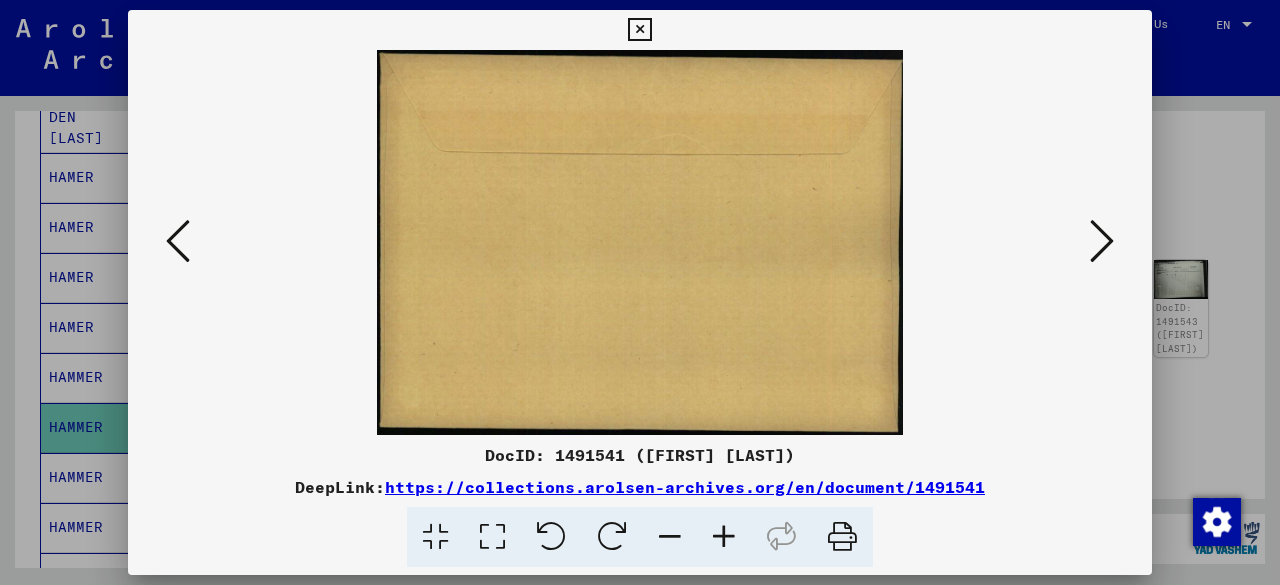 click at bounding box center (1102, 242) 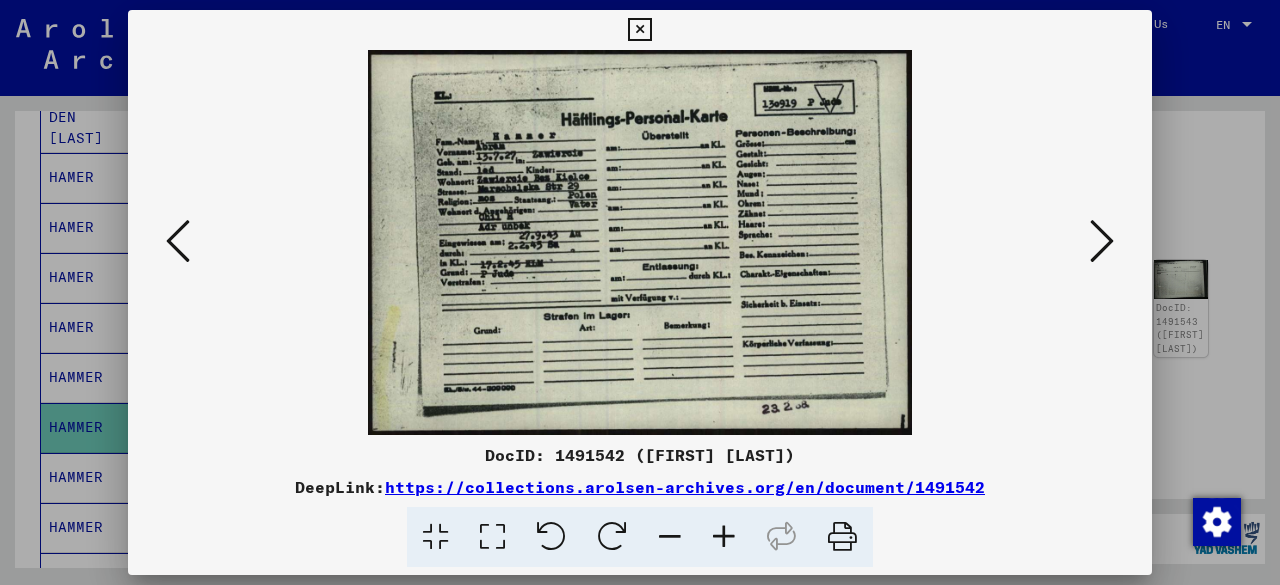 click at bounding box center [1102, 242] 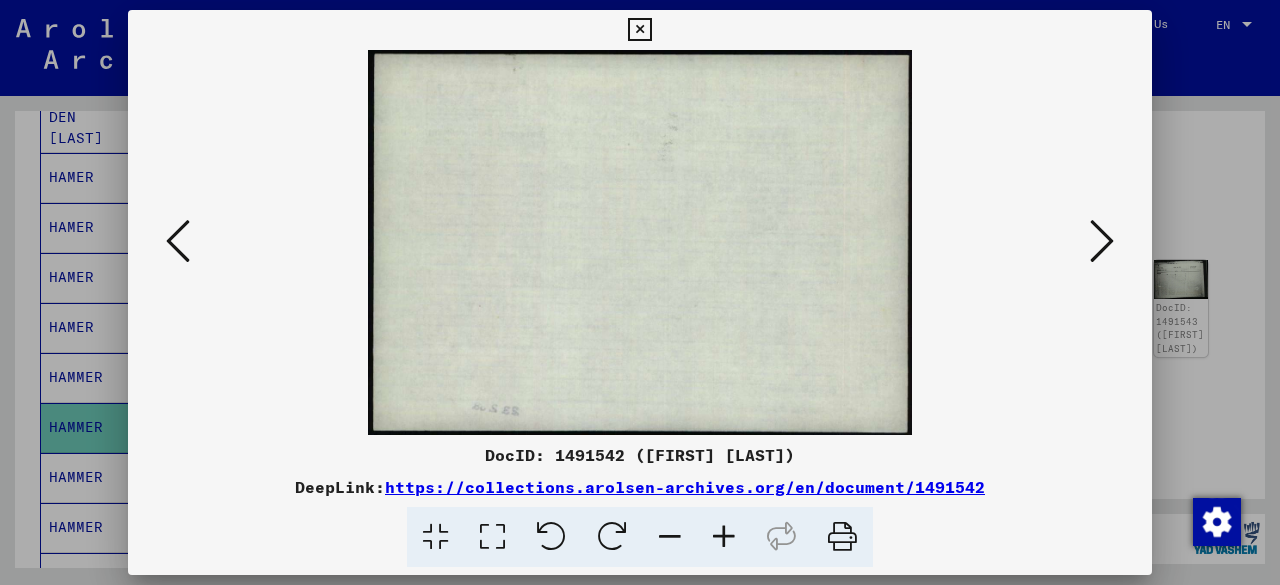 click at bounding box center (1102, 242) 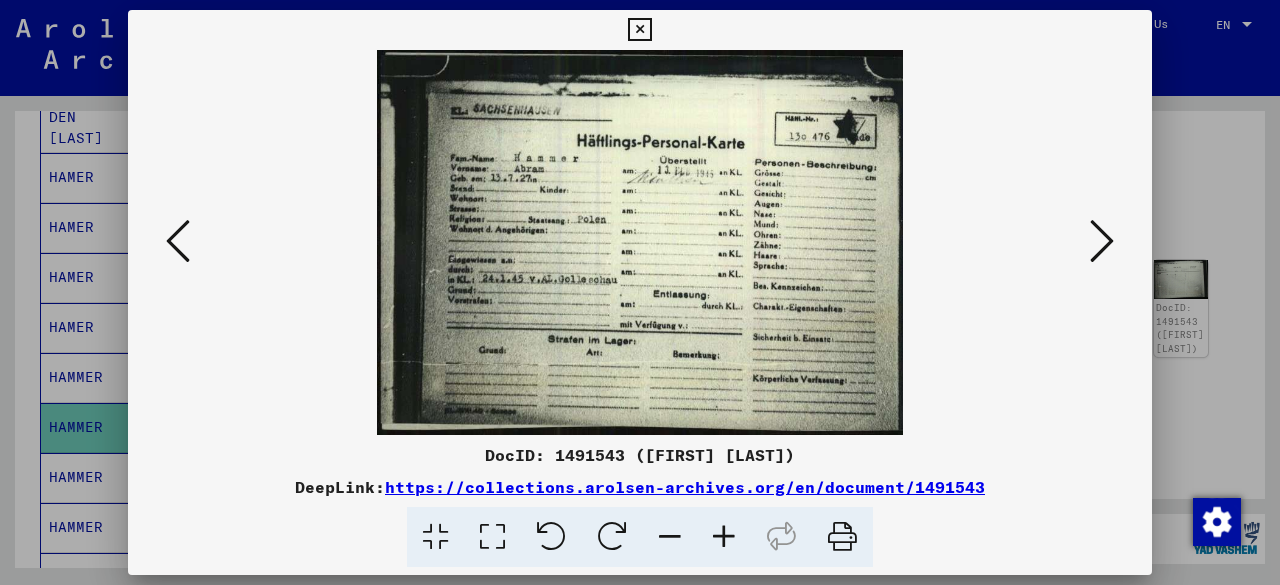 click at bounding box center (1102, 242) 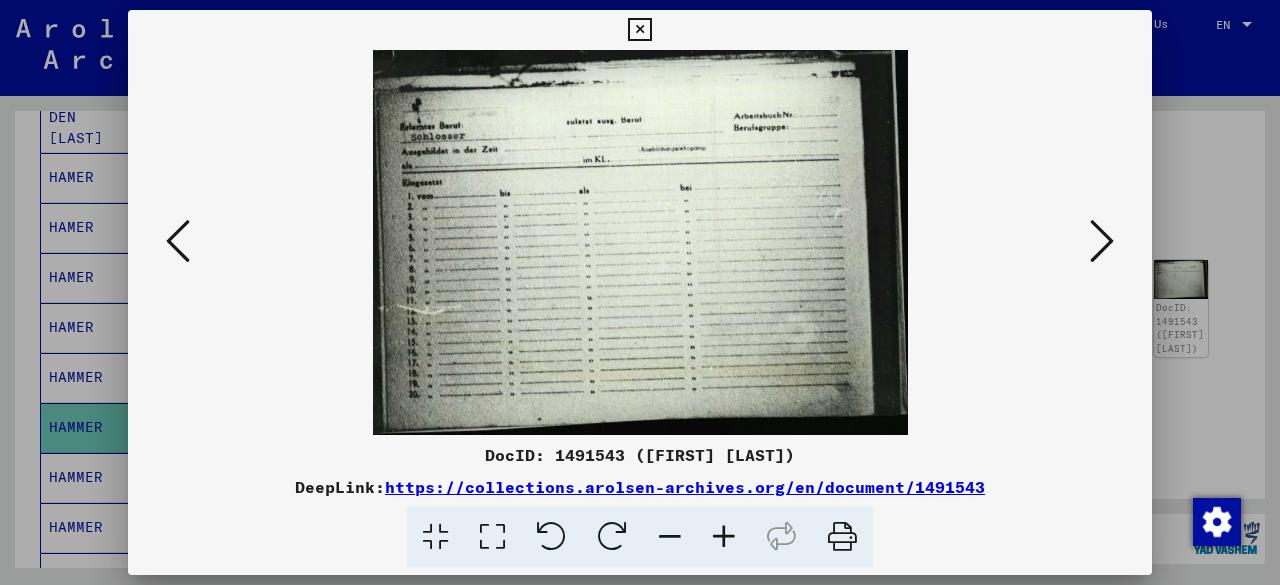 click at bounding box center [1102, 242] 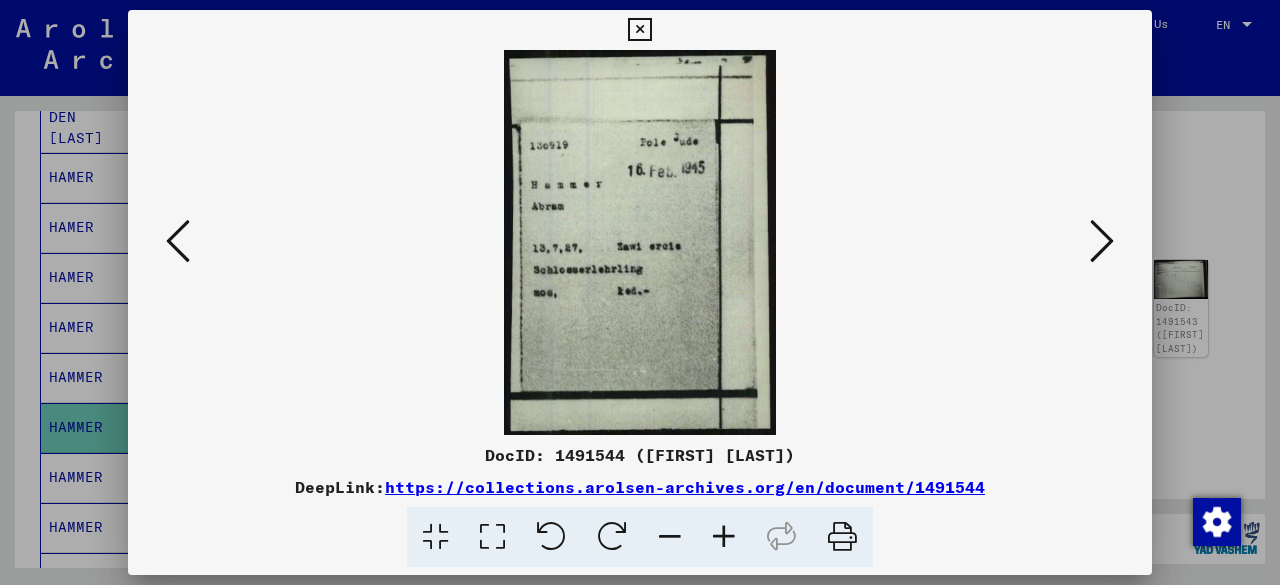 click at bounding box center [1102, 242] 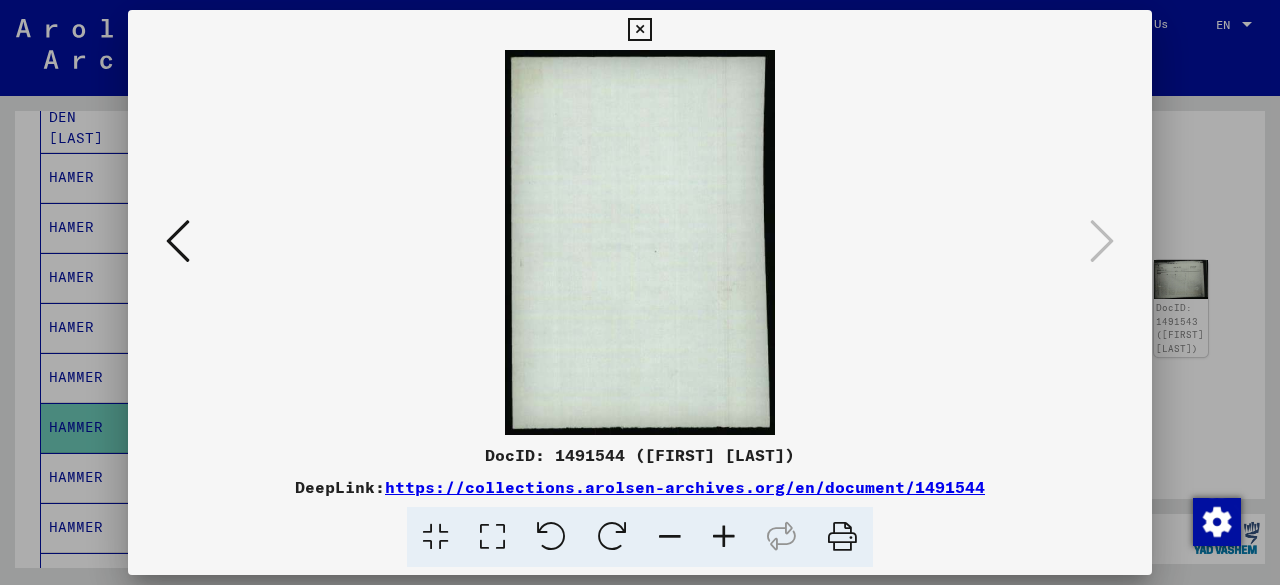 click at bounding box center [640, 292] 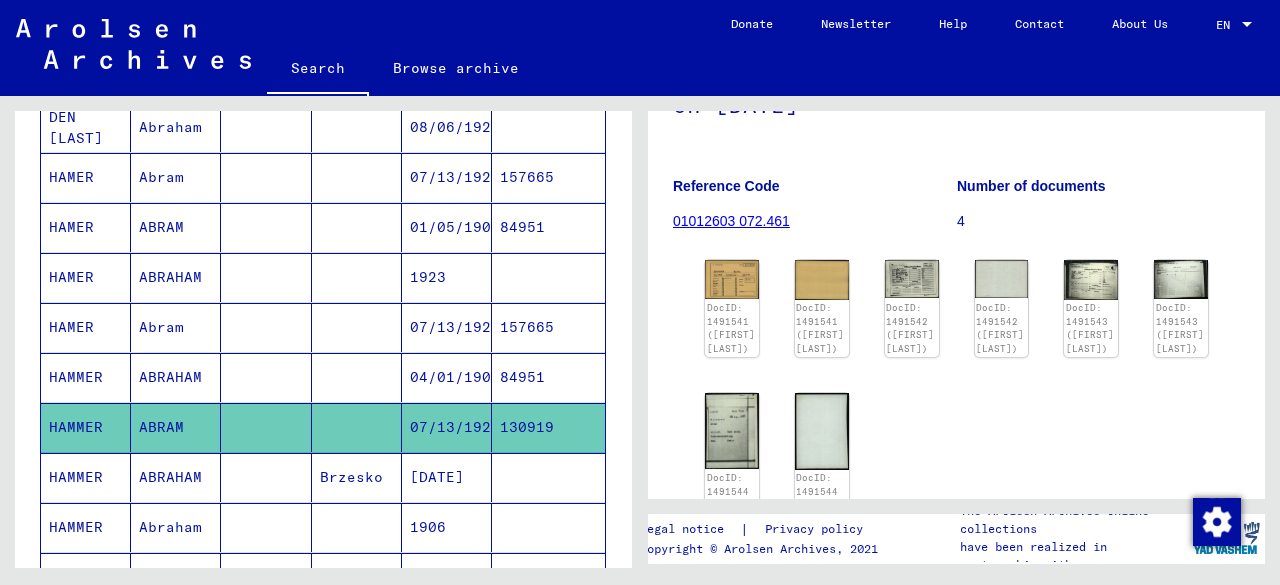 click at bounding box center [266, 527] 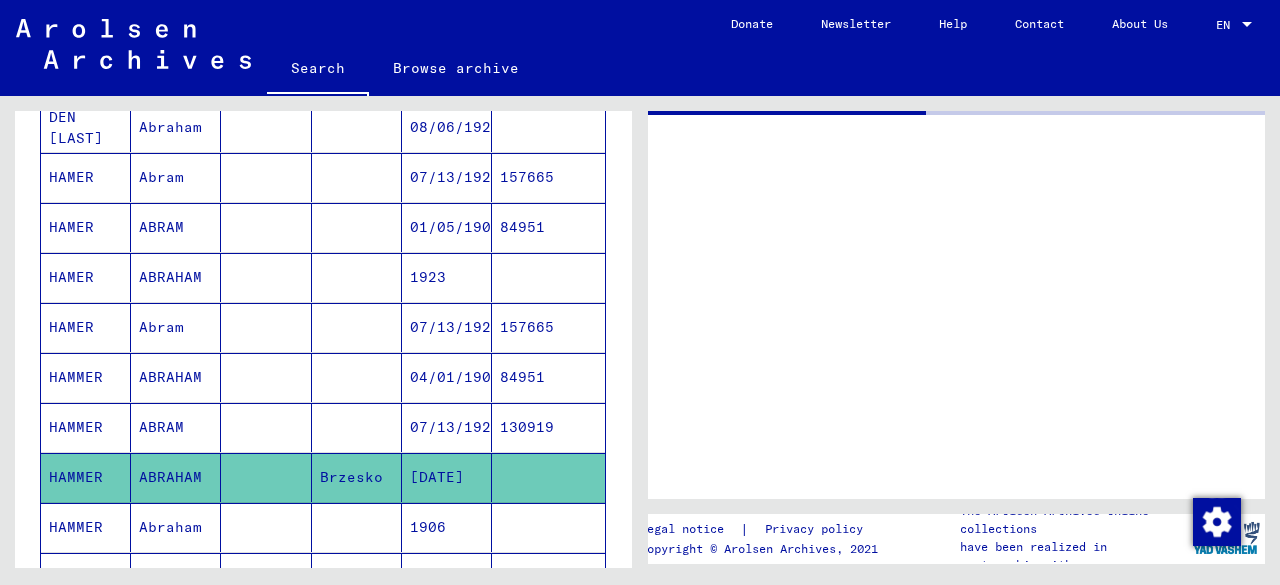 scroll, scrollTop: 0, scrollLeft: 0, axis: both 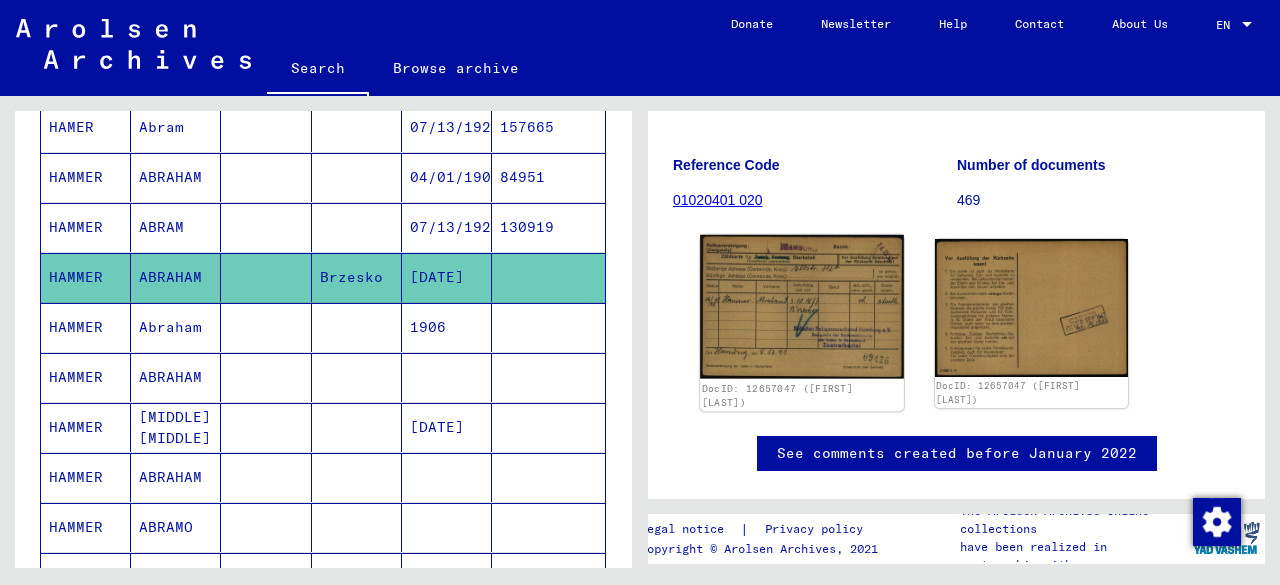 click 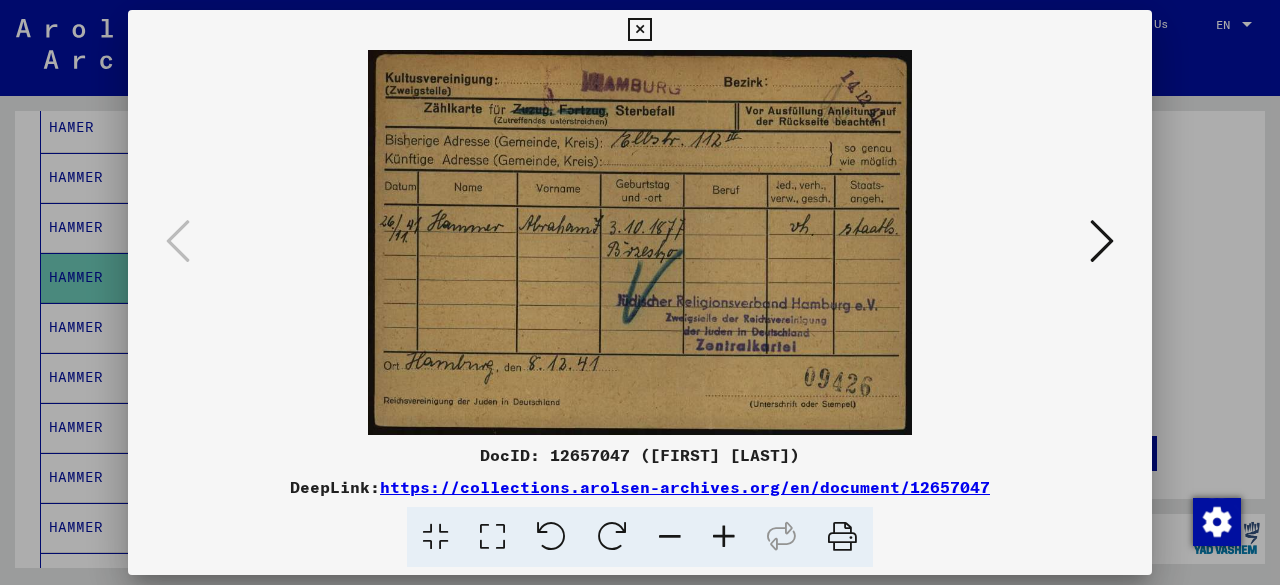click at bounding box center (640, 292) 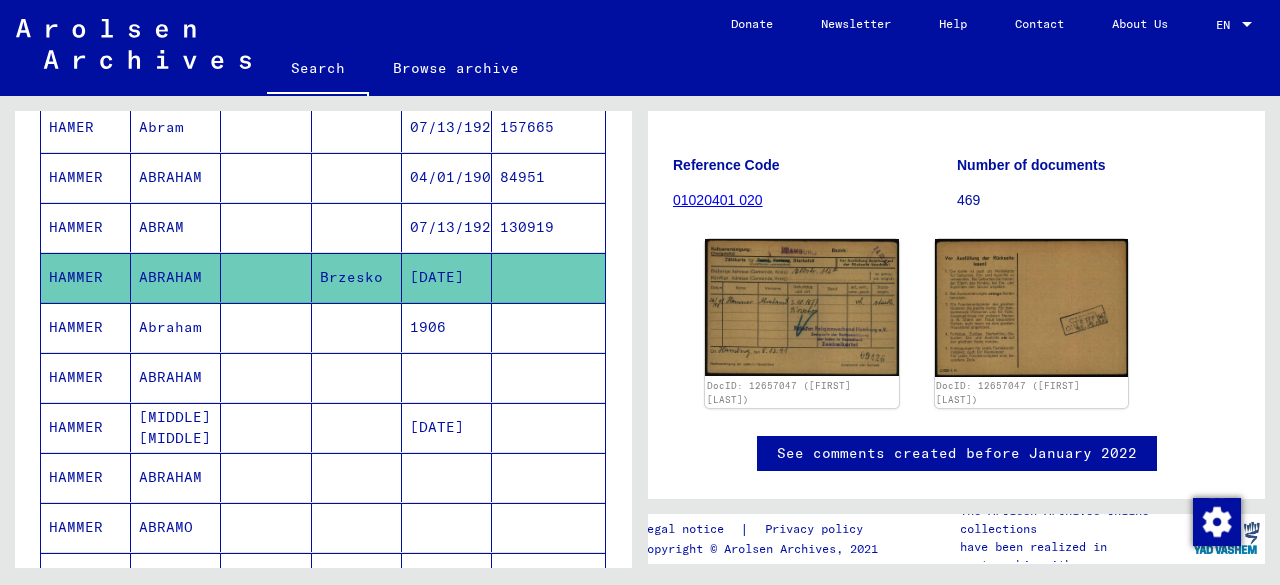 scroll, scrollTop: 1002, scrollLeft: 0, axis: vertical 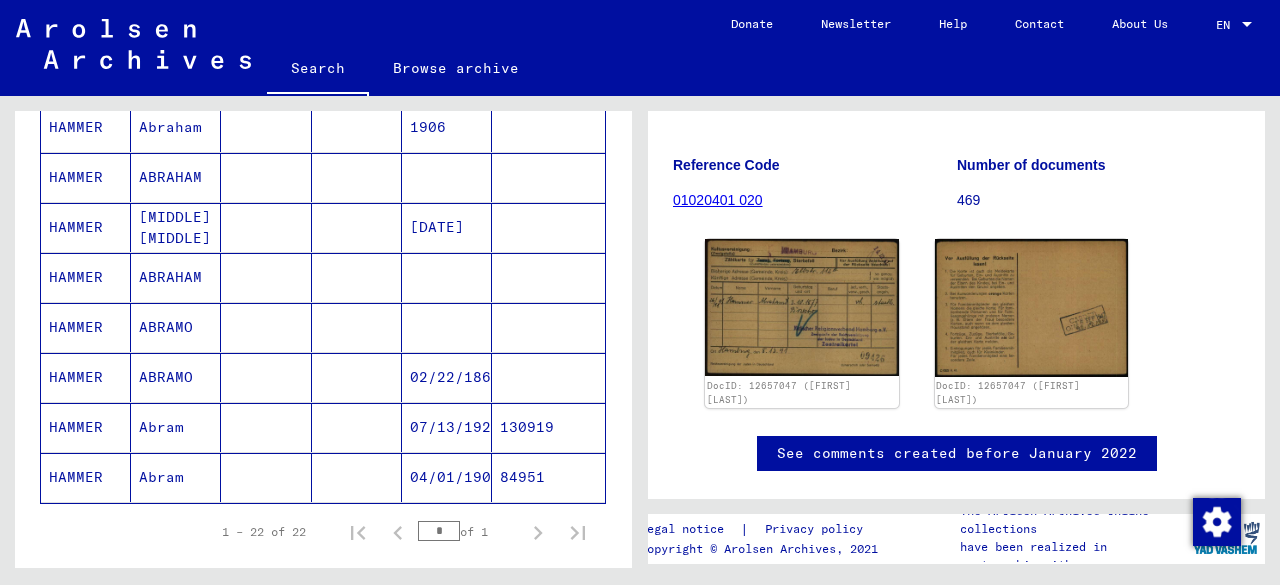 click at bounding box center (357, 477) 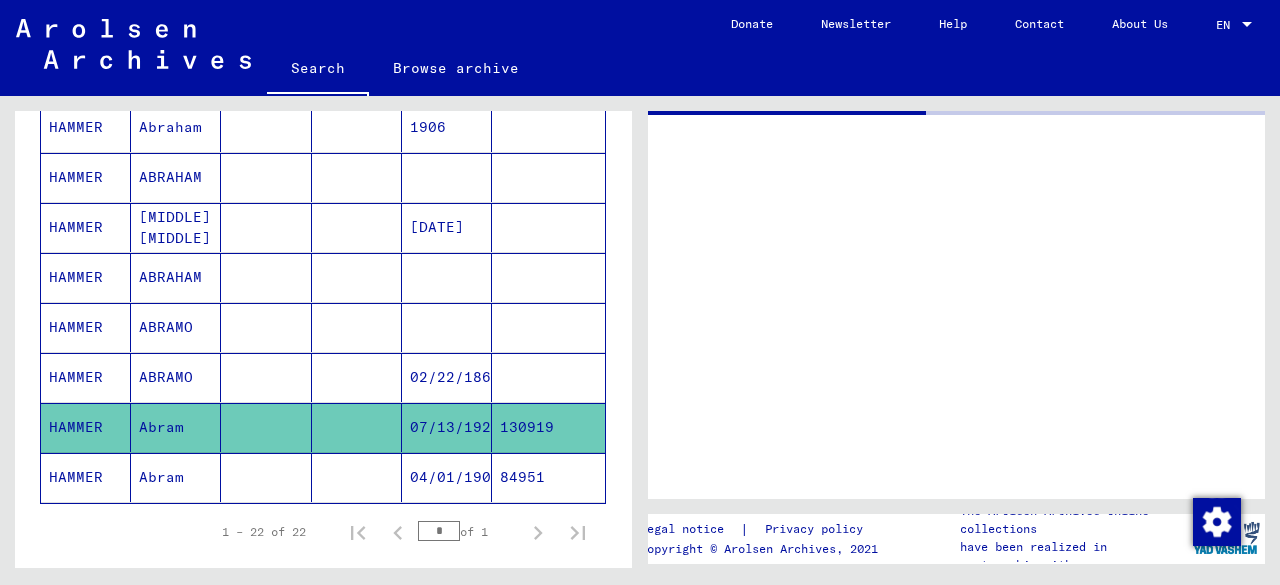 scroll, scrollTop: 0, scrollLeft: 0, axis: both 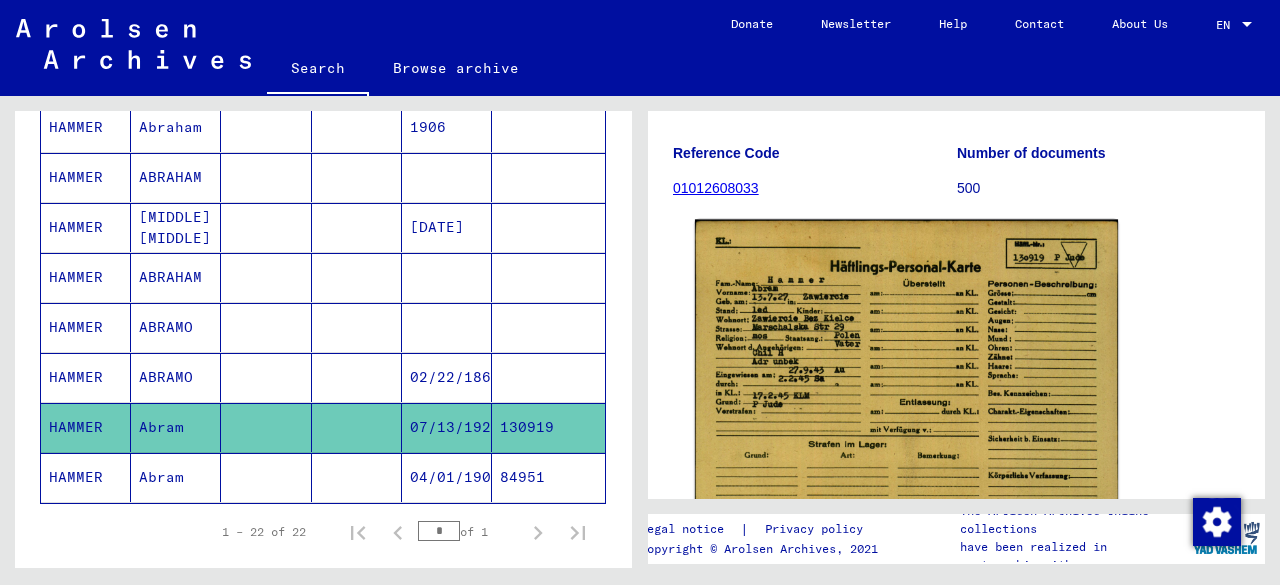 click 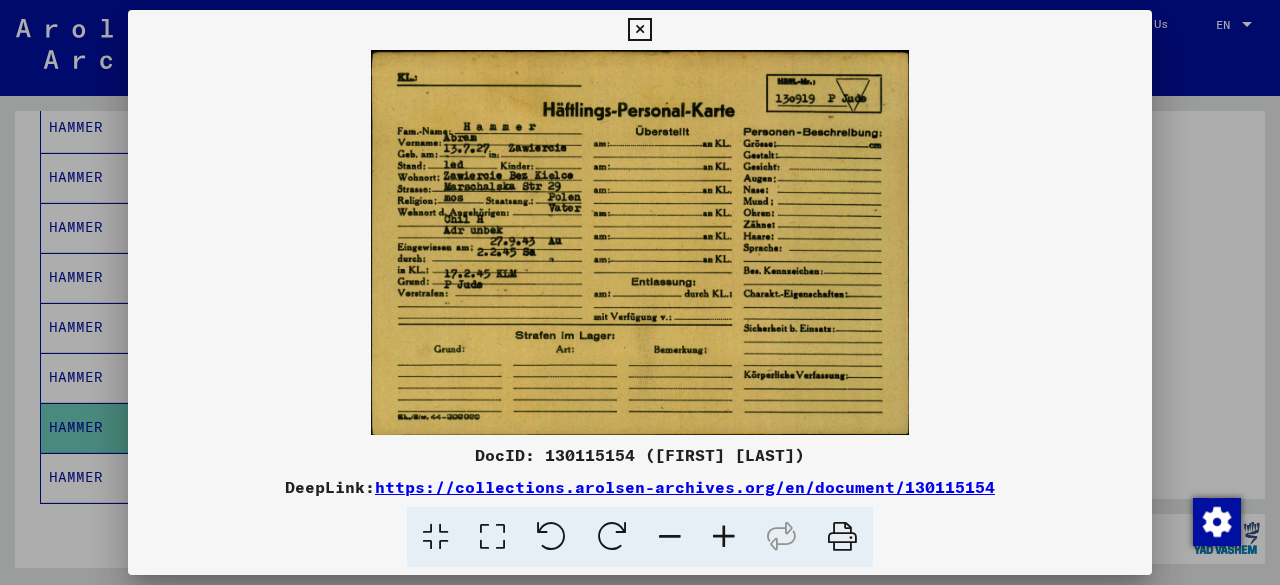 click at bounding box center (640, 292) 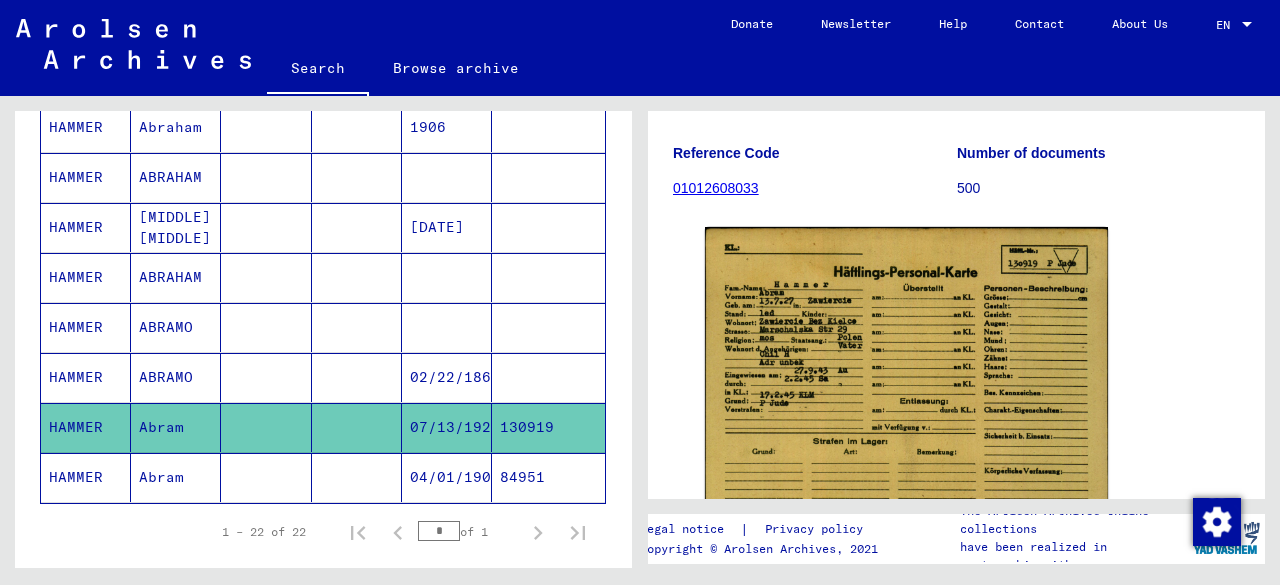 click on "04/01/1904" 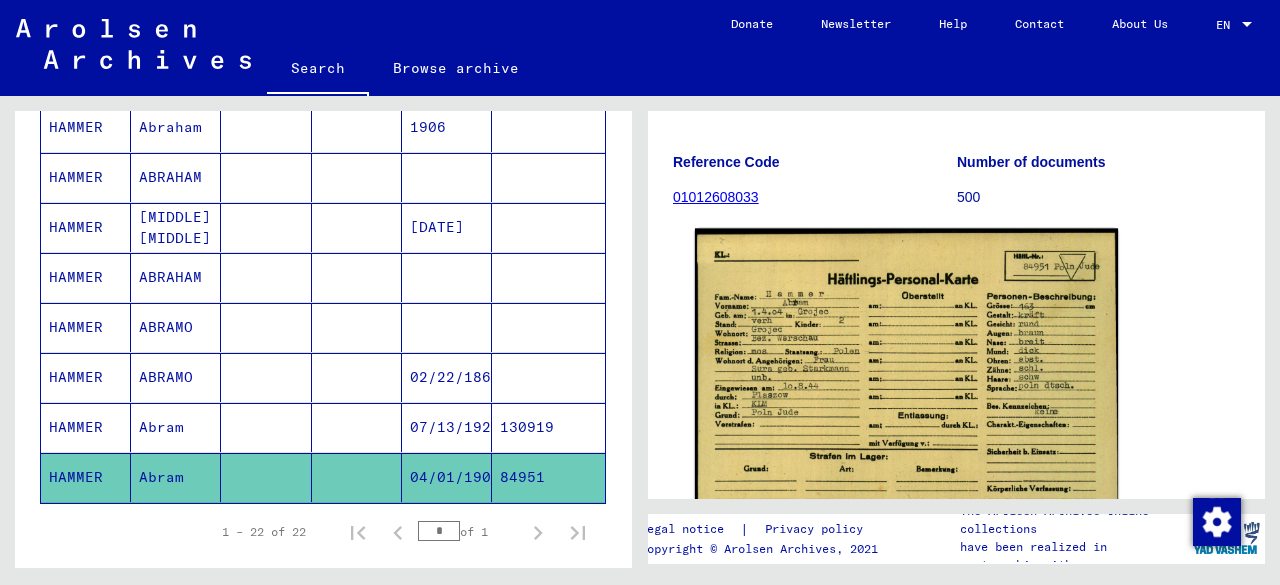 scroll, scrollTop: 0, scrollLeft: 0, axis: both 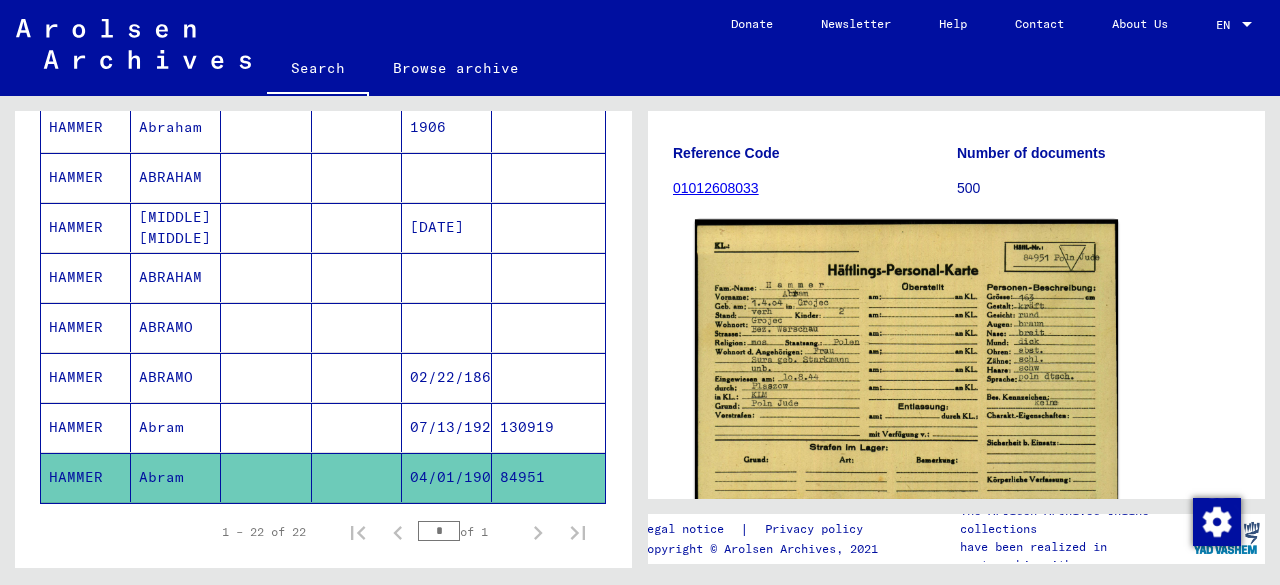 click 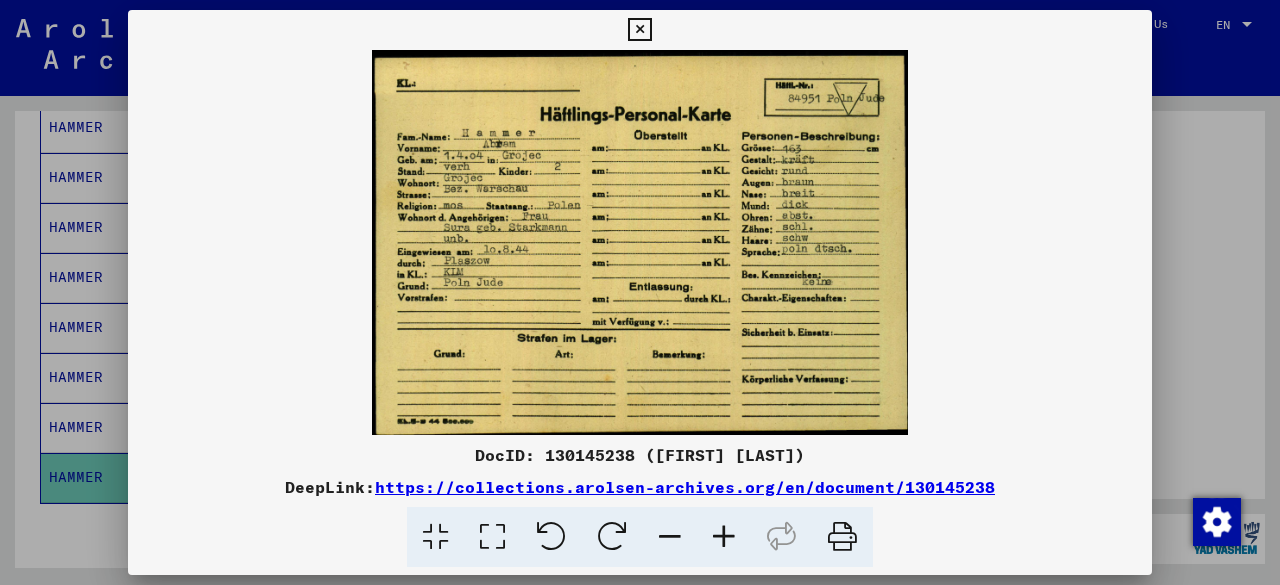 click at bounding box center [640, 292] 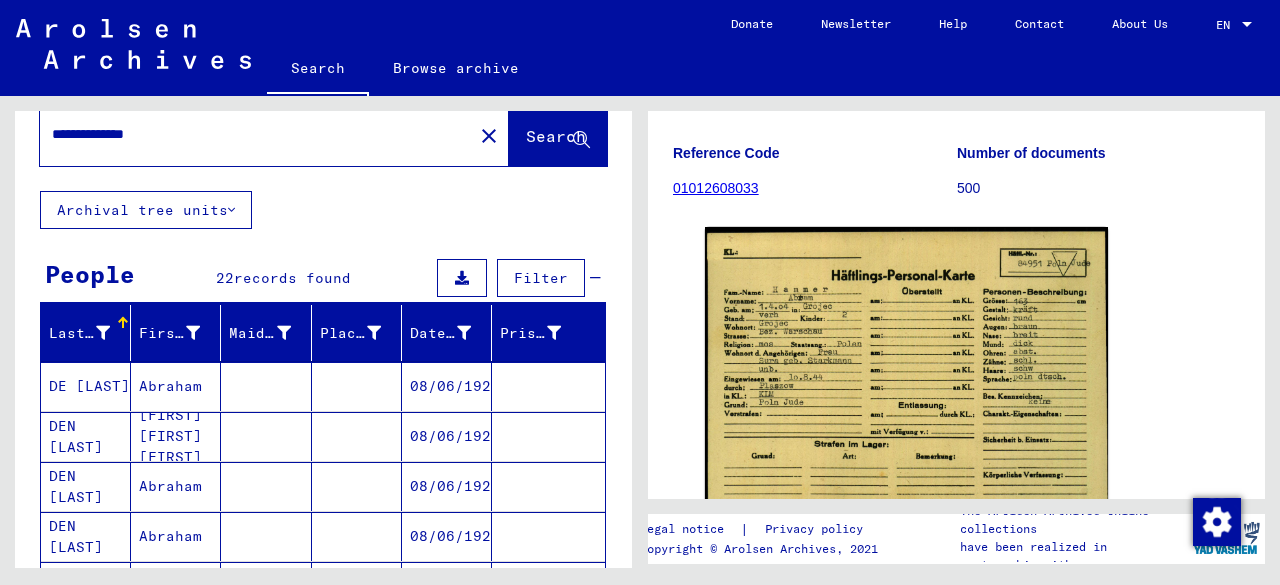 scroll, scrollTop: 0, scrollLeft: 0, axis: both 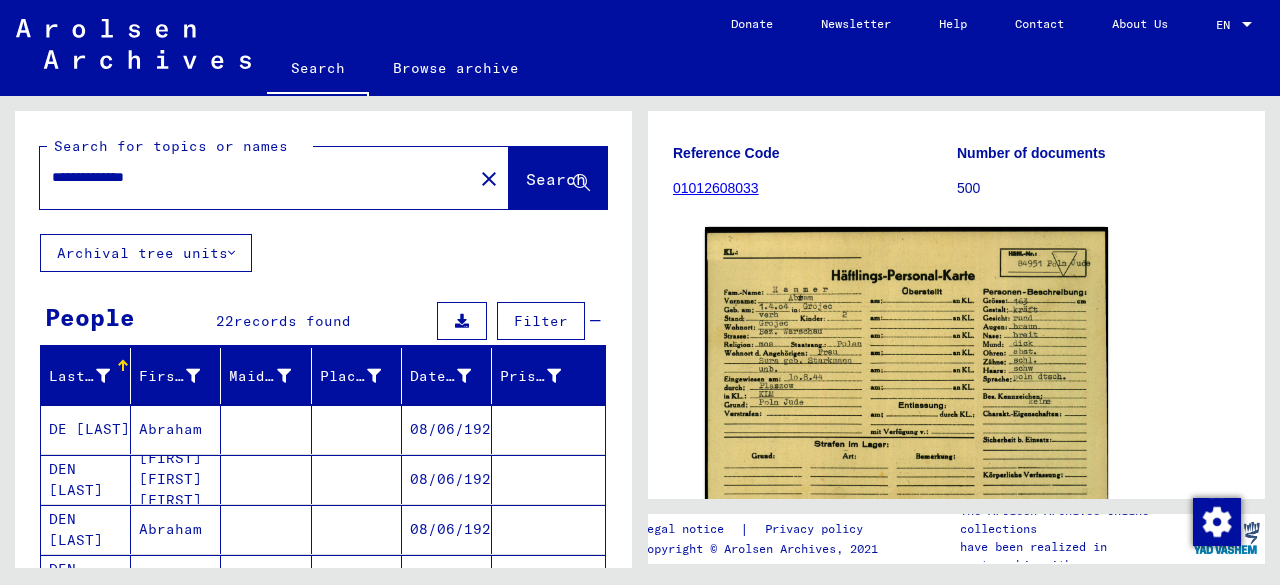 drag, startPoint x: 209, startPoint y: 187, endPoint x: 0, endPoint y: 163, distance: 210.37347 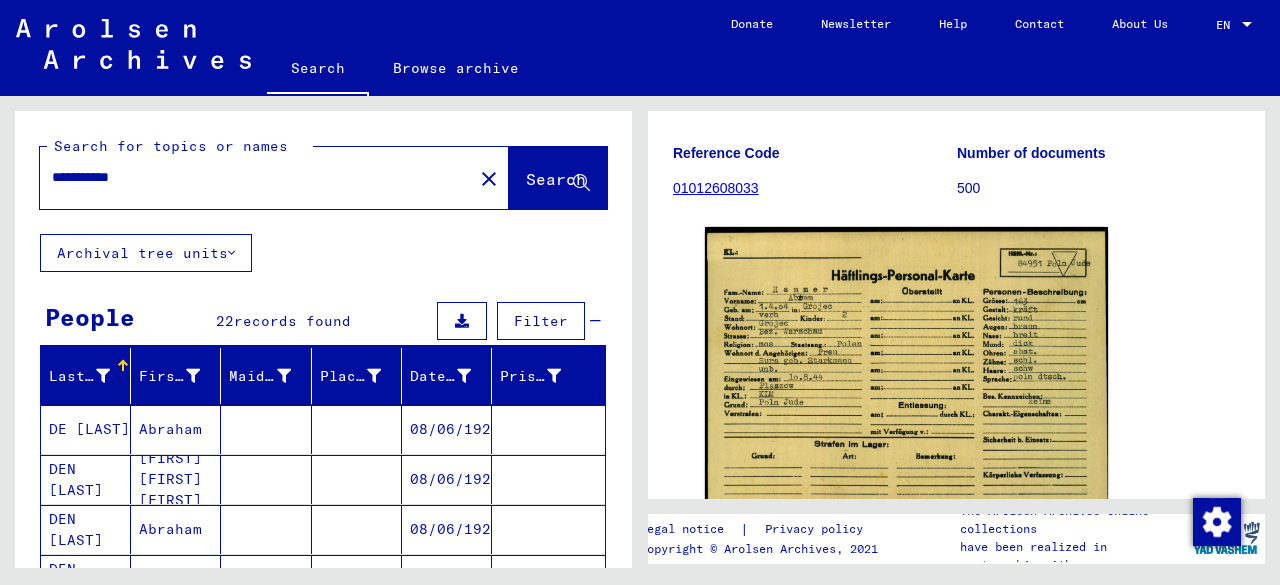 type on "**********" 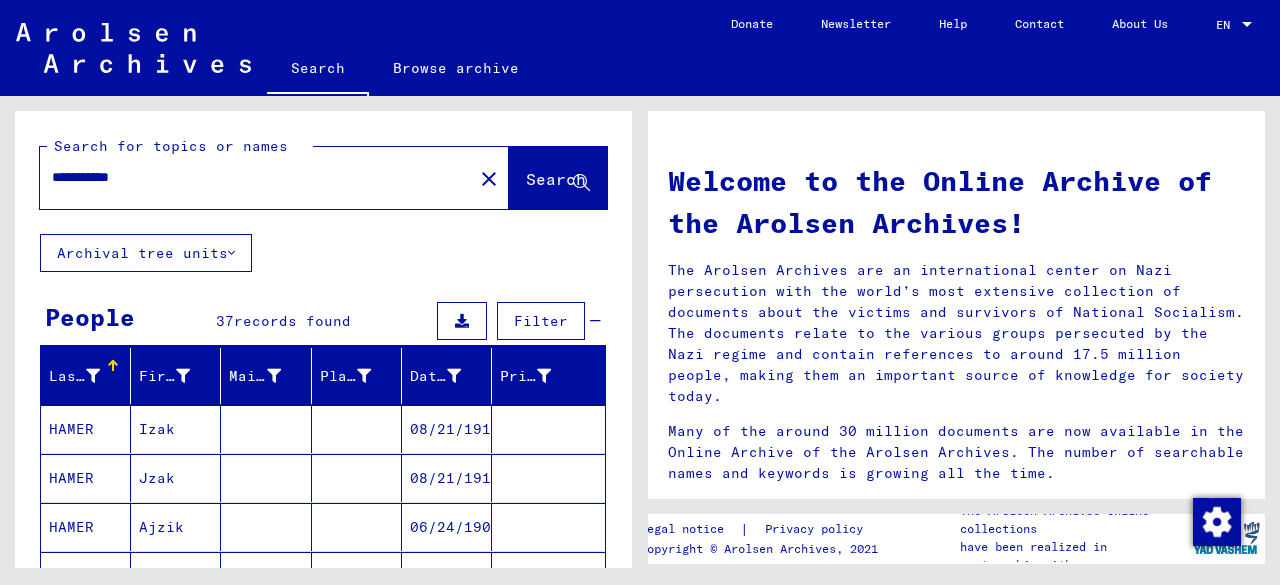 click on "Izak" at bounding box center (176, 478) 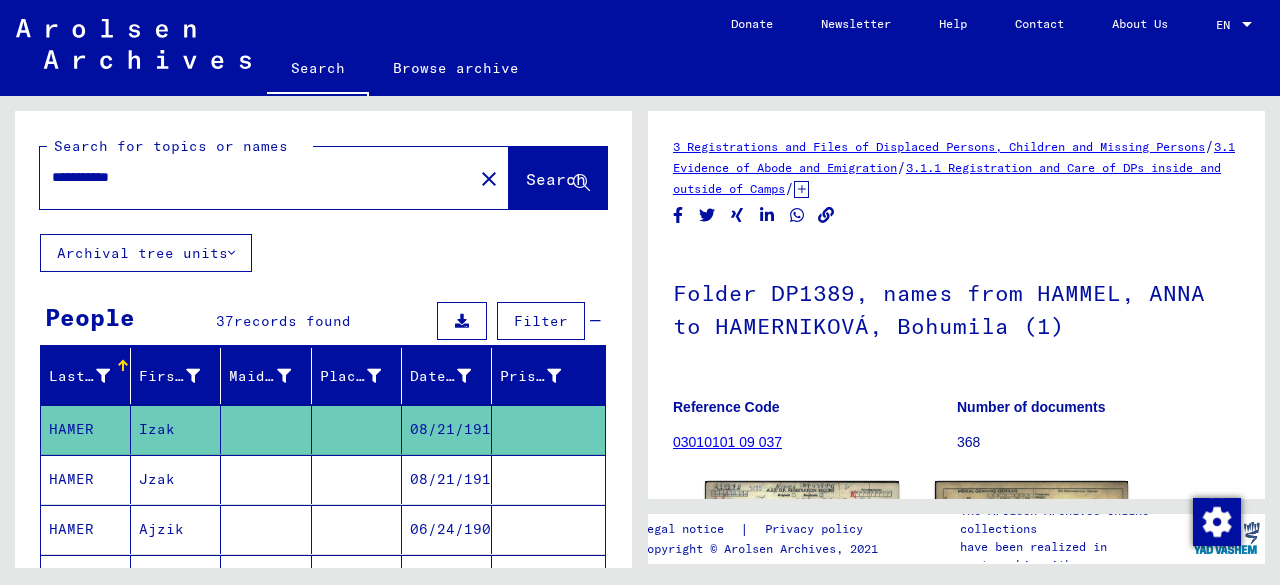 scroll, scrollTop: 0, scrollLeft: 0, axis: both 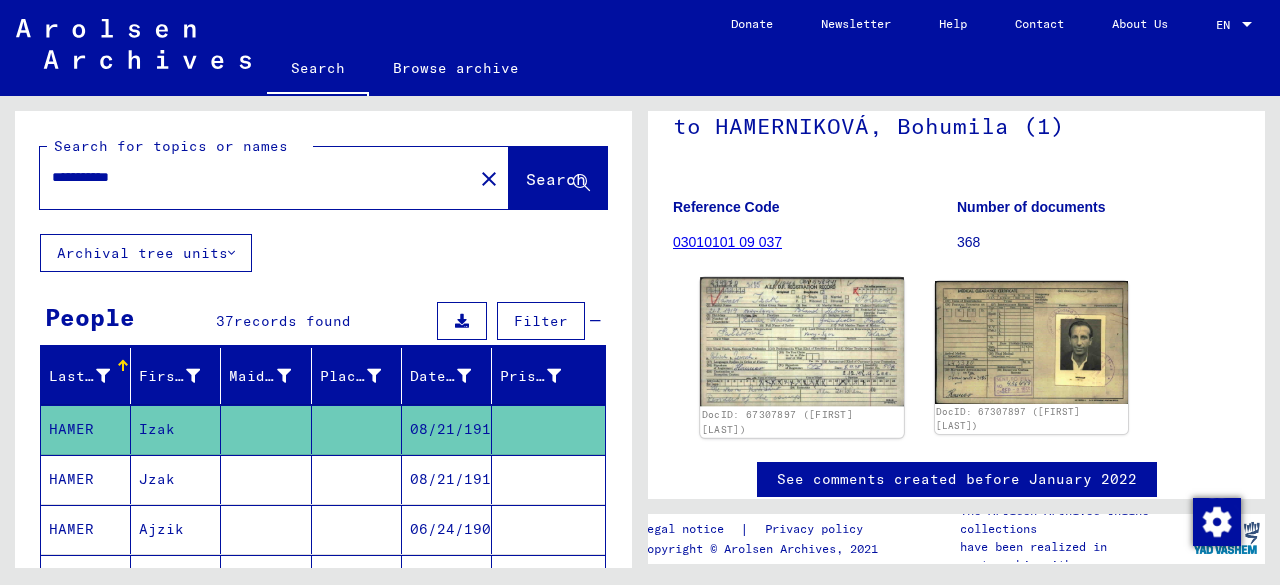 click 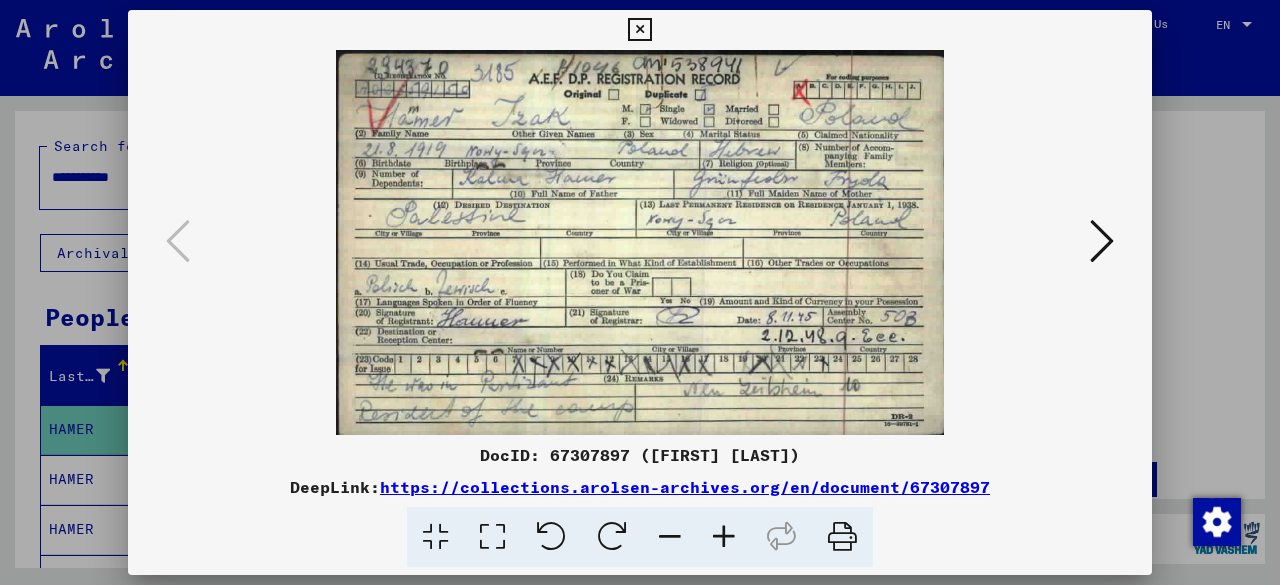click at bounding box center [640, 292] 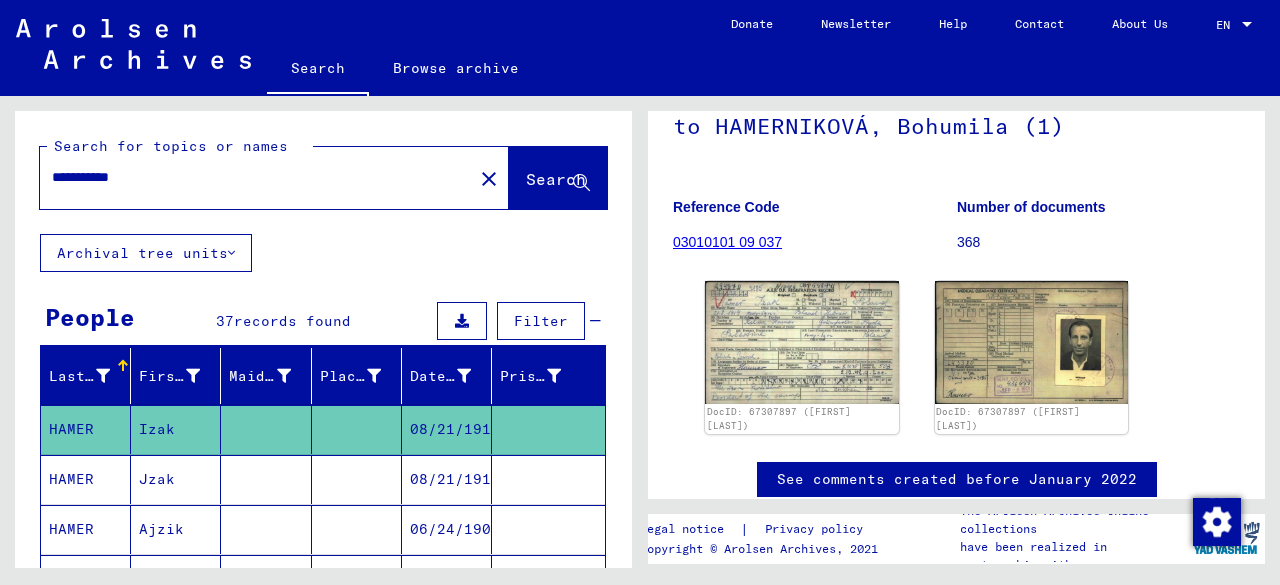 click on "Jzak" at bounding box center [176, 529] 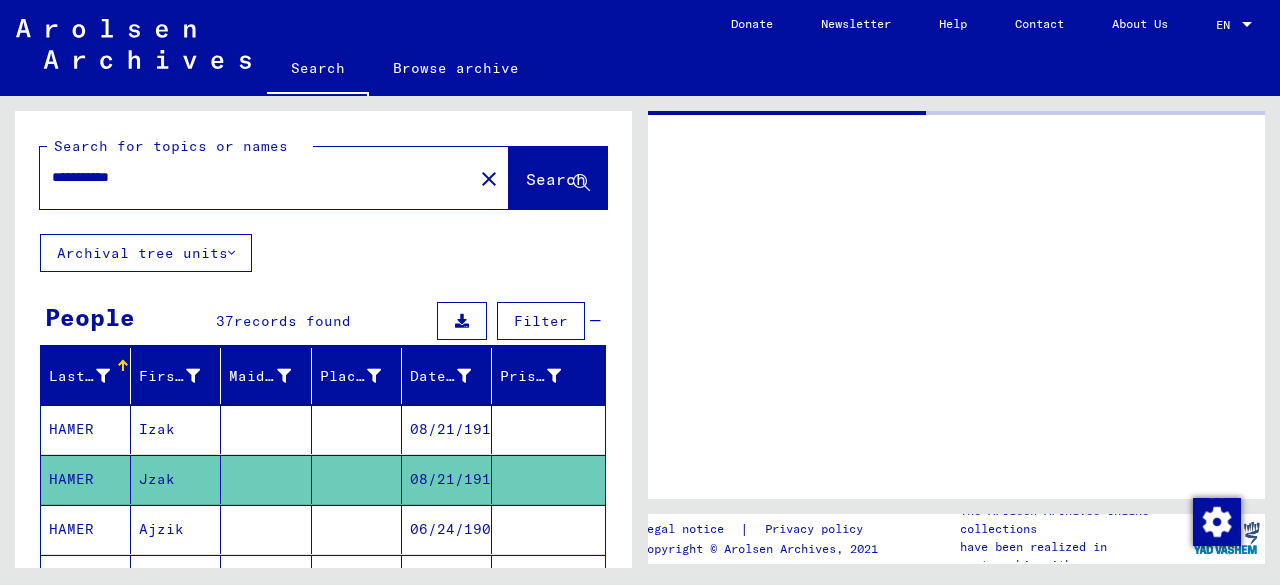 scroll, scrollTop: 0, scrollLeft: 0, axis: both 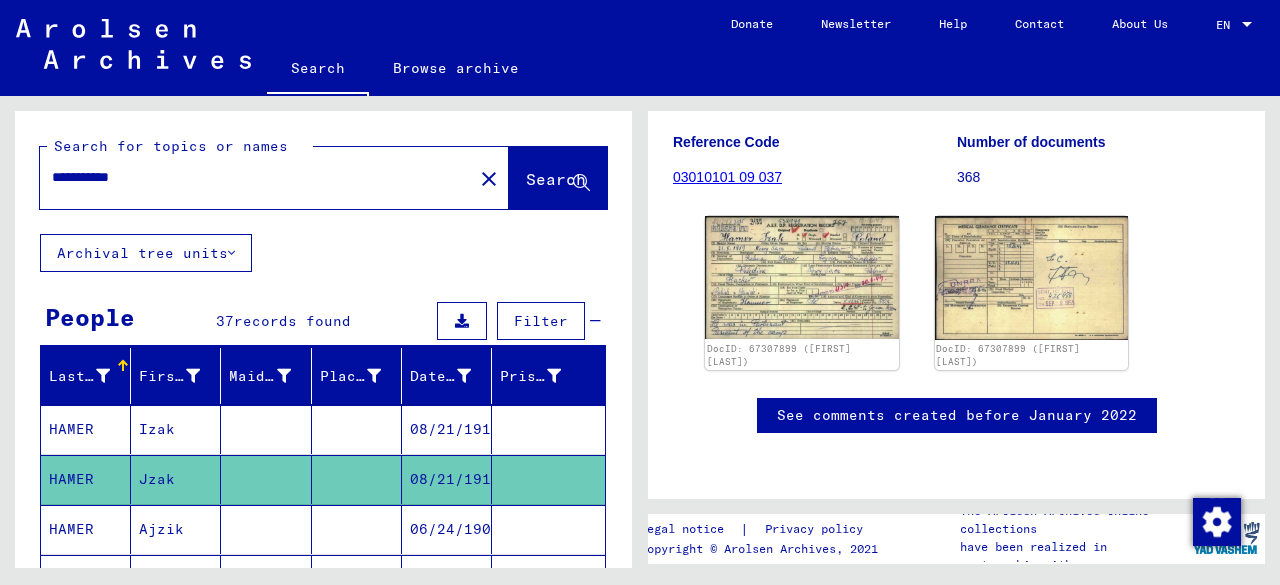 click on "Jzak" 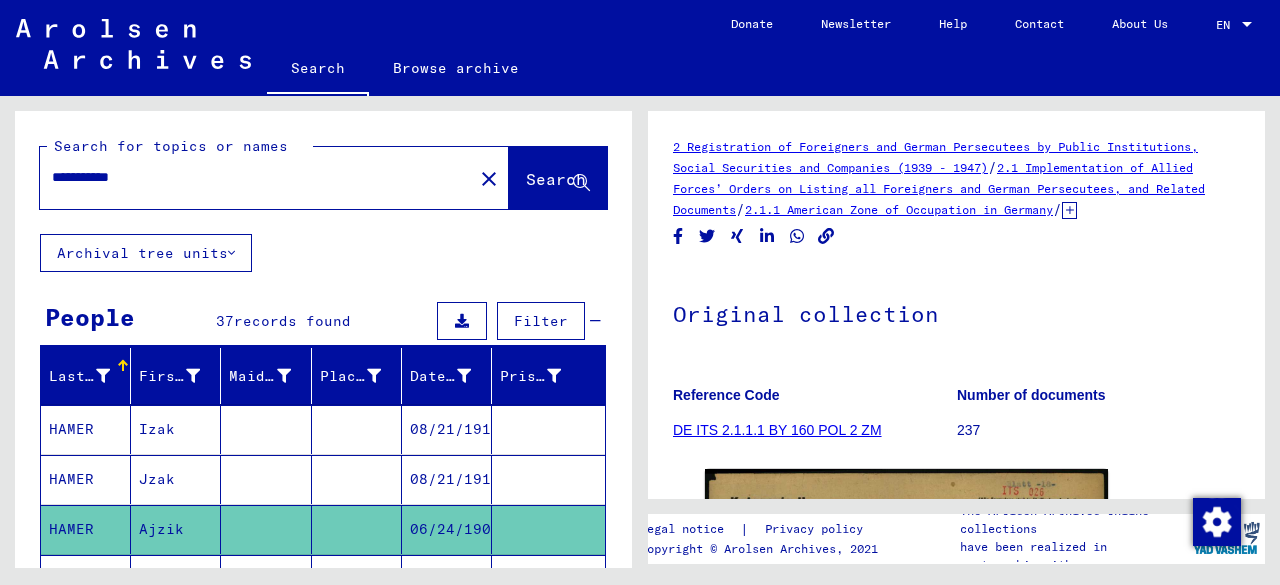 scroll, scrollTop: 300, scrollLeft: 0, axis: vertical 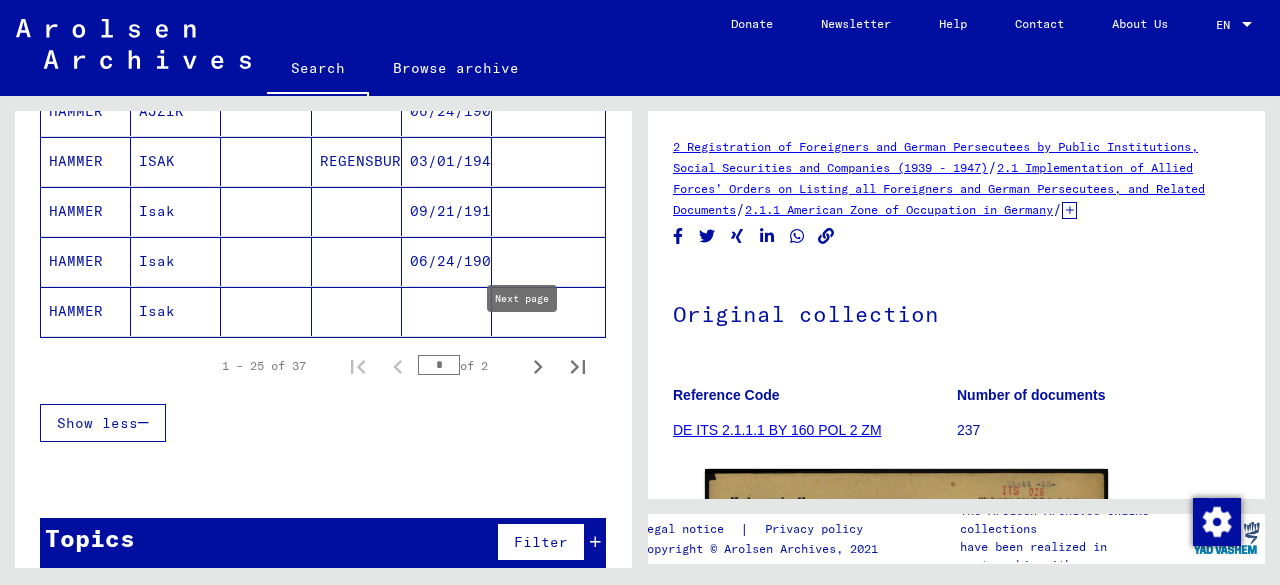 click 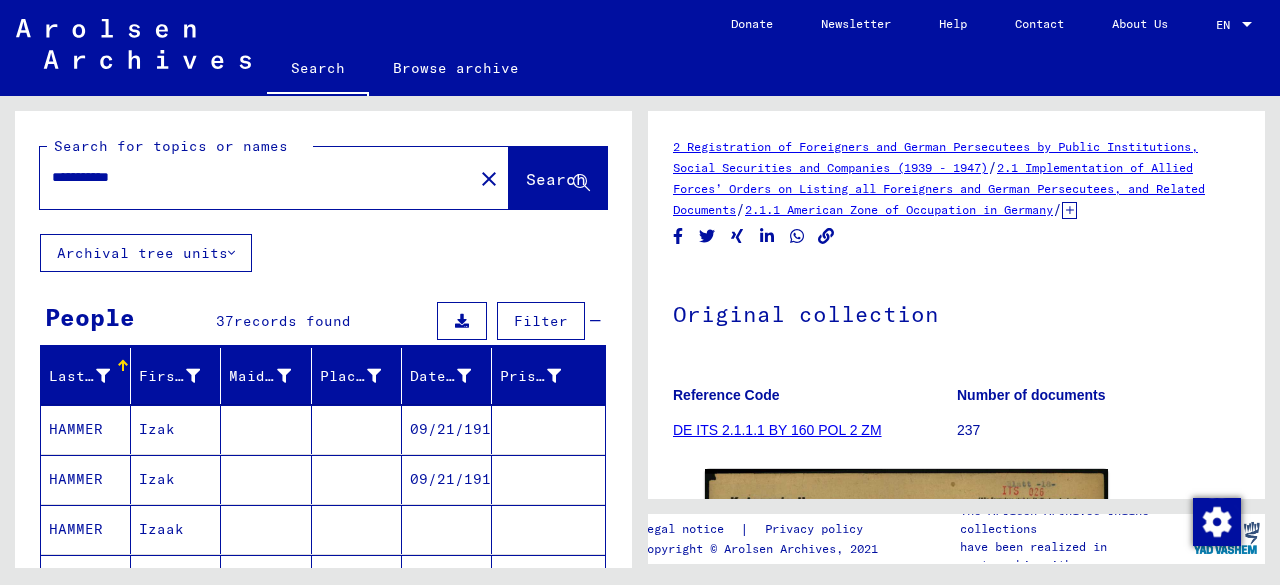 scroll, scrollTop: 0, scrollLeft: 0, axis: both 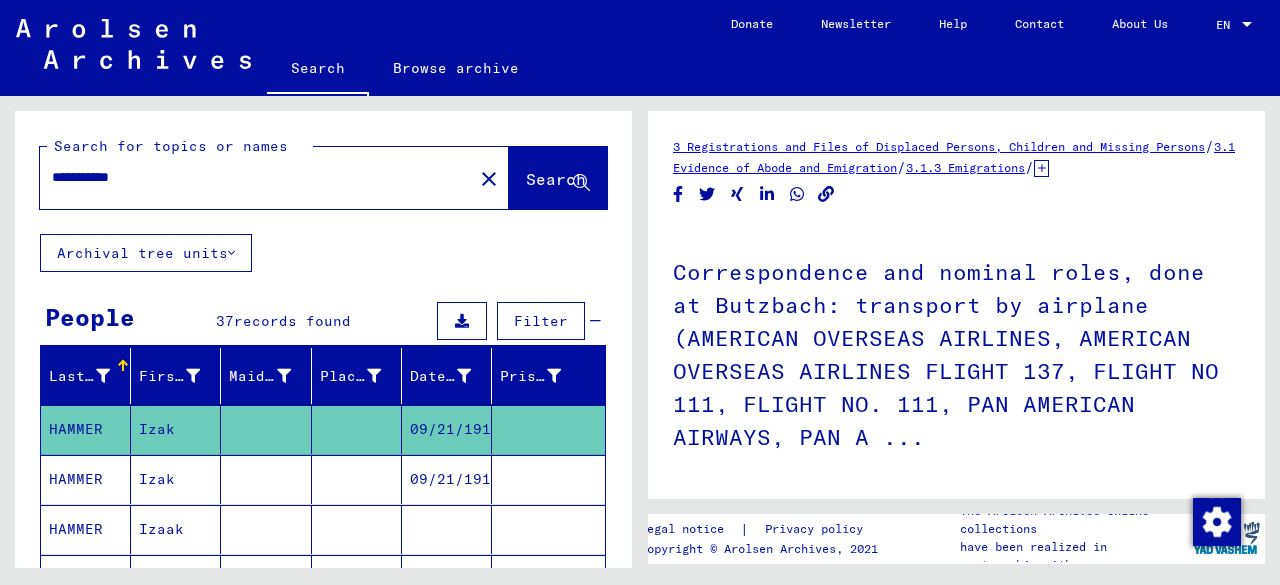 drag, startPoint x: 198, startPoint y: 177, endPoint x: 0, endPoint y: 160, distance: 198.72845 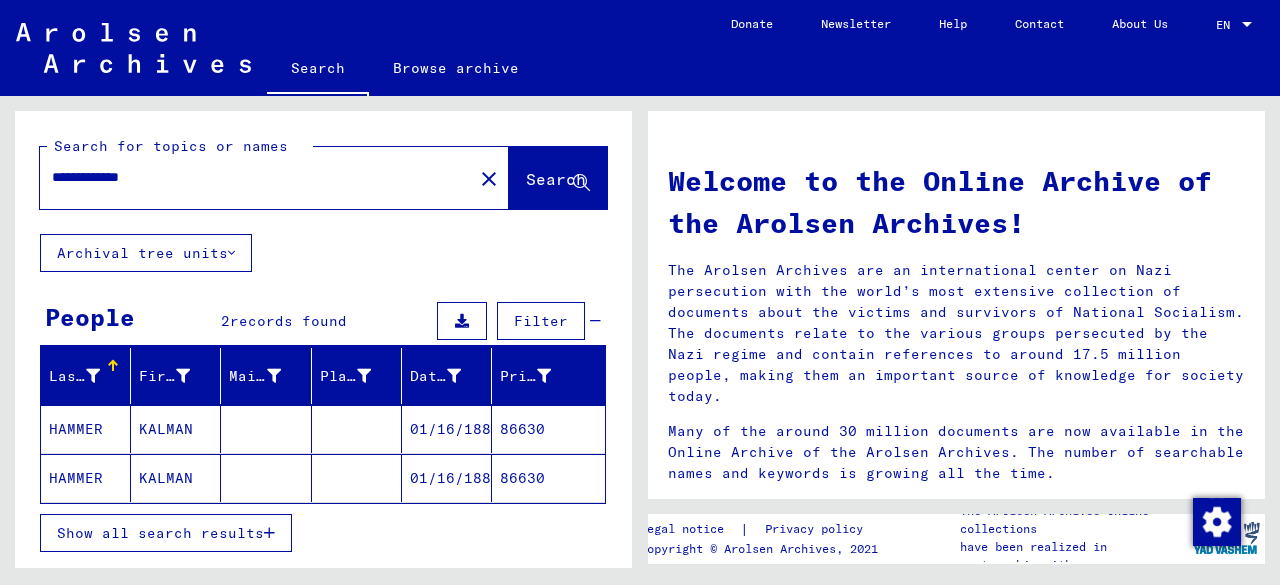 click on "KALMAN" at bounding box center [176, 478] 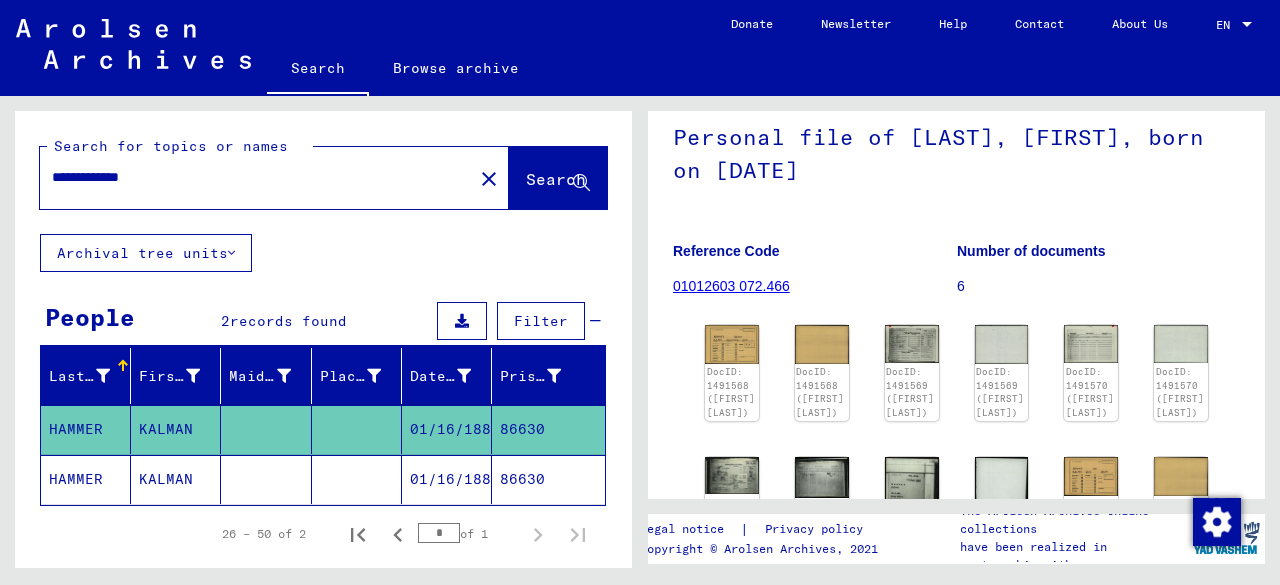 scroll, scrollTop: 200, scrollLeft: 0, axis: vertical 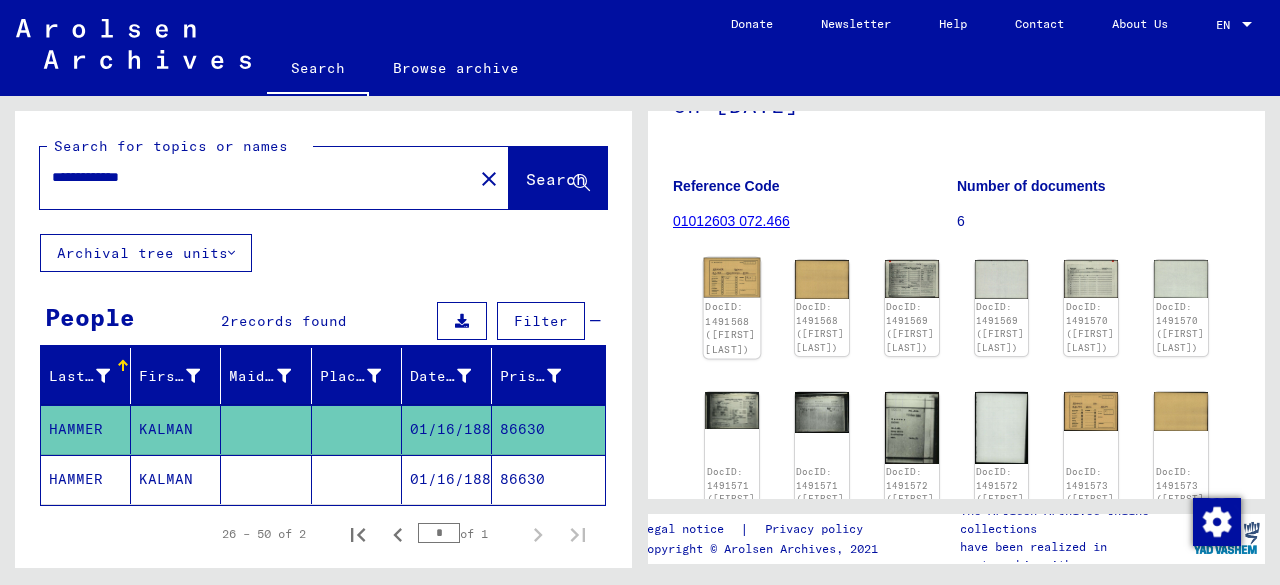 click 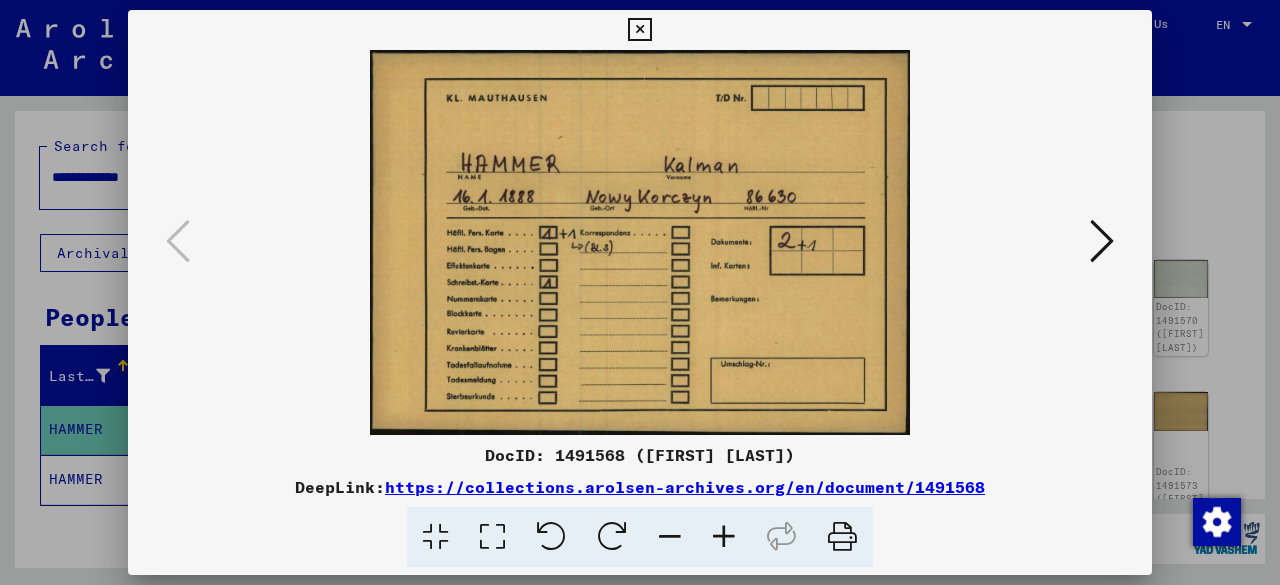scroll, scrollTop: 0, scrollLeft: 0, axis: both 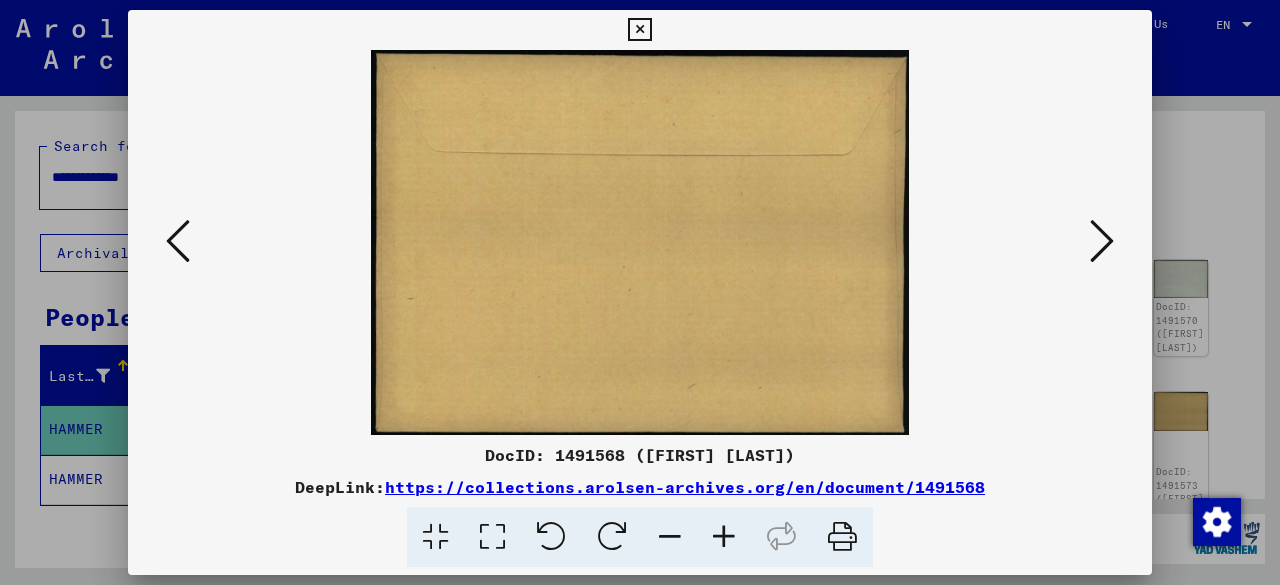 click at bounding box center (1102, 241) 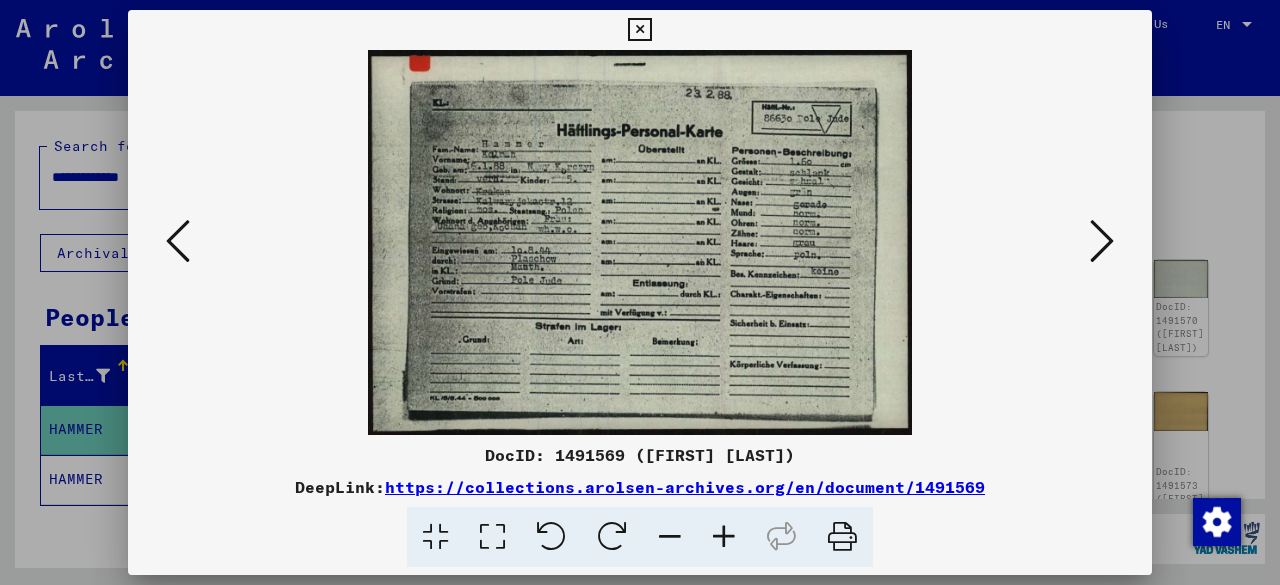 click at bounding box center [640, 242] 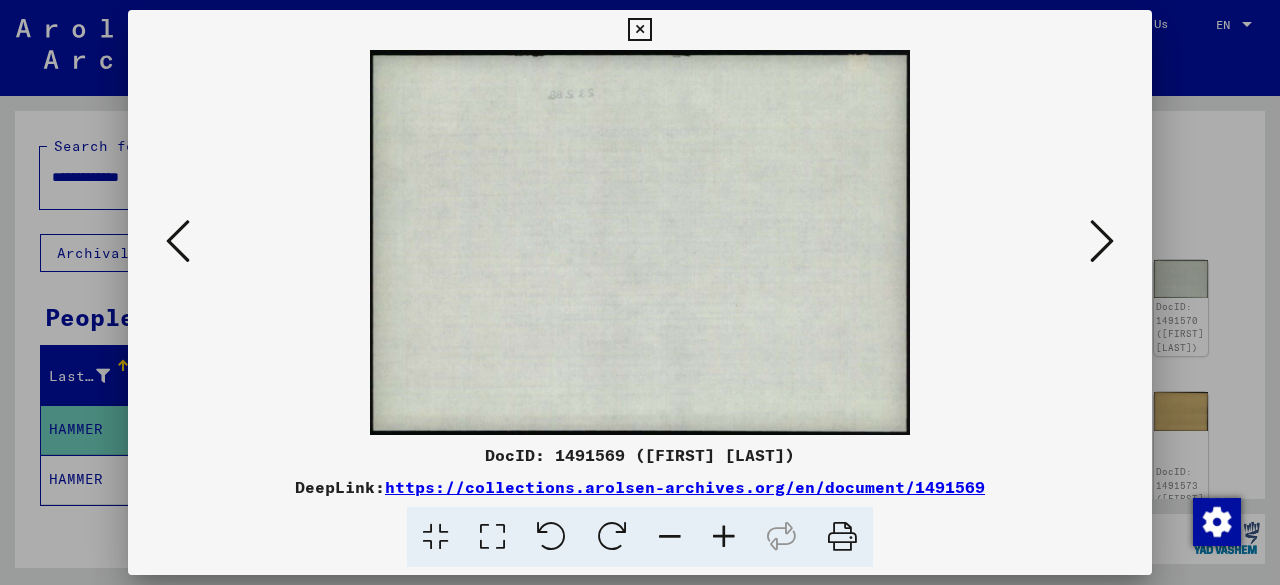 click at bounding box center (1102, 241) 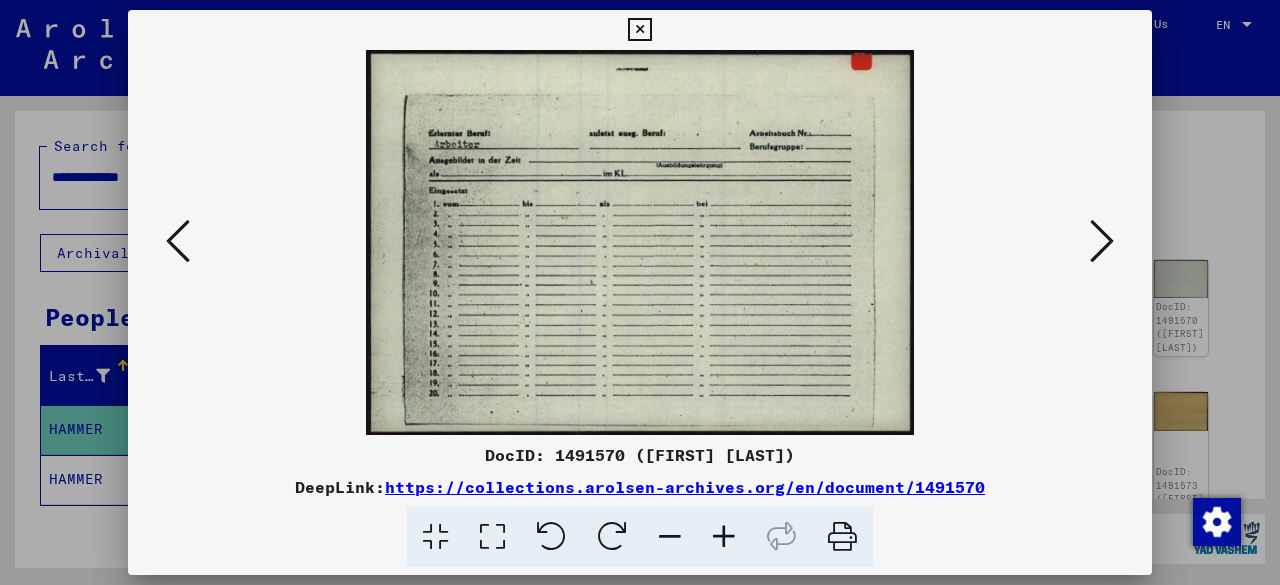 click at bounding box center [640, 242] 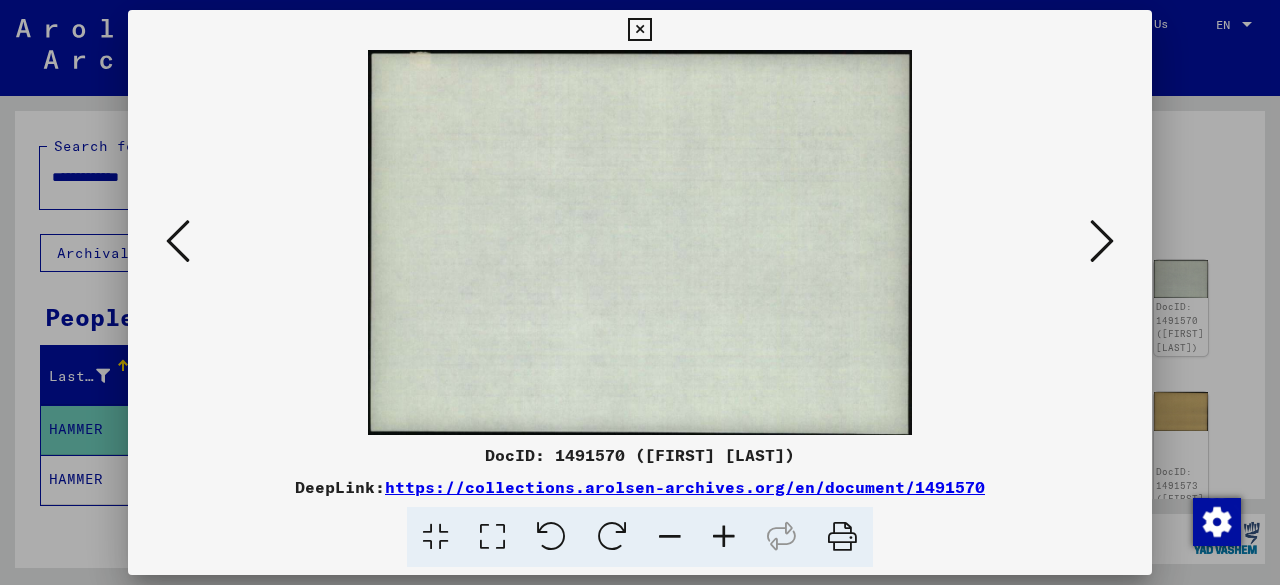 click at bounding box center [1102, 241] 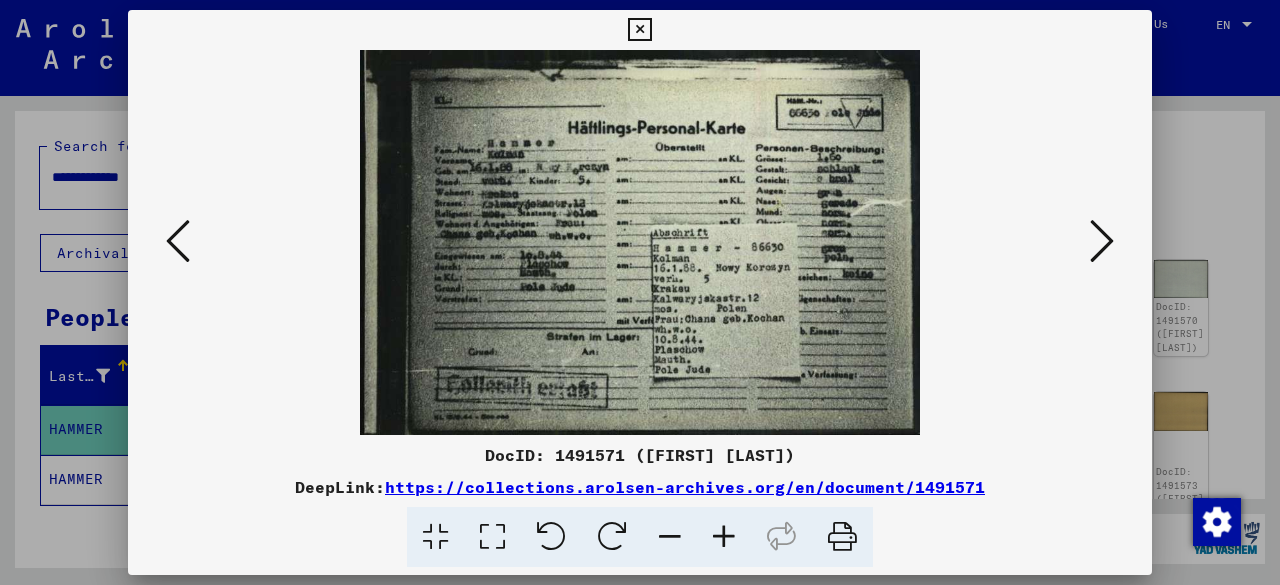 click at bounding box center [640, 242] 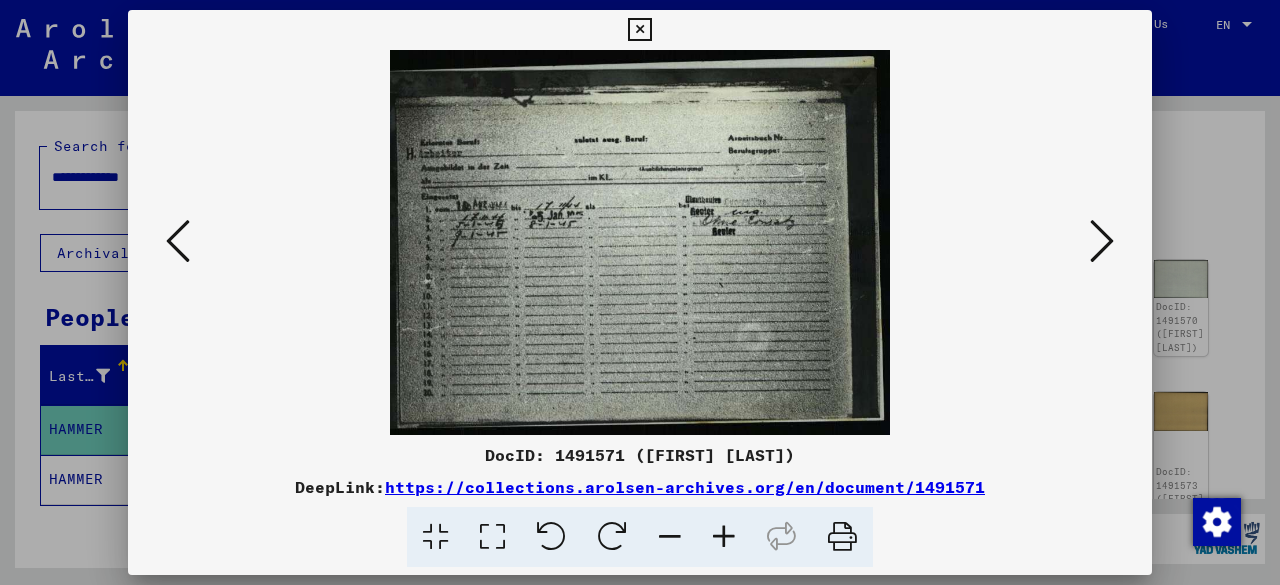 click at bounding box center [1102, 241] 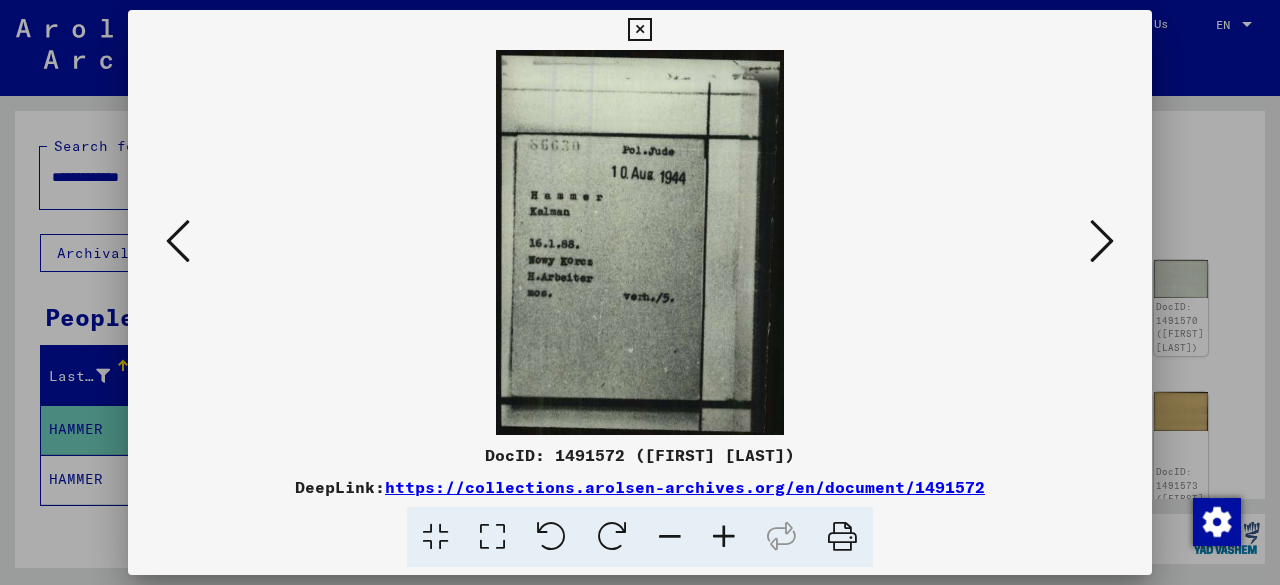 click at bounding box center (640, 242) 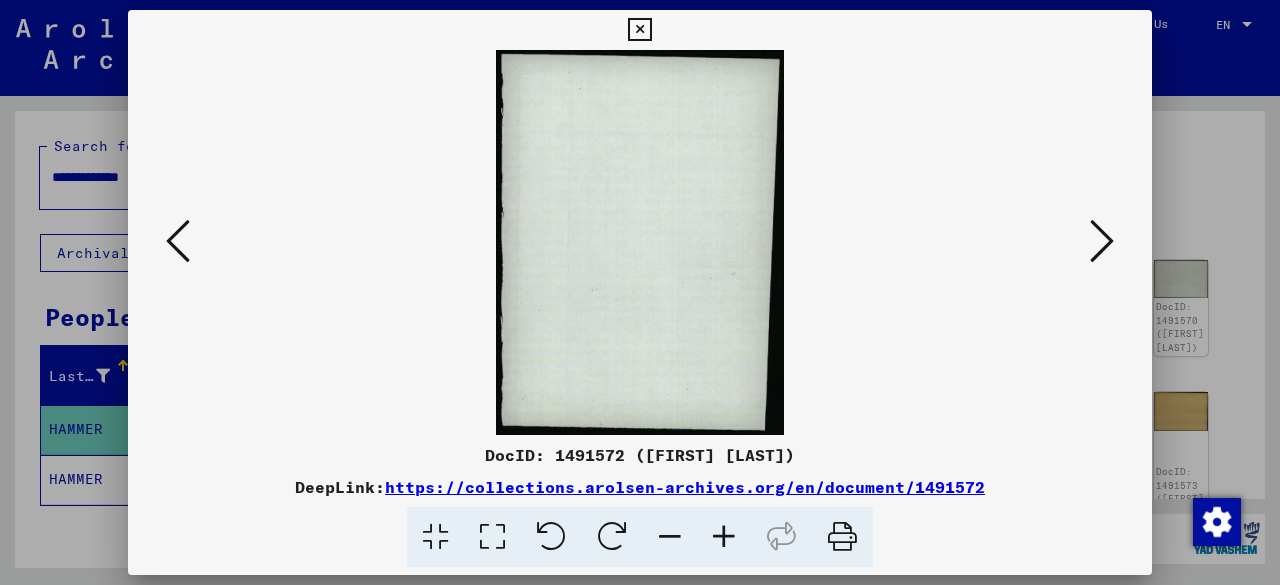 drag, startPoint x: 788, startPoint y: 199, endPoint x: 632, endPoint y: 222, distance: 157.6864 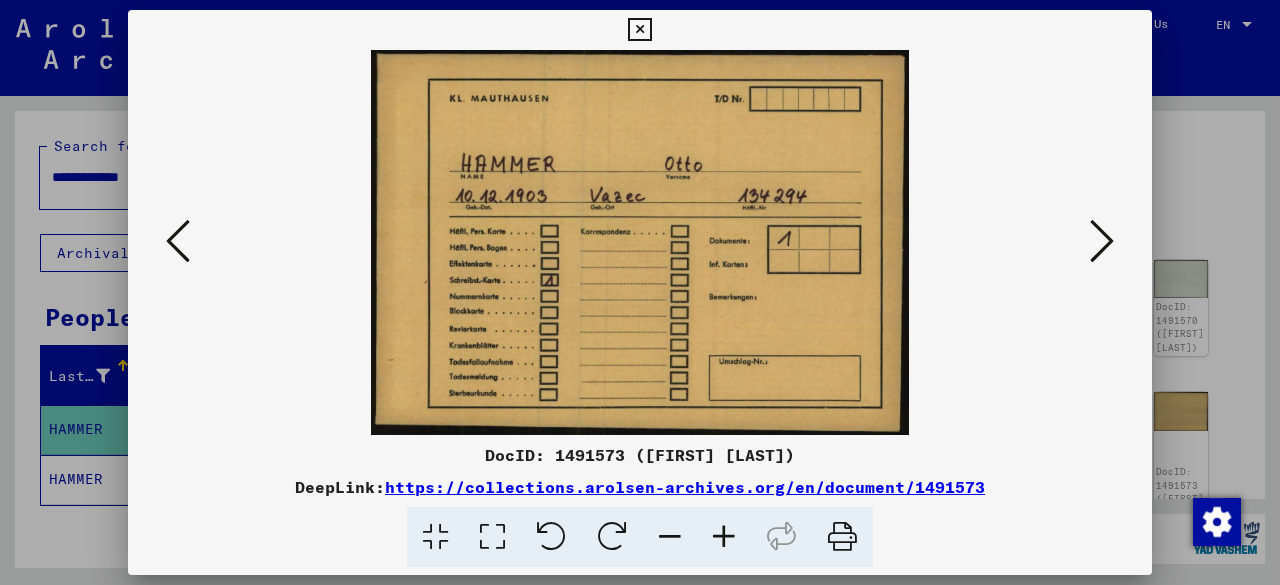 drag, startPoint x: 600, startPoint y: 203, endPoint x: 625, endPoint y: 123, distance: 83.81527 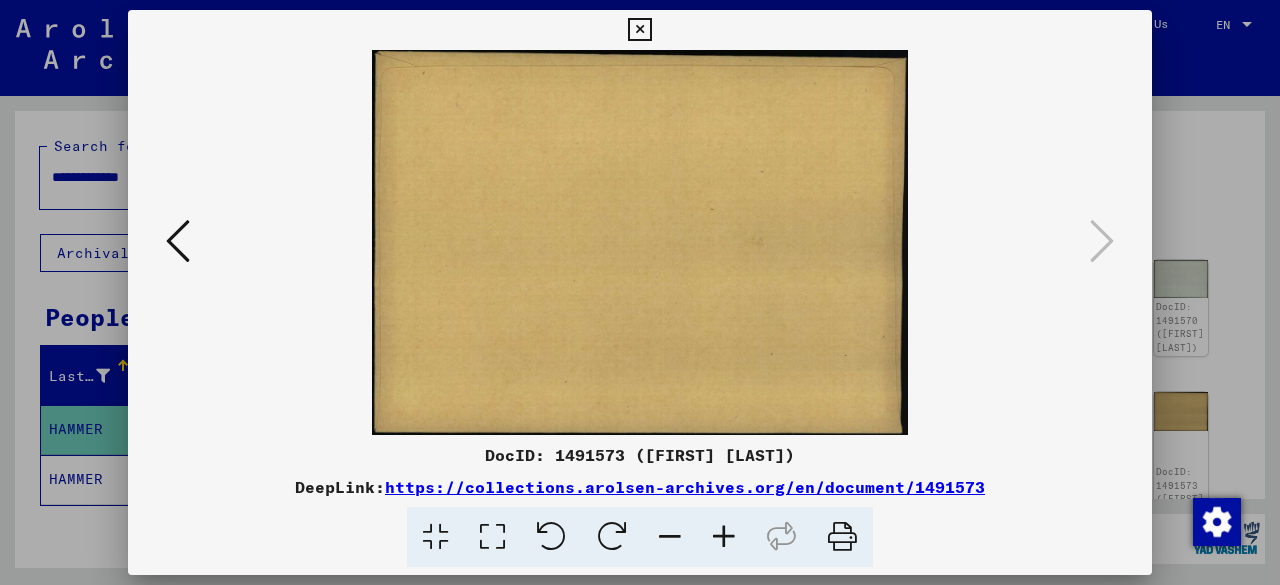 click at bounding box center [640, 292] 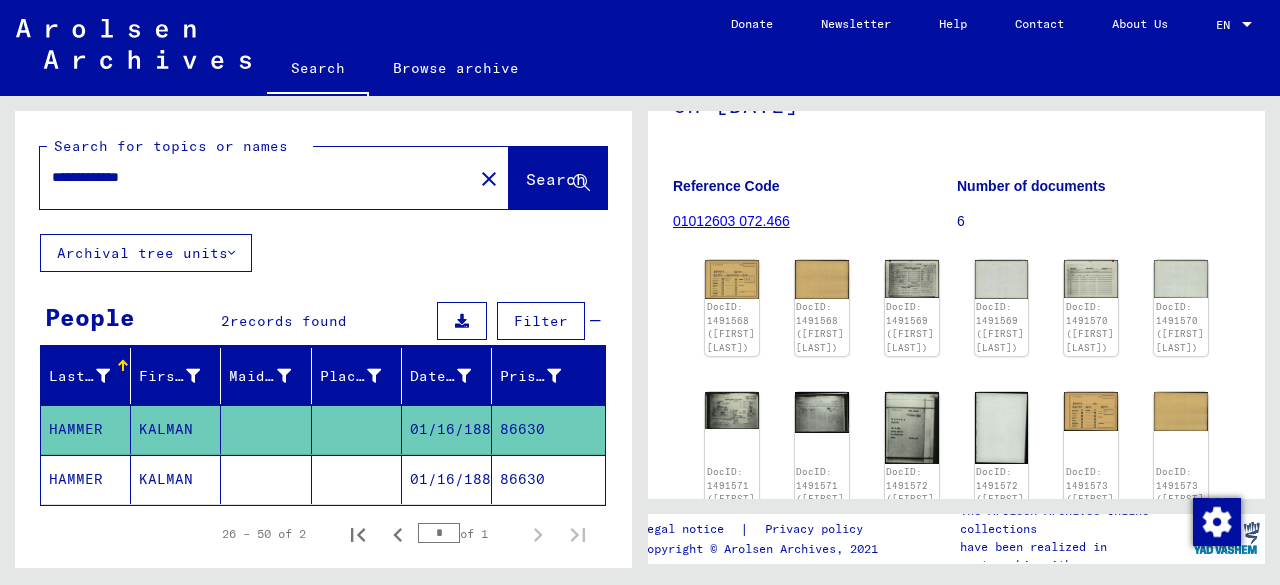 click 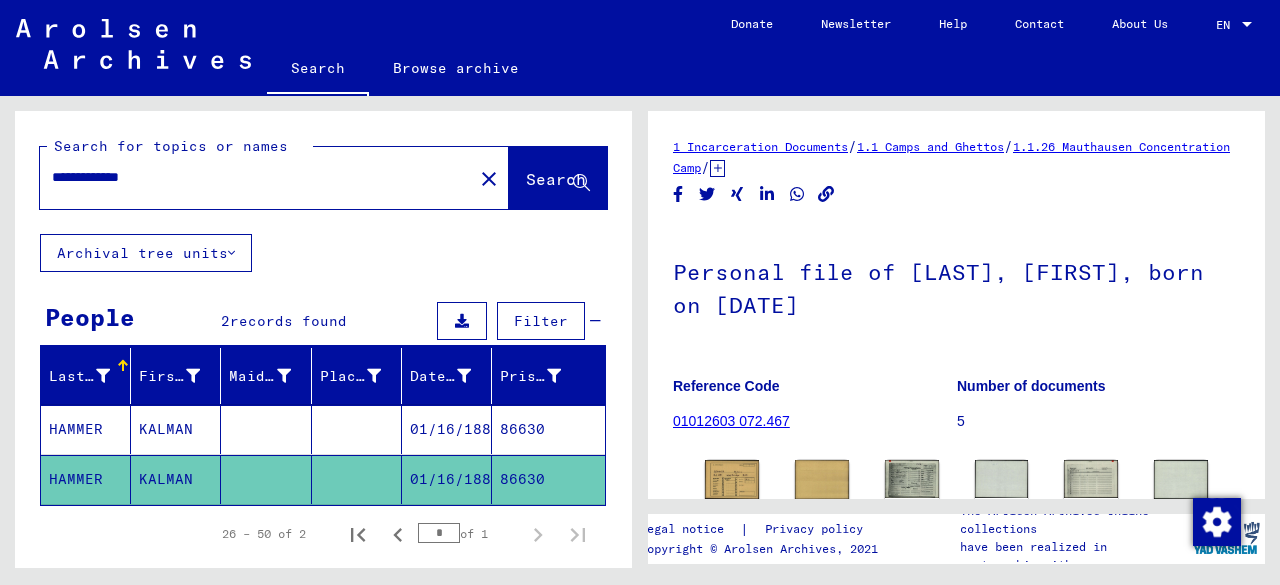 scroll, scrollTop: 100, scrollLeft: 0, axis: vertical 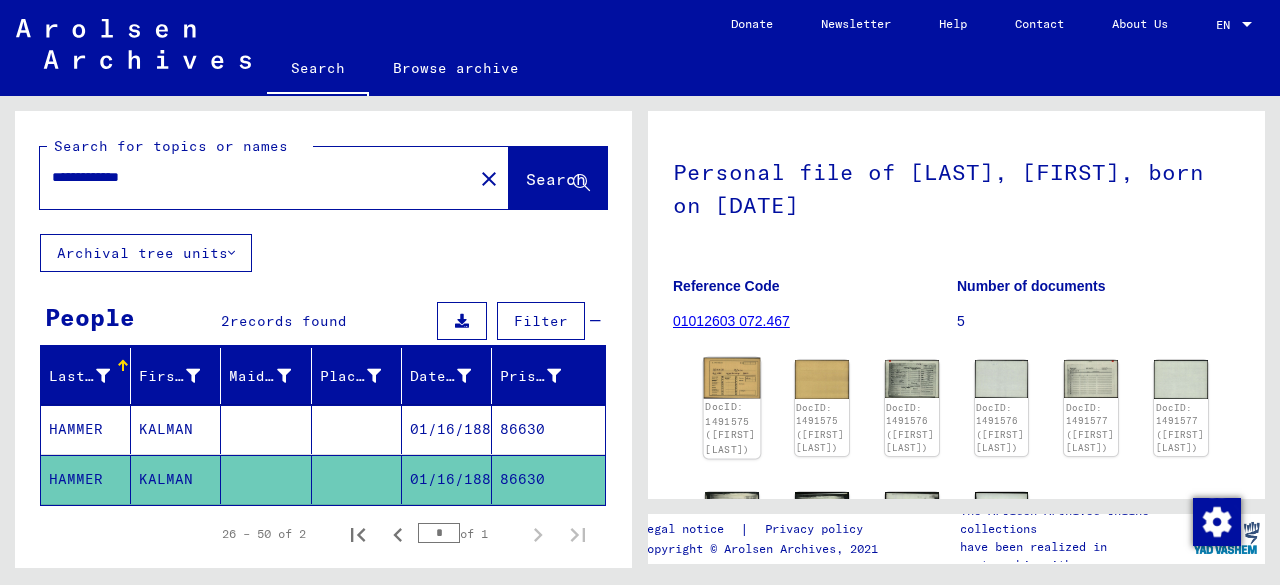 click 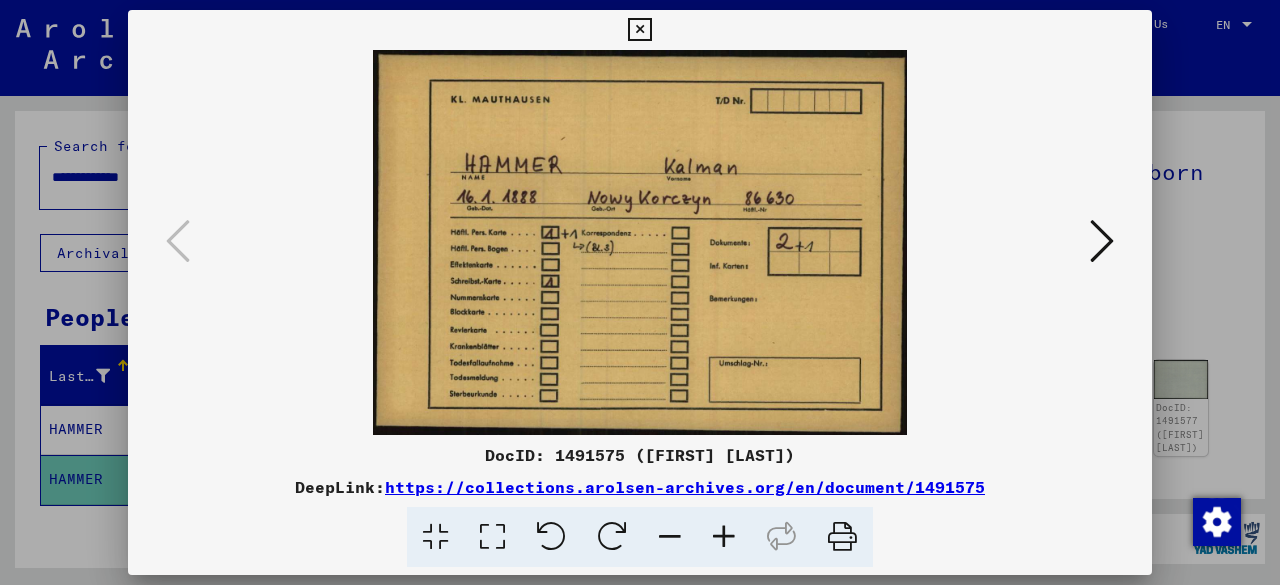 click at bounding box center (1102, 241) 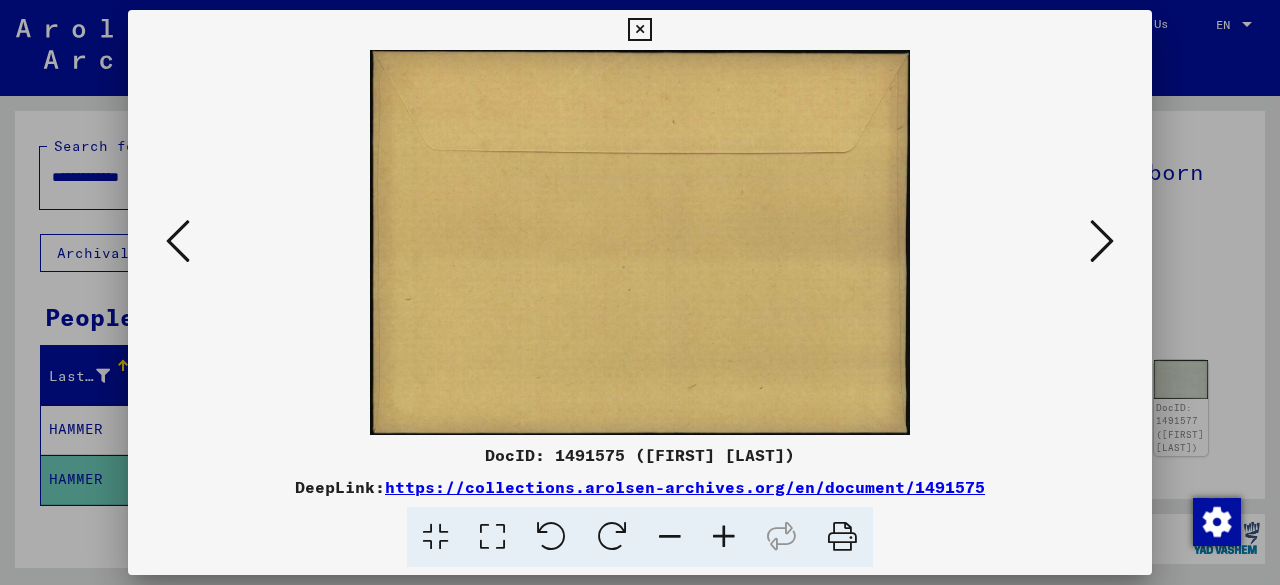click at bounding box center [1102, 242] 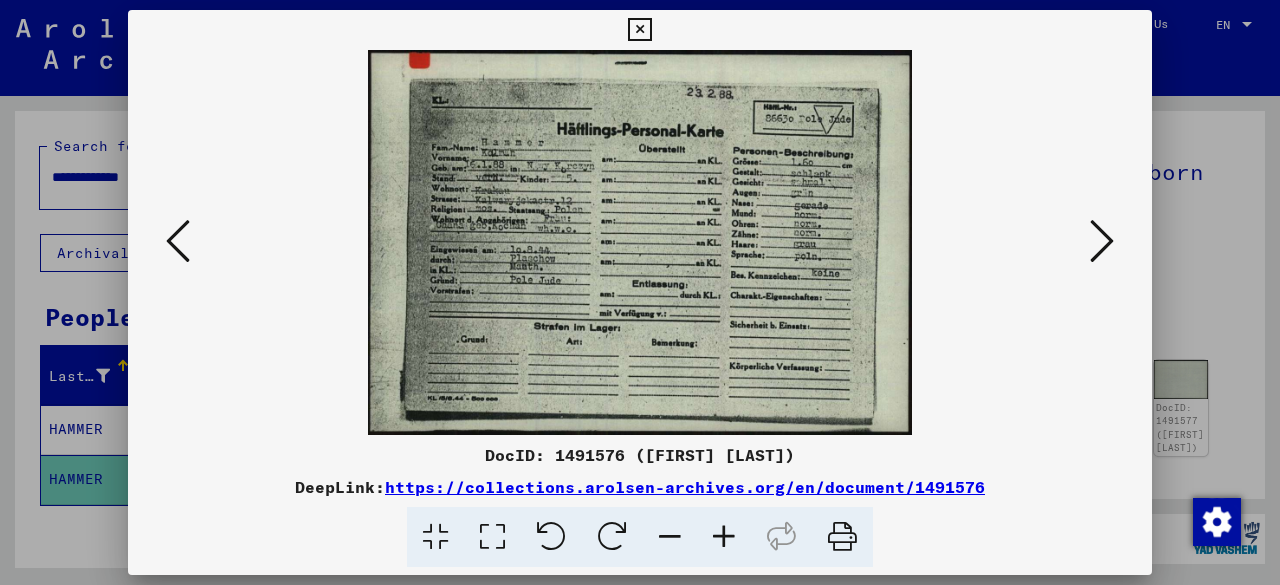 click at bounding box center [640, 242] 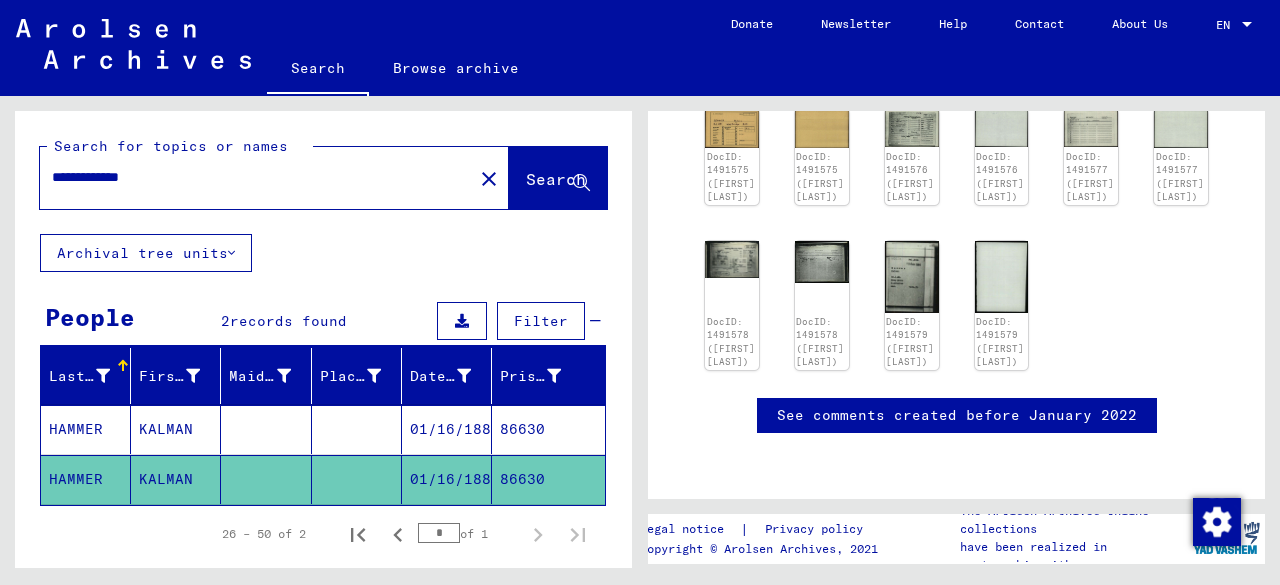 scroll, scrollTop: 300, scrollLeft: 0, axis: vertical 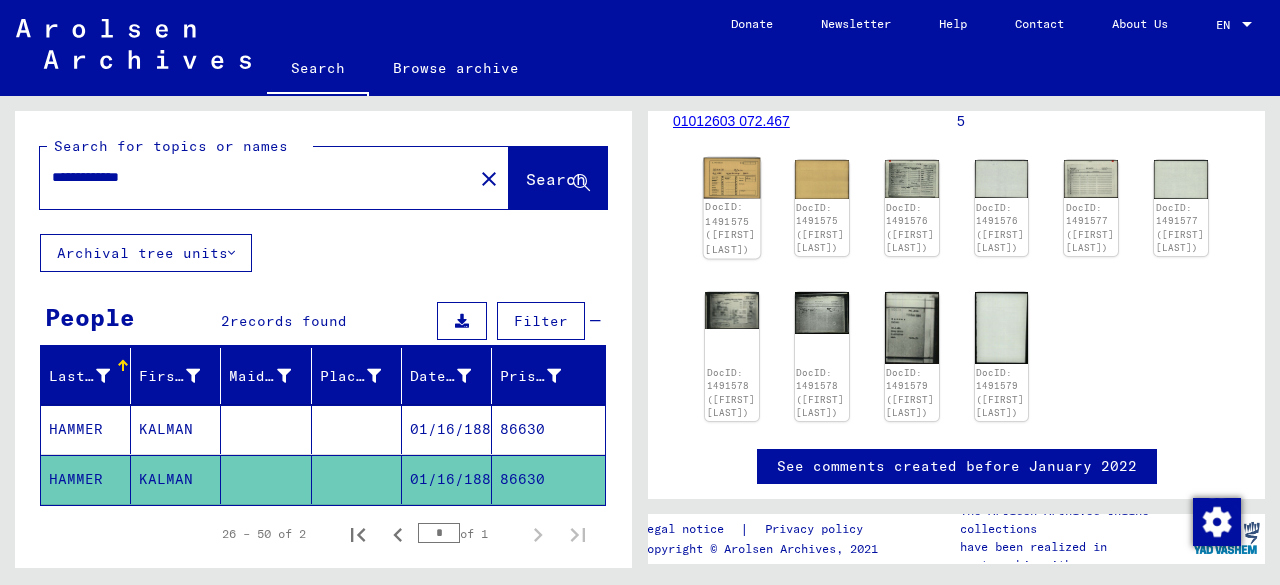 click 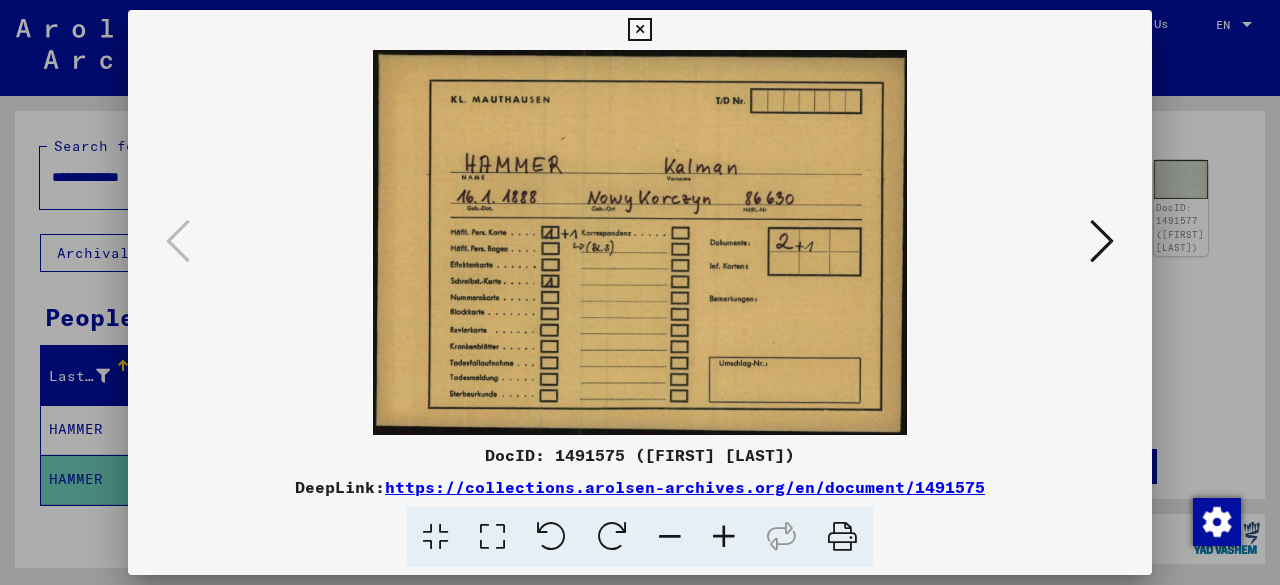 click at bounding box center [1102, 242] 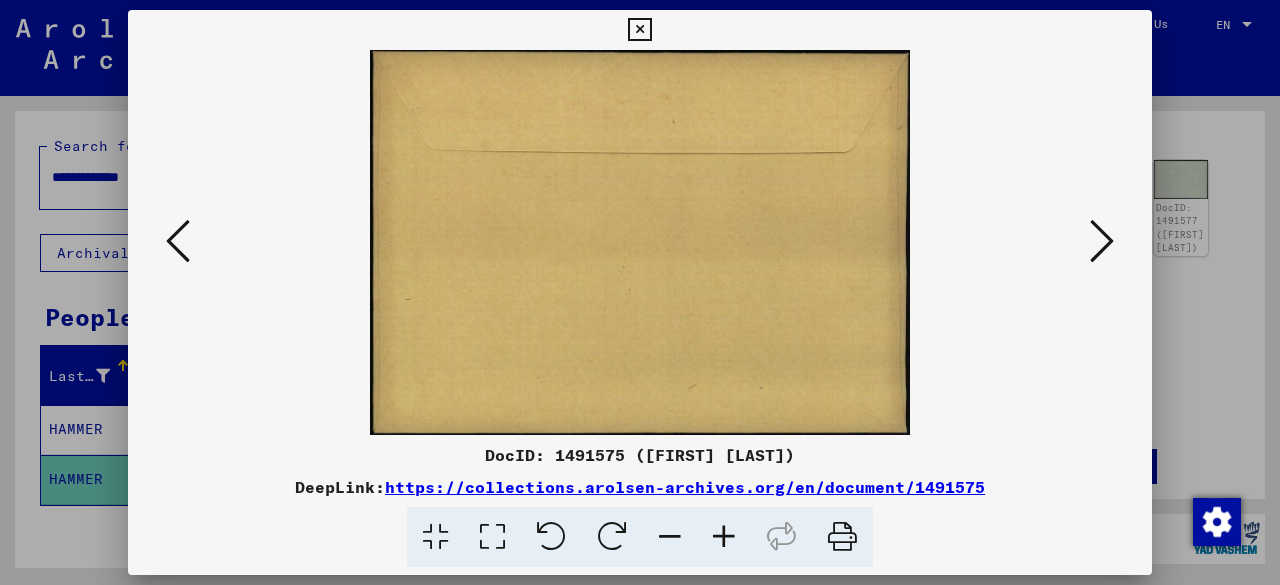 click at bounding box center (1102, 241) 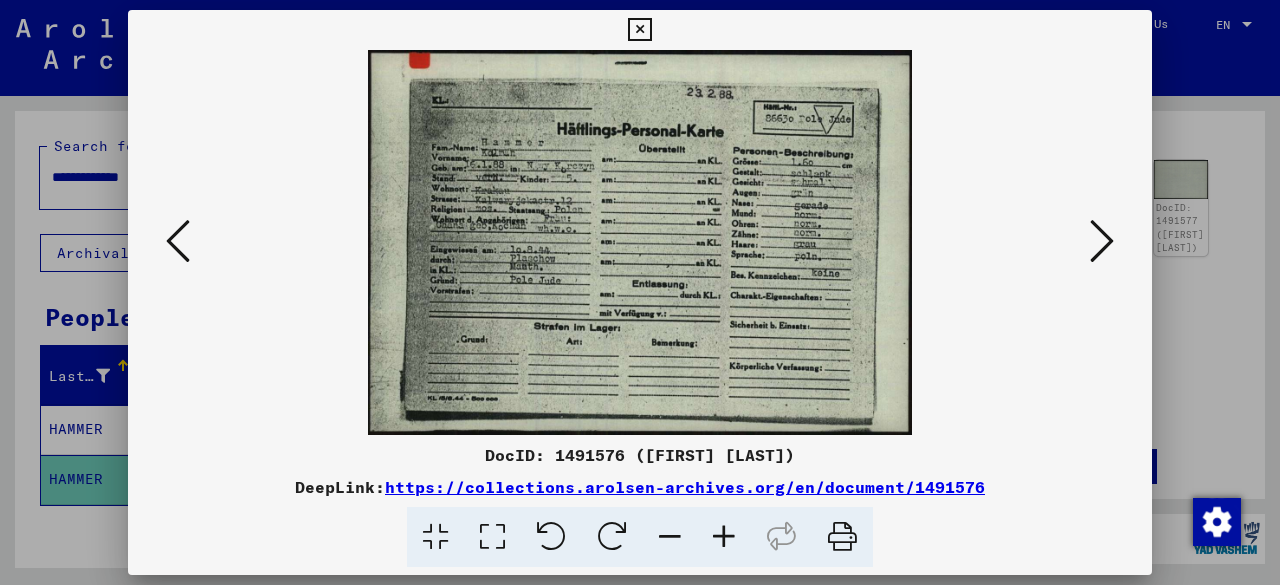 click at bounding box center [1102, 241] 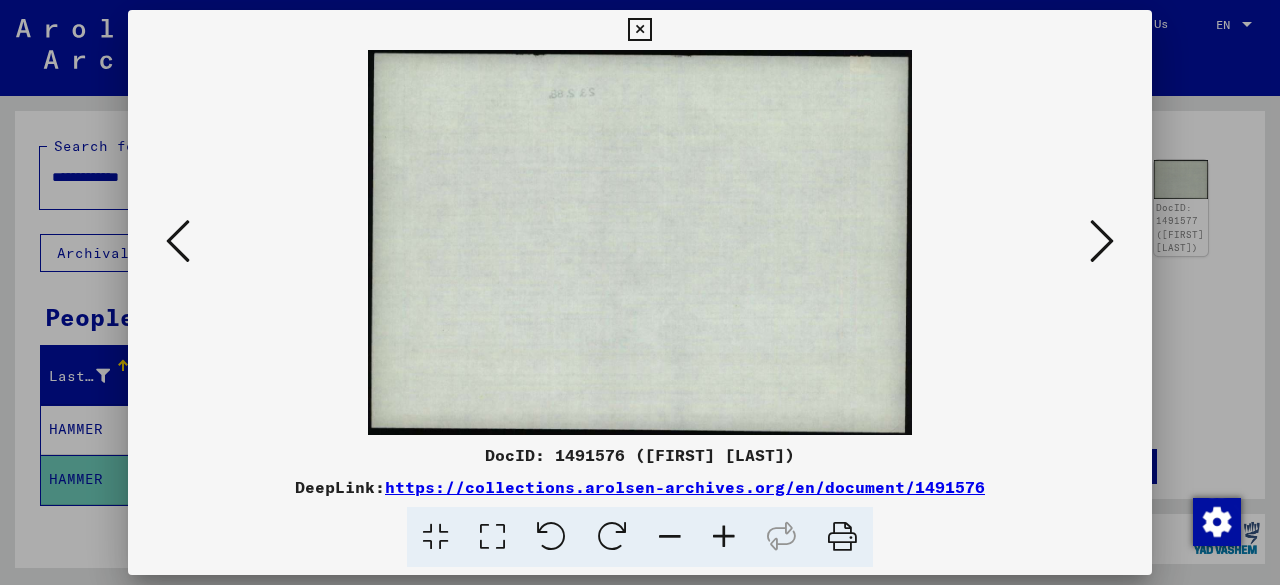 click at bounding box center (1102, 241) 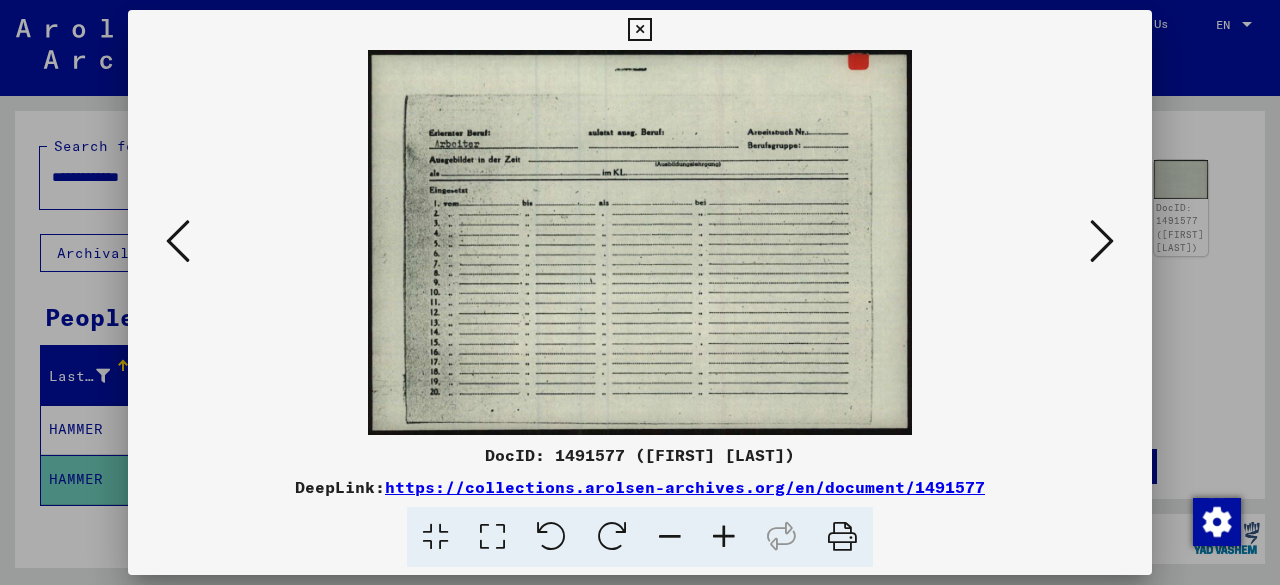 click at bounding box center (1102, 241) 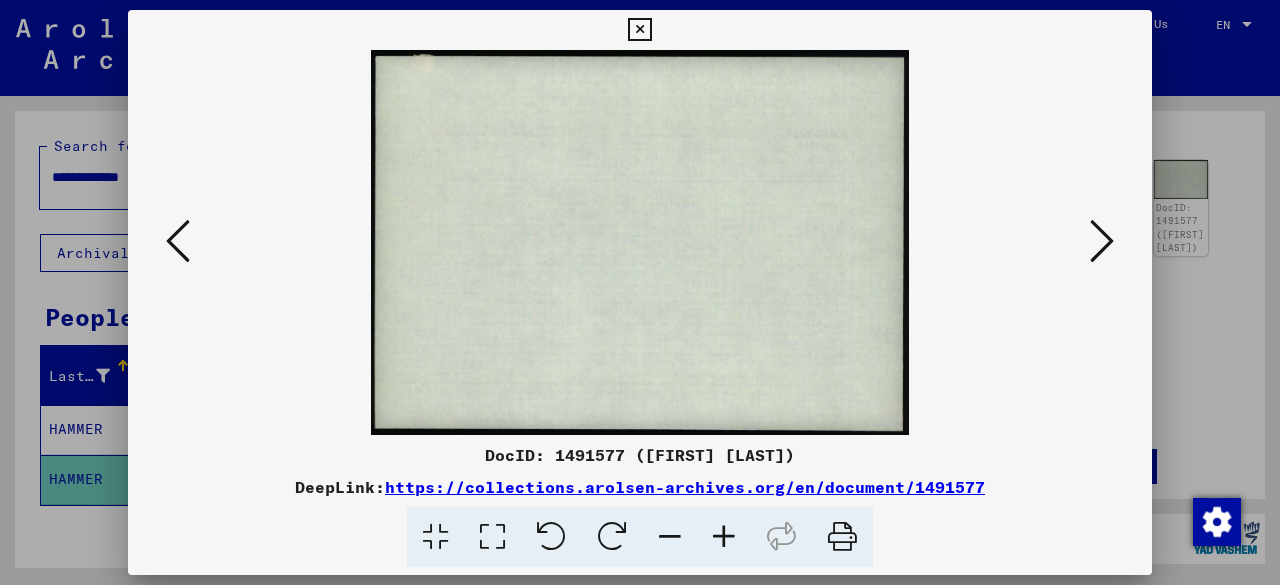 click at bounding box center [1102, 241] 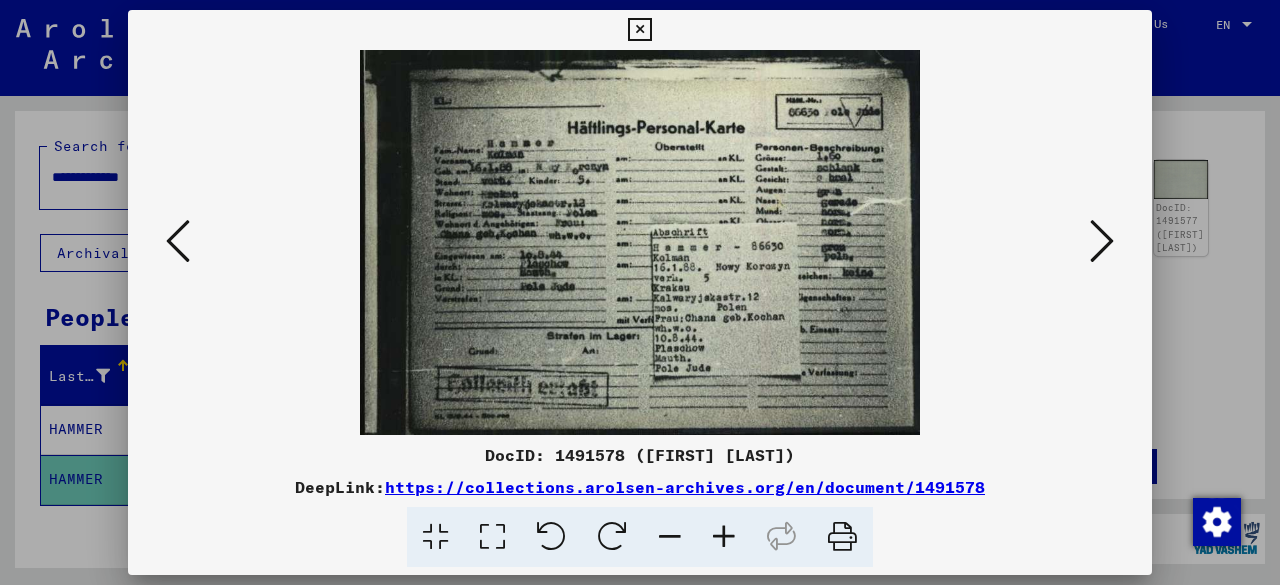 click at bounding box center [1102, 241] 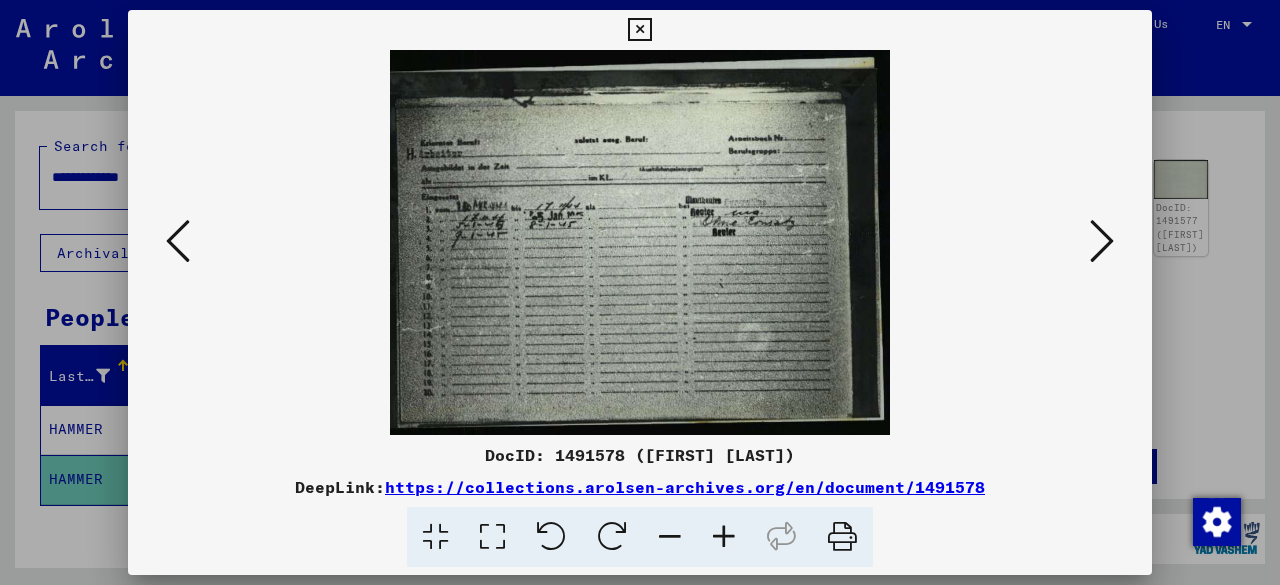click at bounding box center [178, 241] 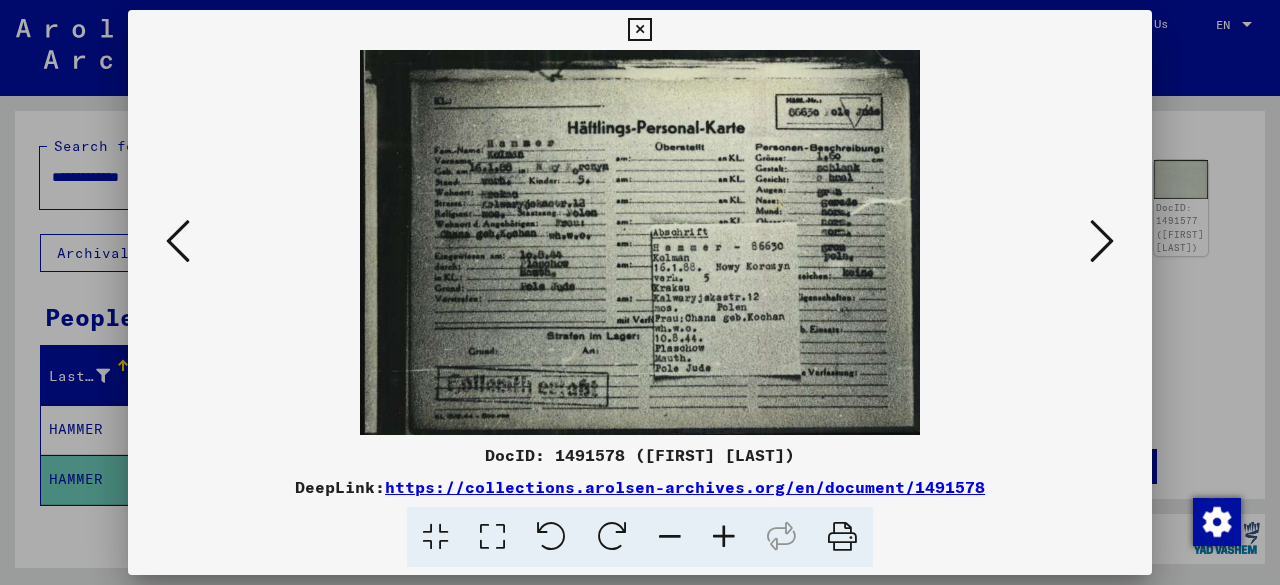click at bounding box center (1102, 241) 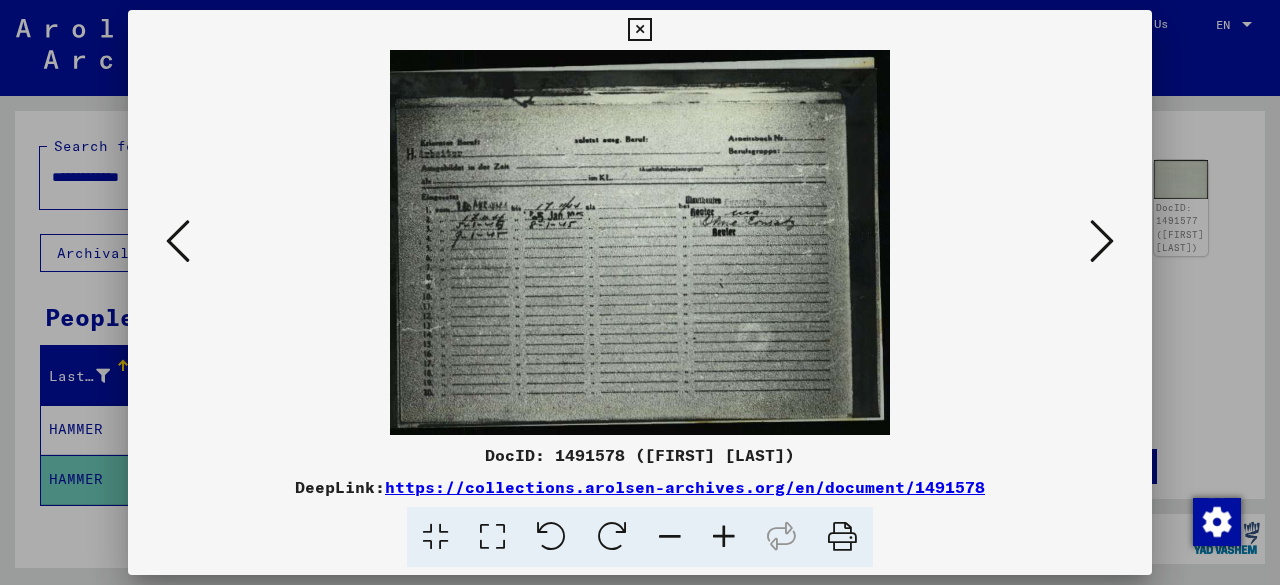 click at bounding box center (1102, 242) 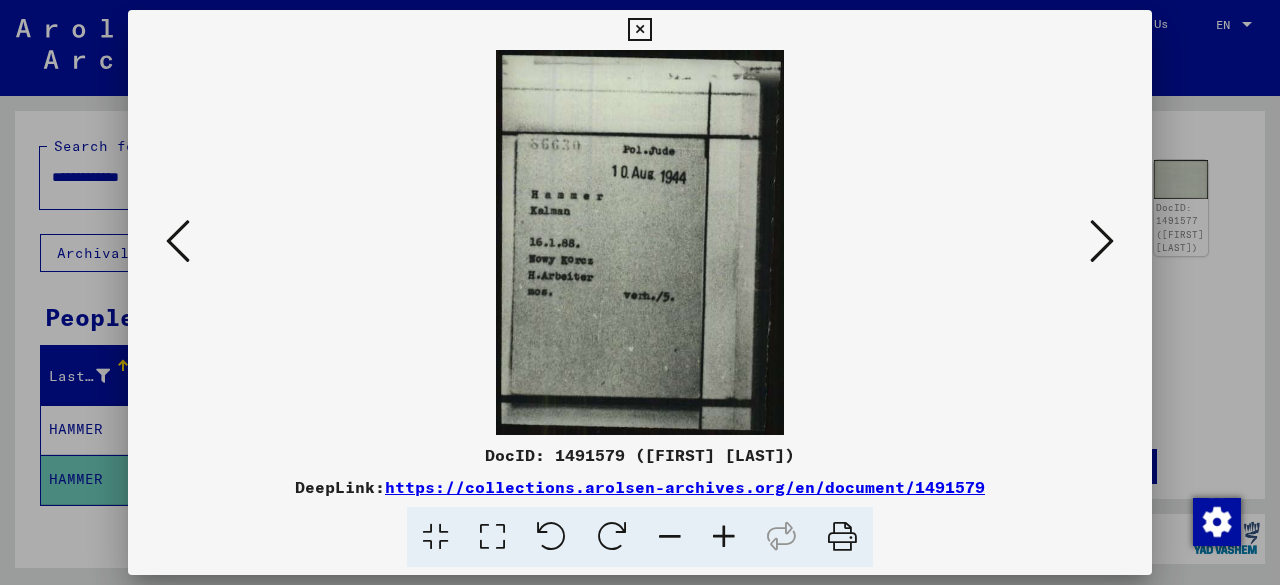 click at bounding box center (1102, 242) 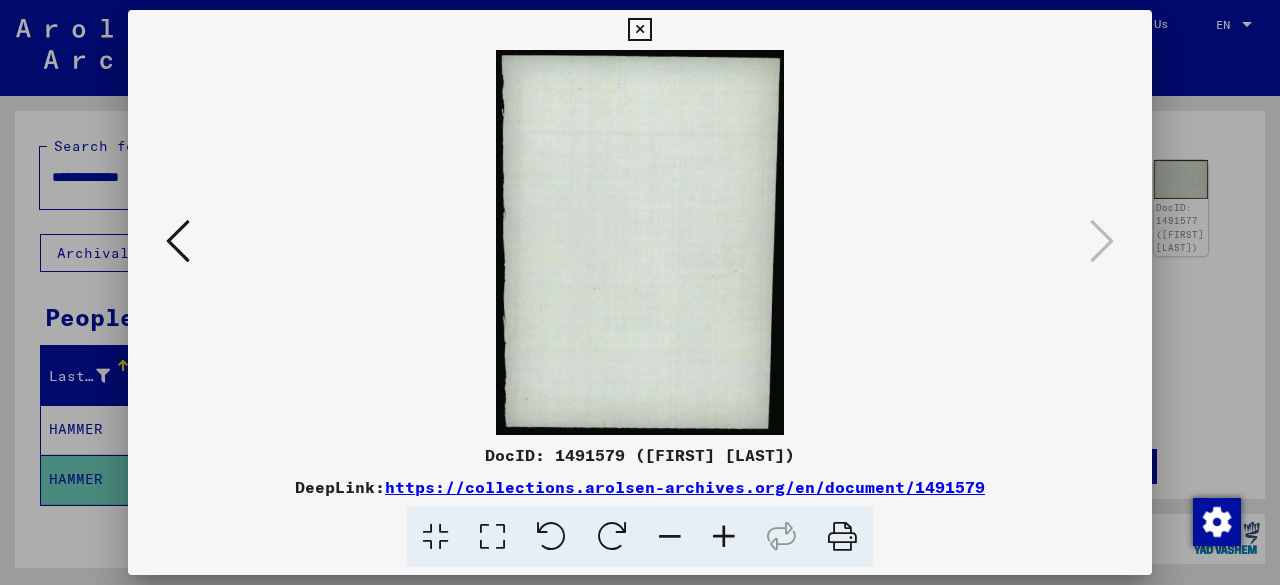click at bounding box center [640, 292] 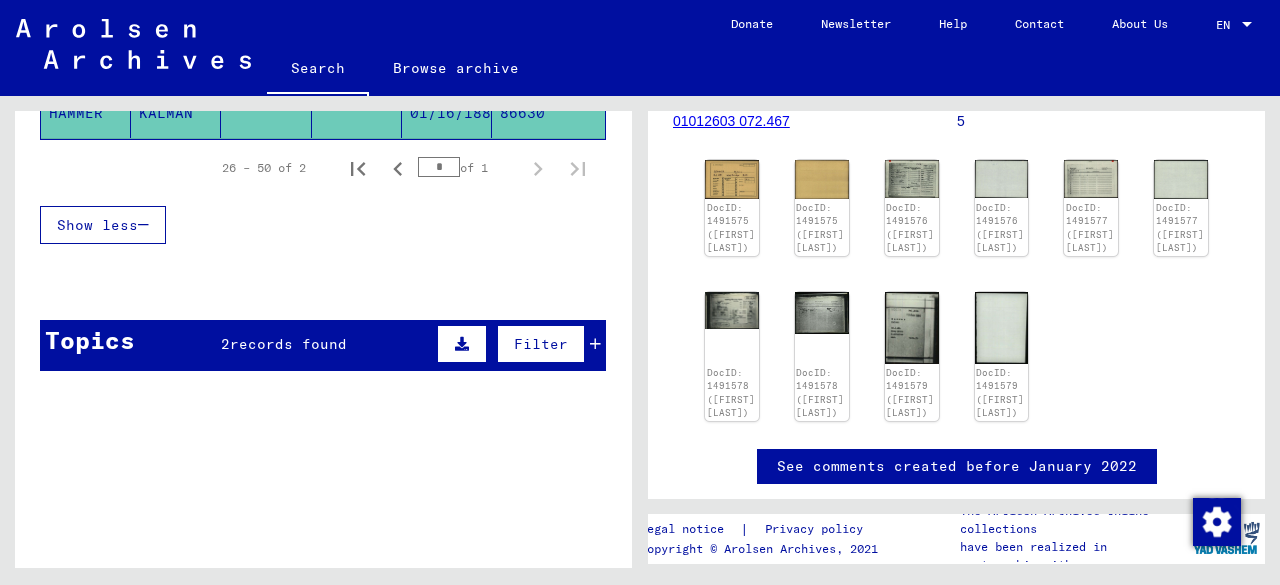 scroll, scrollTop: 424, scrollLeft: 0, axis: vertical 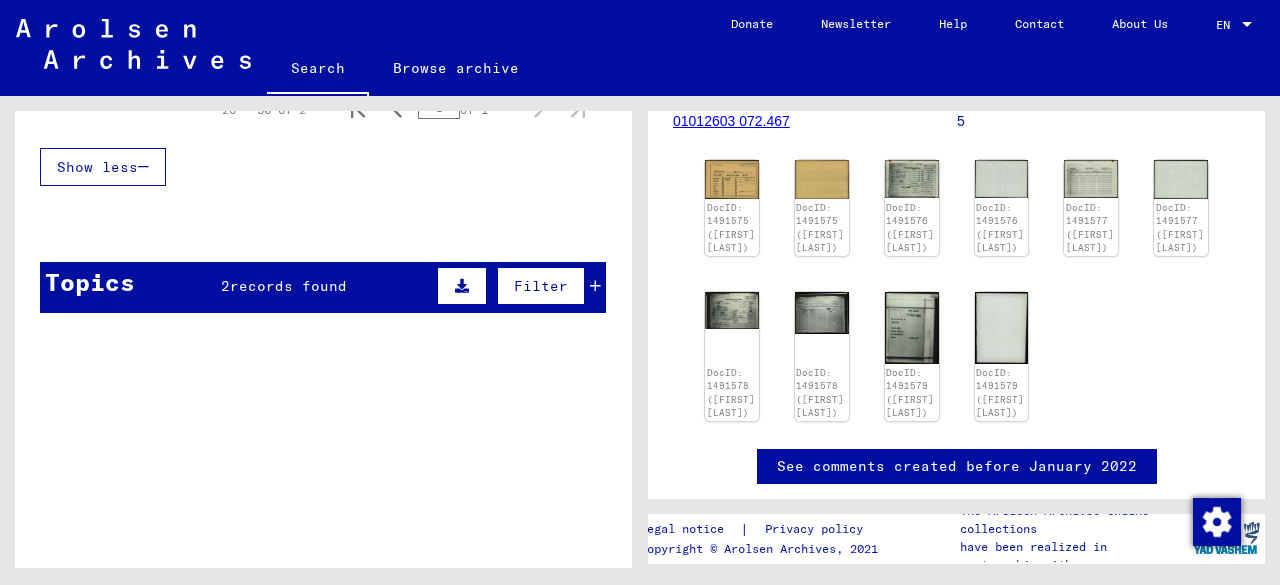 click on "Topics 2  records found  Filter" at bounding box center (323, 287) 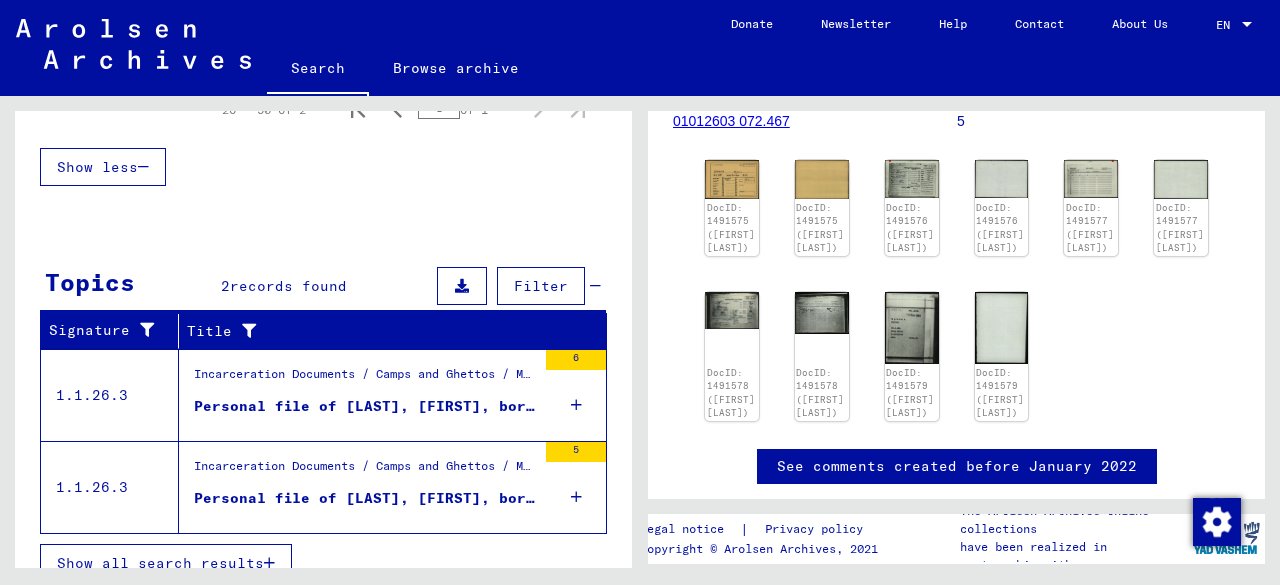click on "Personal file of [LAST], [FIRST], born on [DATE]" at bounding box center [365, 406] 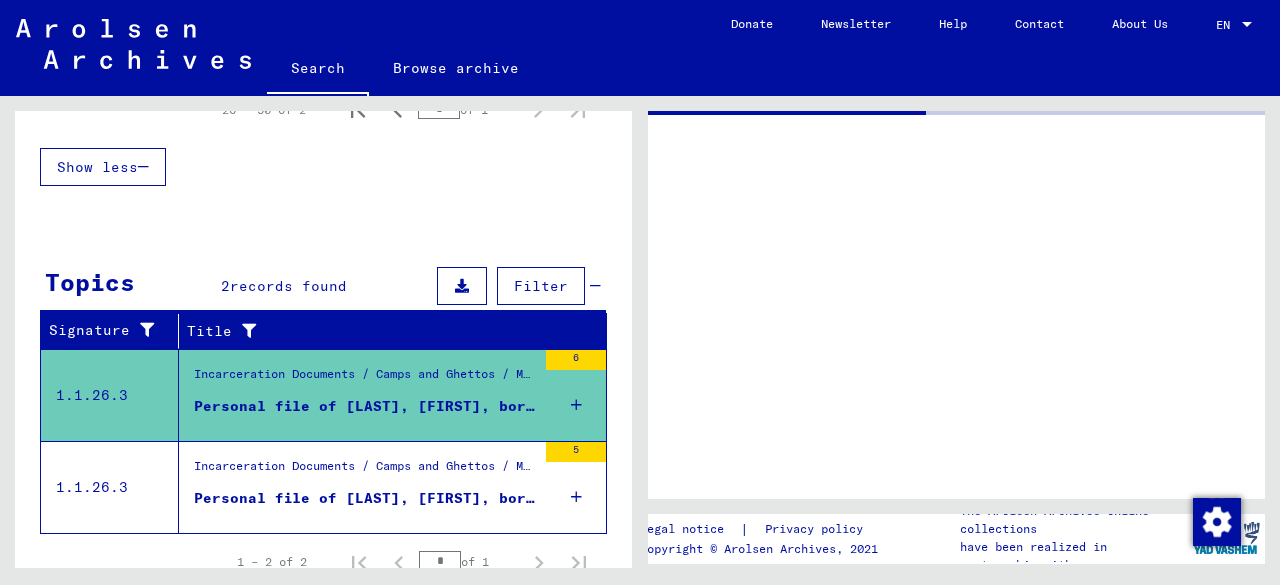 scroll, scrollTop: 0, scrollLeft: 0, axis: both 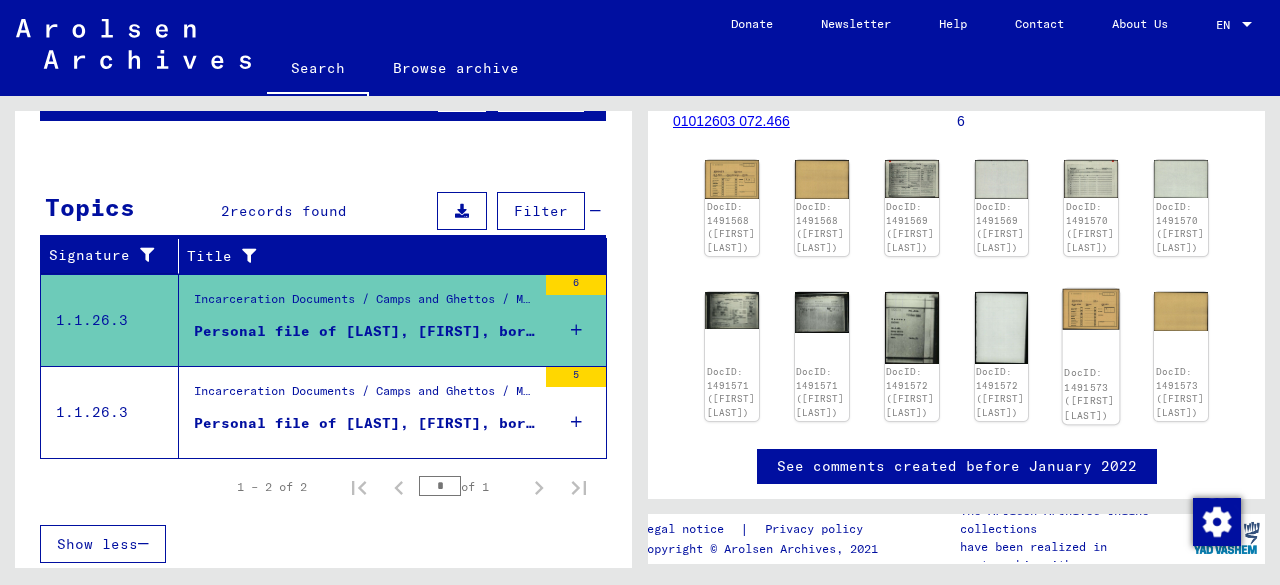 click 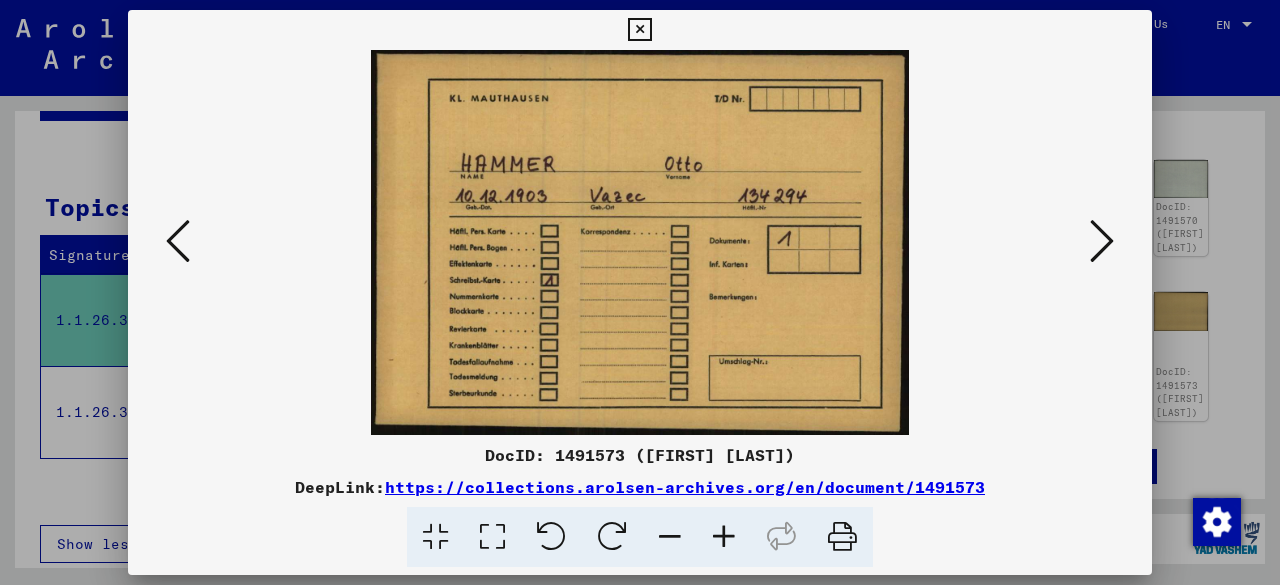 click at bounding box center [640, 292] 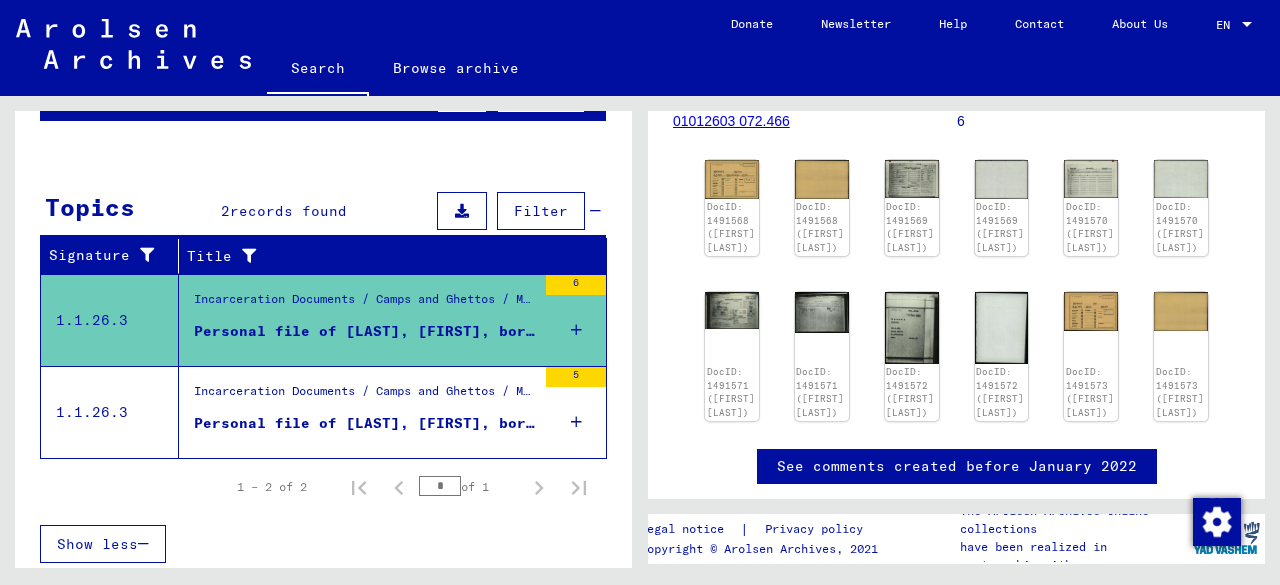 click on "Incarceration Documents / Camps and Ghettos / Mauthausen Concentration Camp / Individual Documents Regarding Male Detainees Mauthausen / Personal Files (male) - Concentration Camp Mauthausen / Files with names from GWARDIAK" at bounding box center [365, 396] 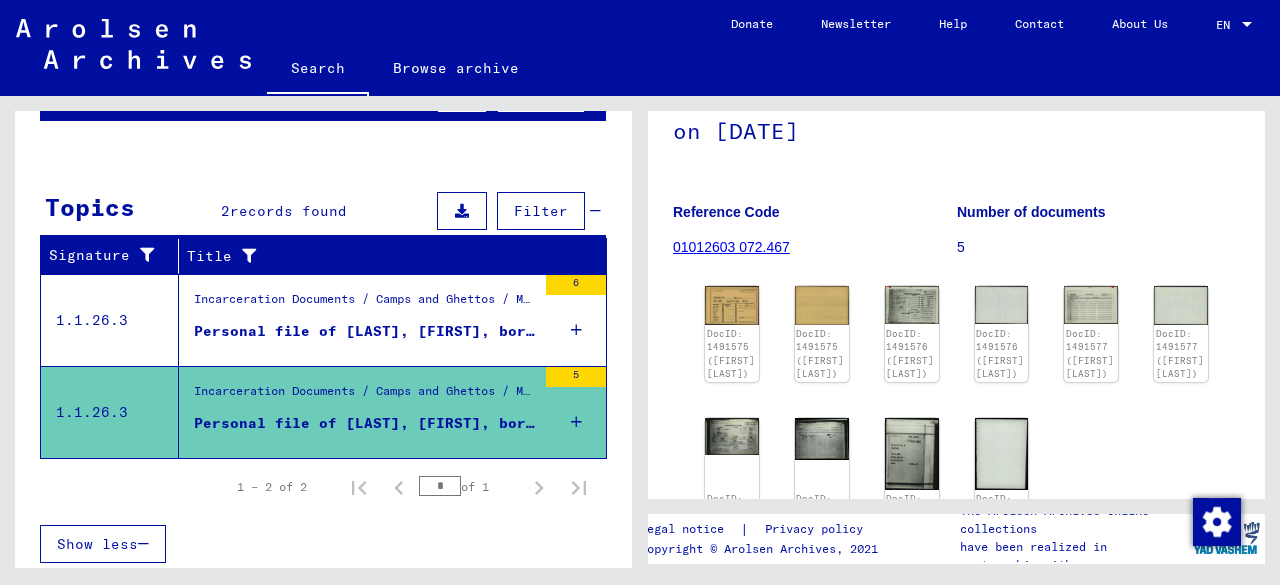 scroll, scrollTop: 300, scrollLeft: 0, axis: vertical 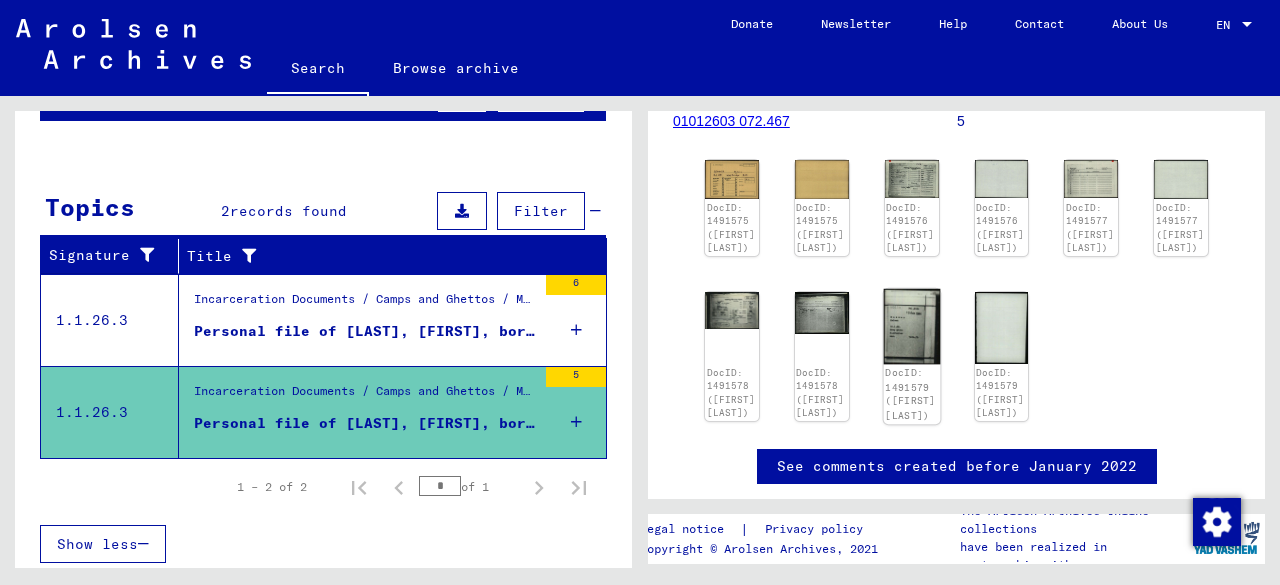 click 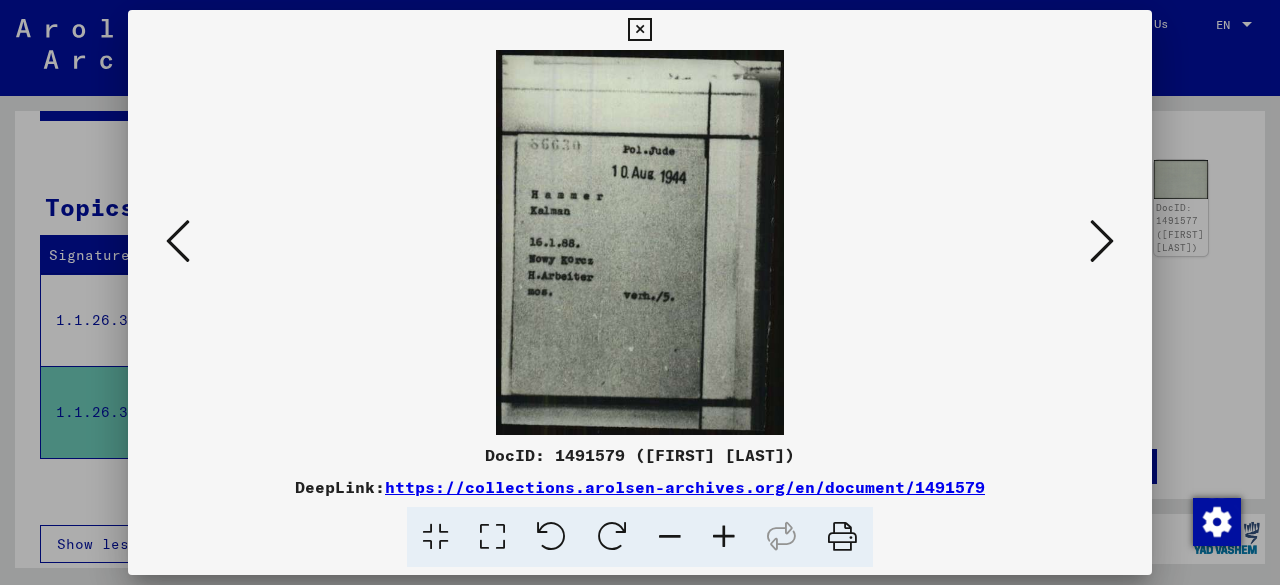 click at bounding box center [1102, 241] 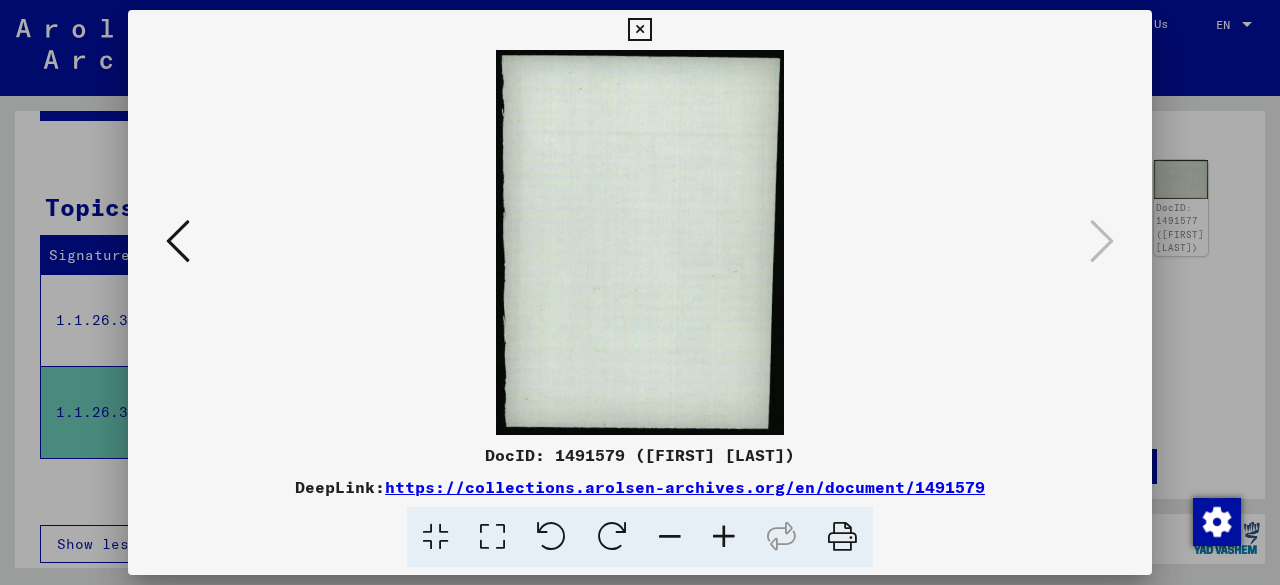 click at bounding box center [640, 292] 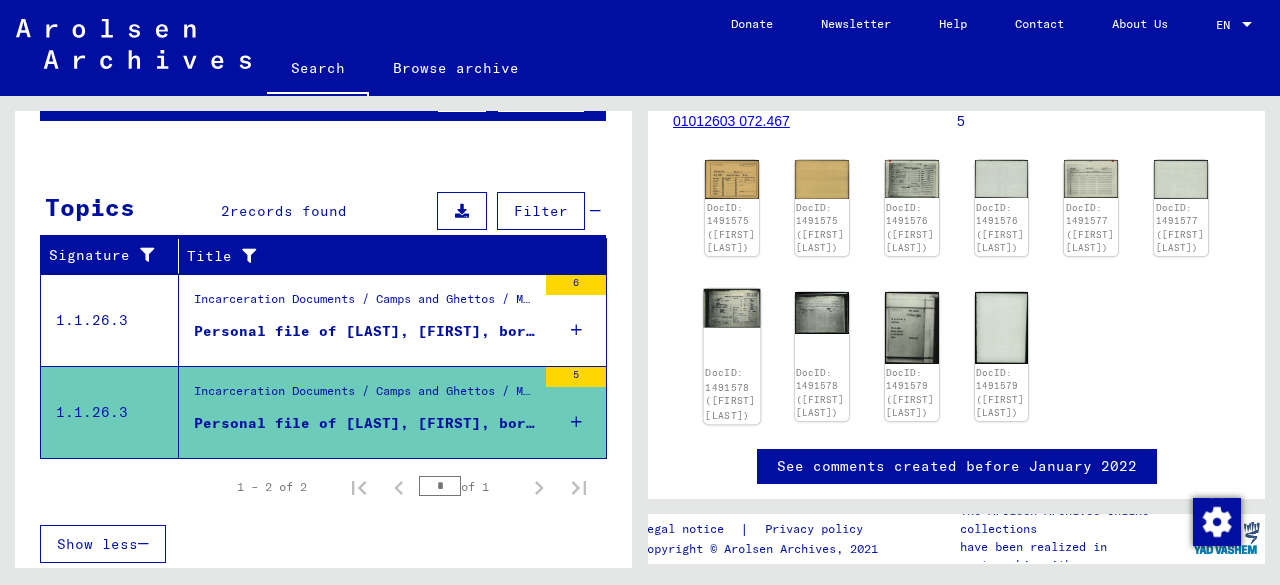 click 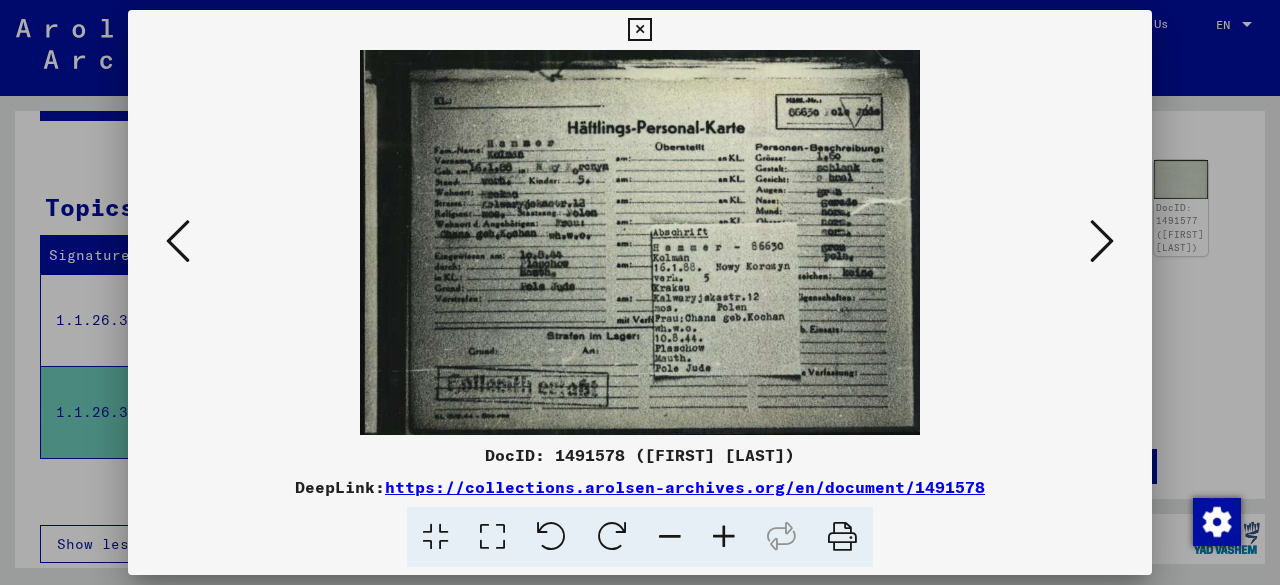 click at bounding box center (640, 292) 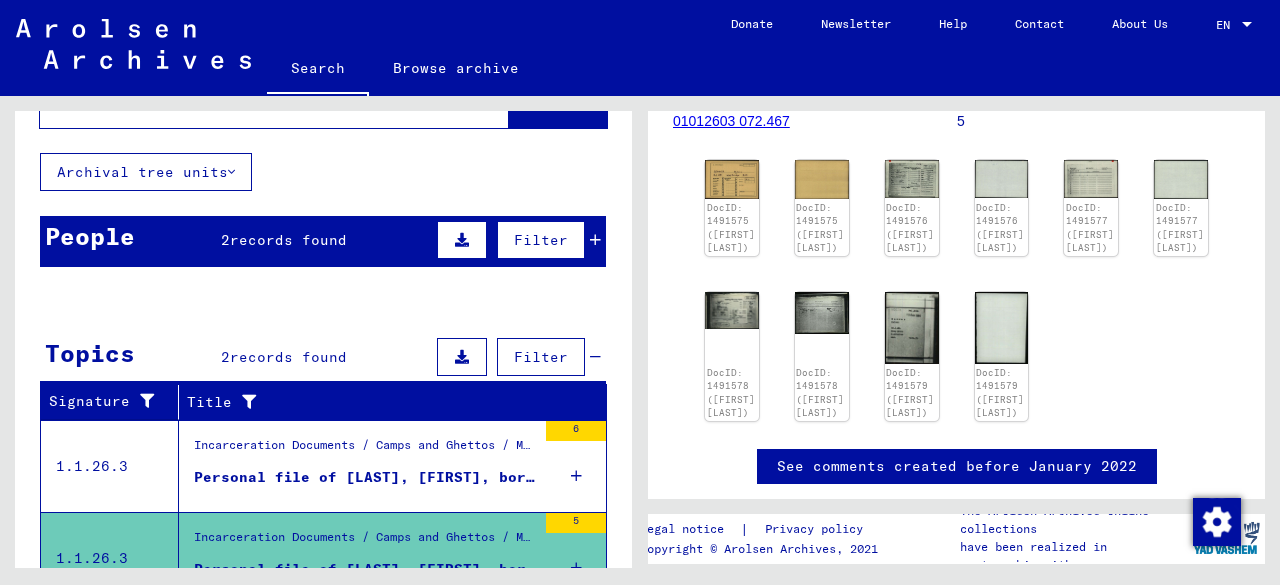 scroll, scrollTop: 0, scrollLeft: 0, axis: both 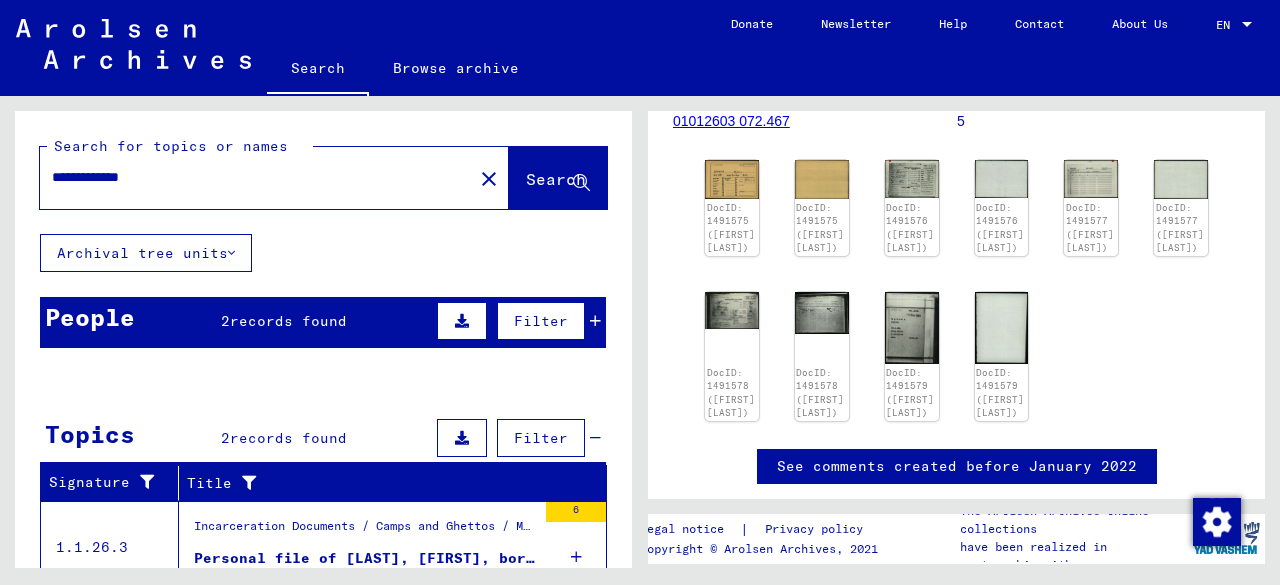 drag, startPoint x: 103, startPoint y: 176, endPoint x: 0, endPoint y: 189, distance: 103.81715 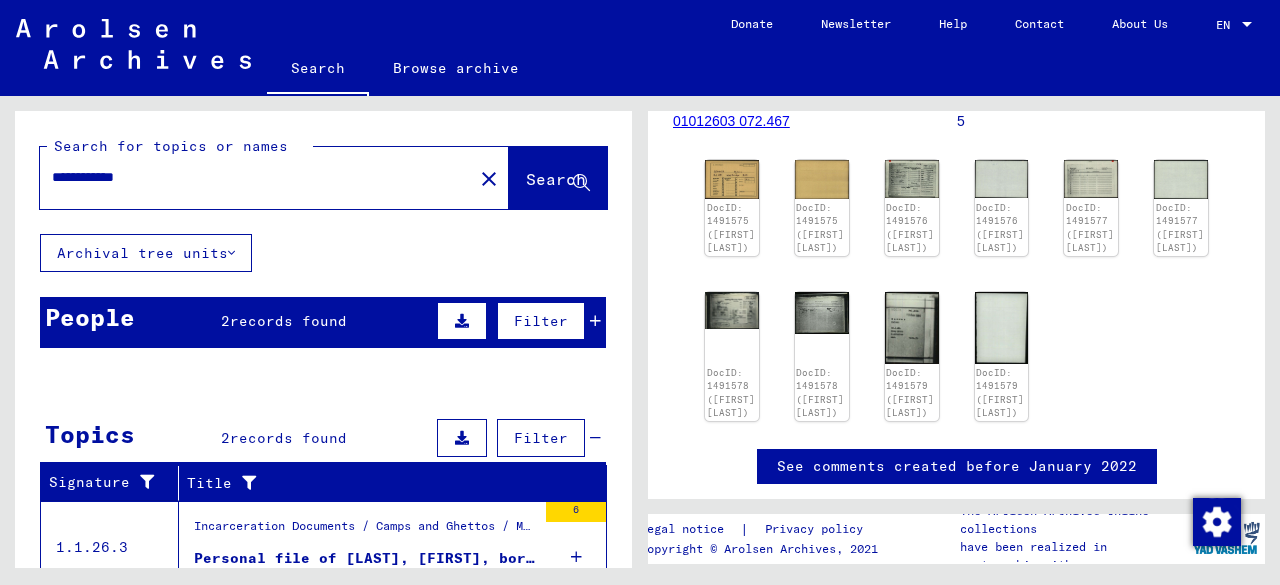 type on "**********" 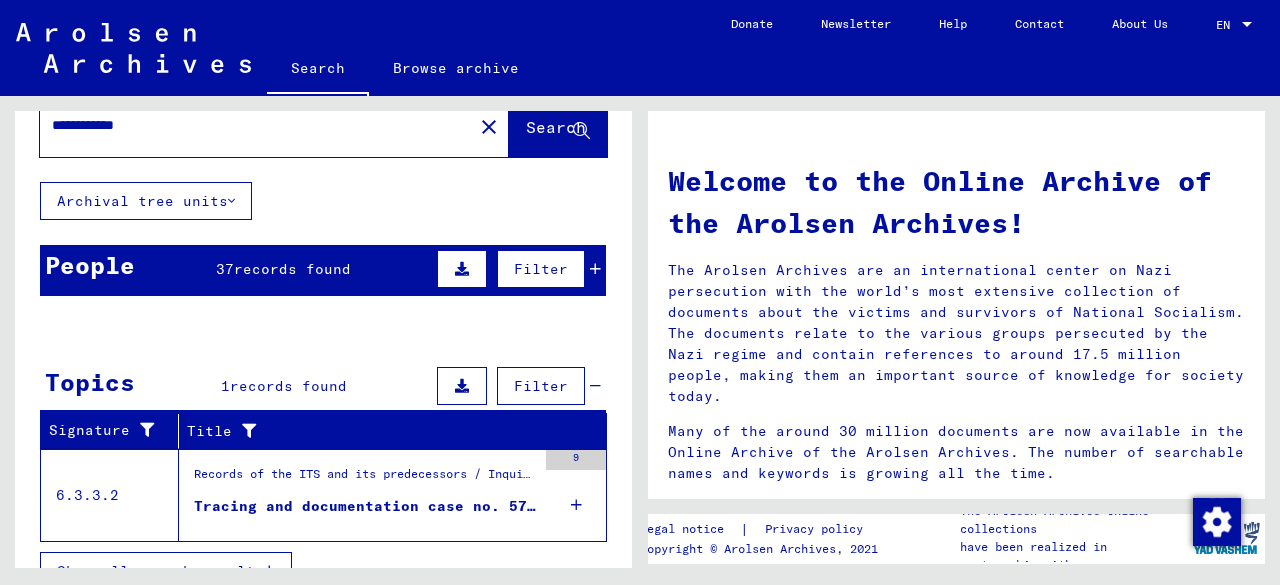 scroll, scrollTop: 0, scrollLeft: 0, axis: both 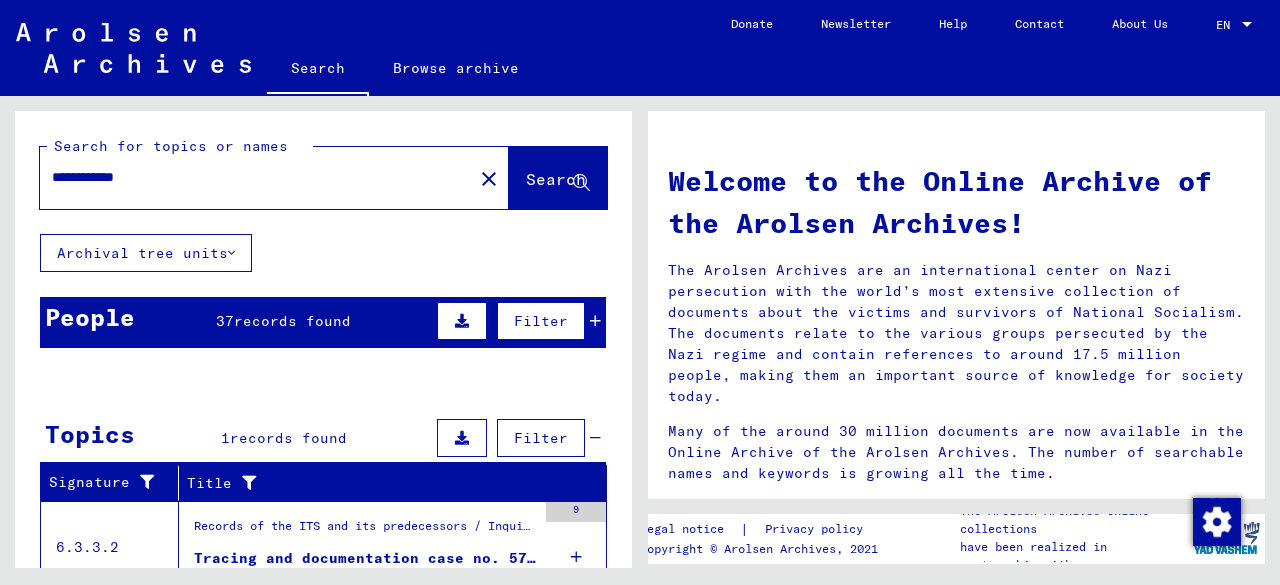 click on "37  records found" at bounding box center (283, 321) 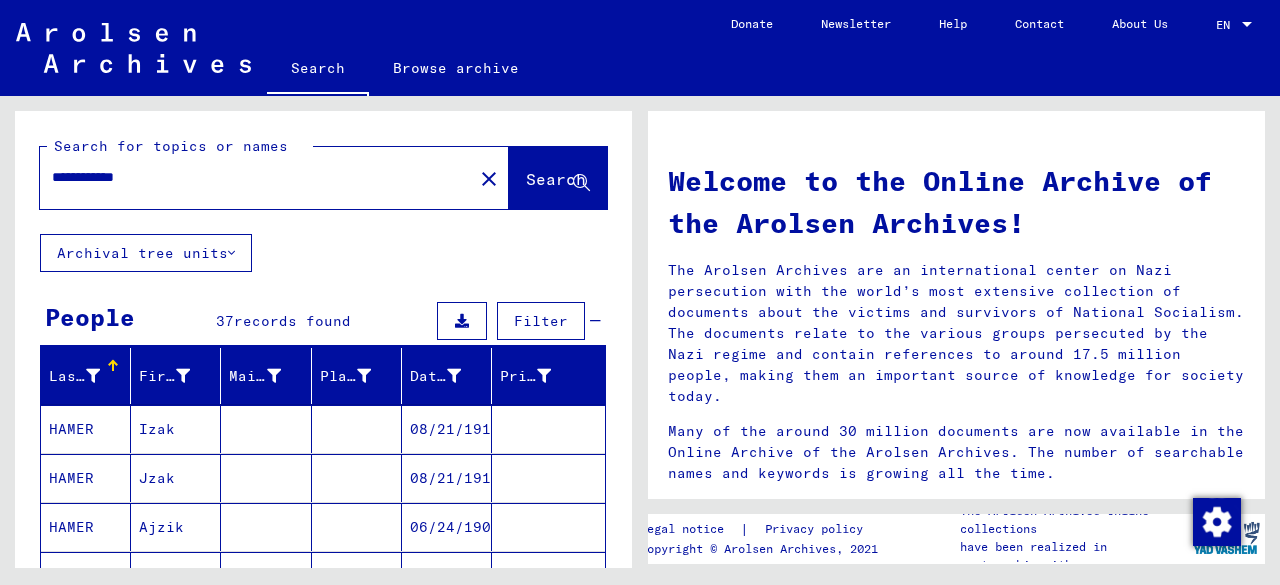 click at bounding box center (357, 478) 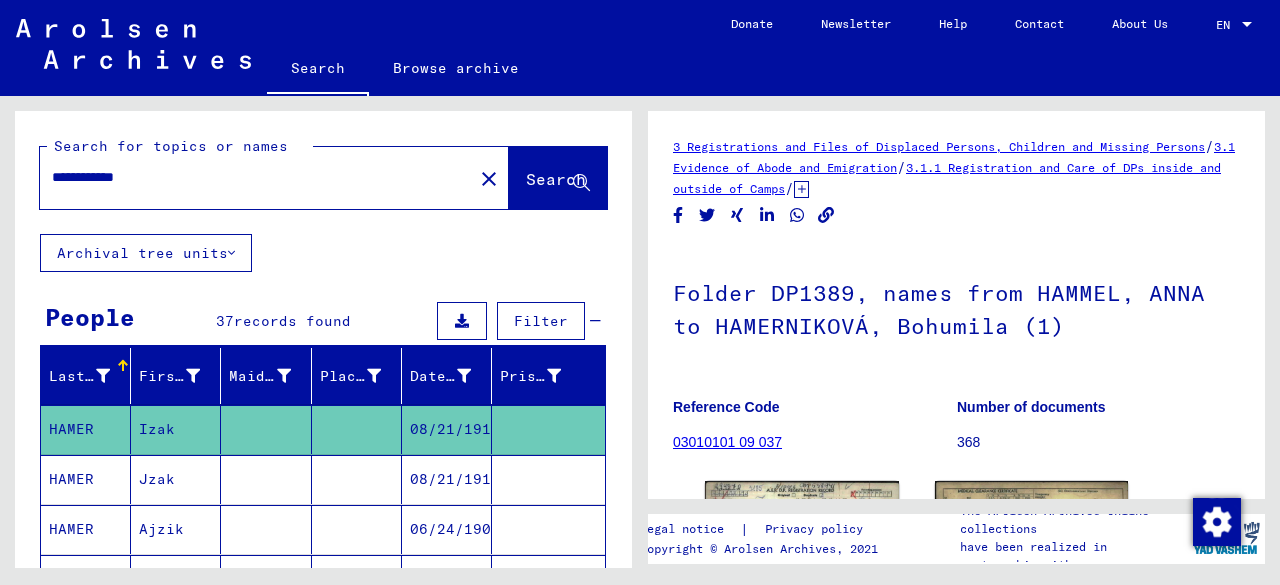 scroll, scrollTop: 200, scrollLeft: 0, axis: vertical 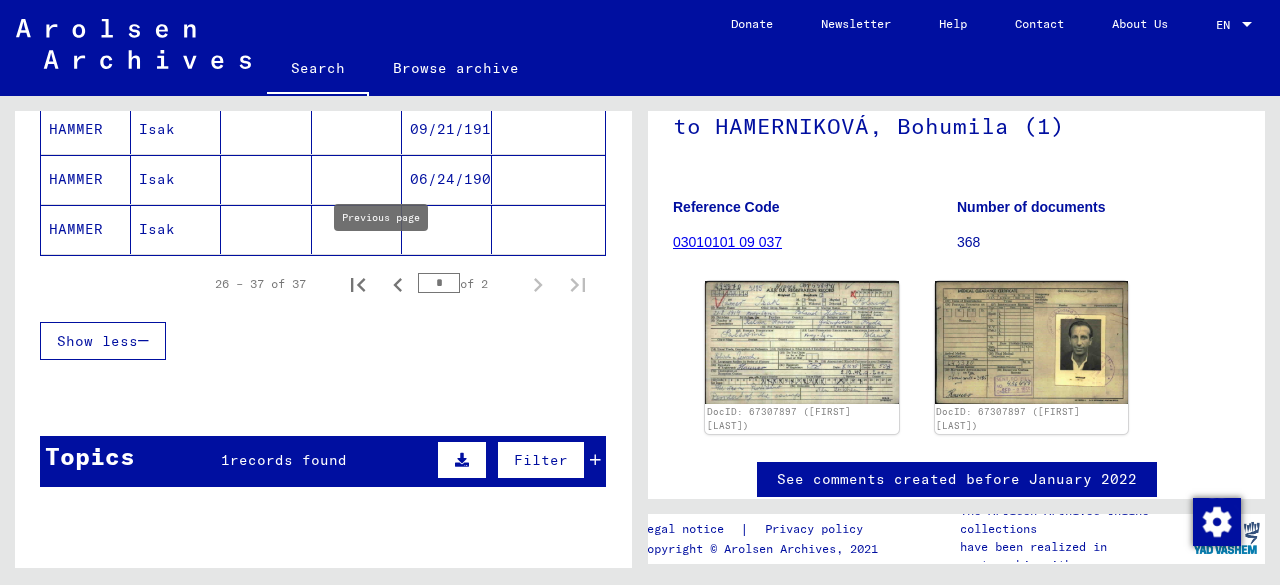 click 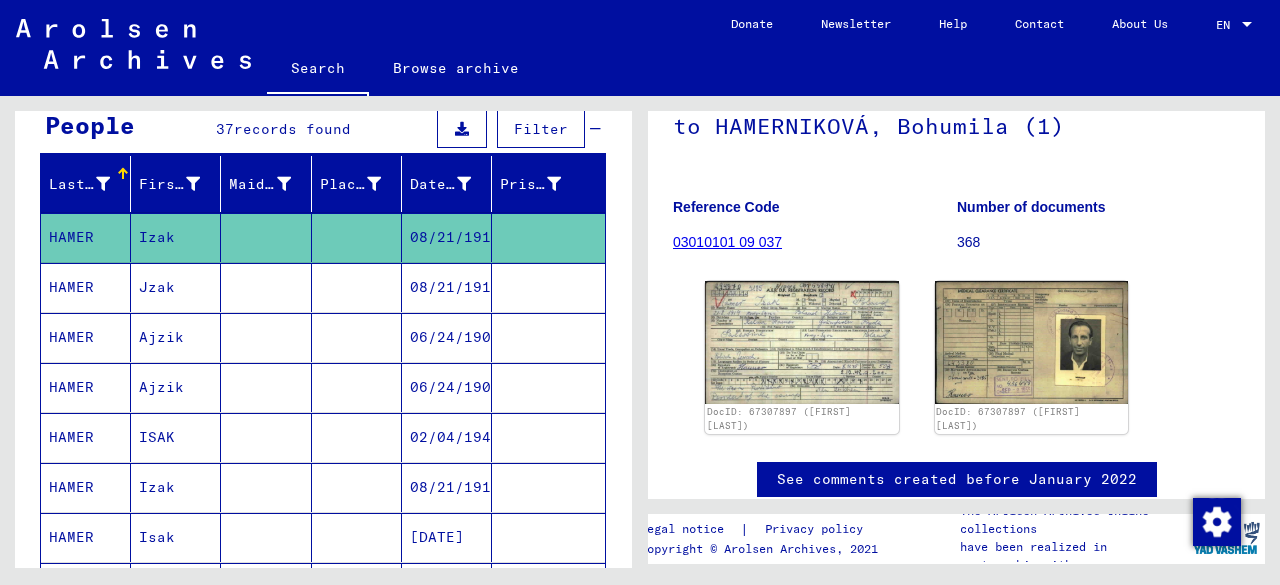 scroll, scrollTop: 0, scrollLeft: 0, axis: both 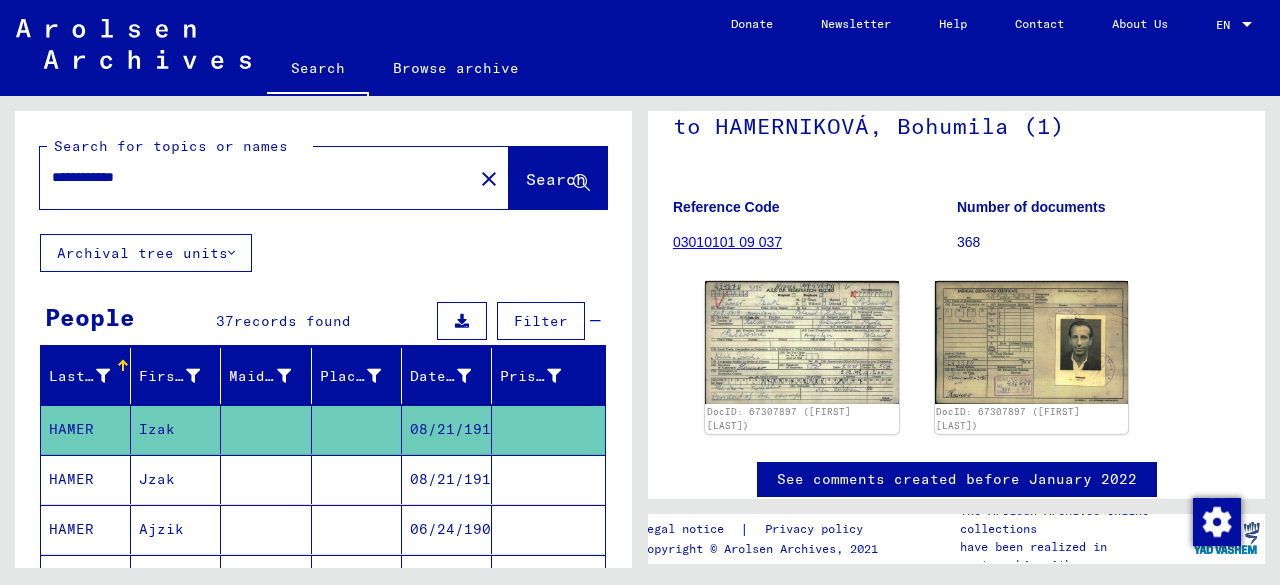 click on "close" 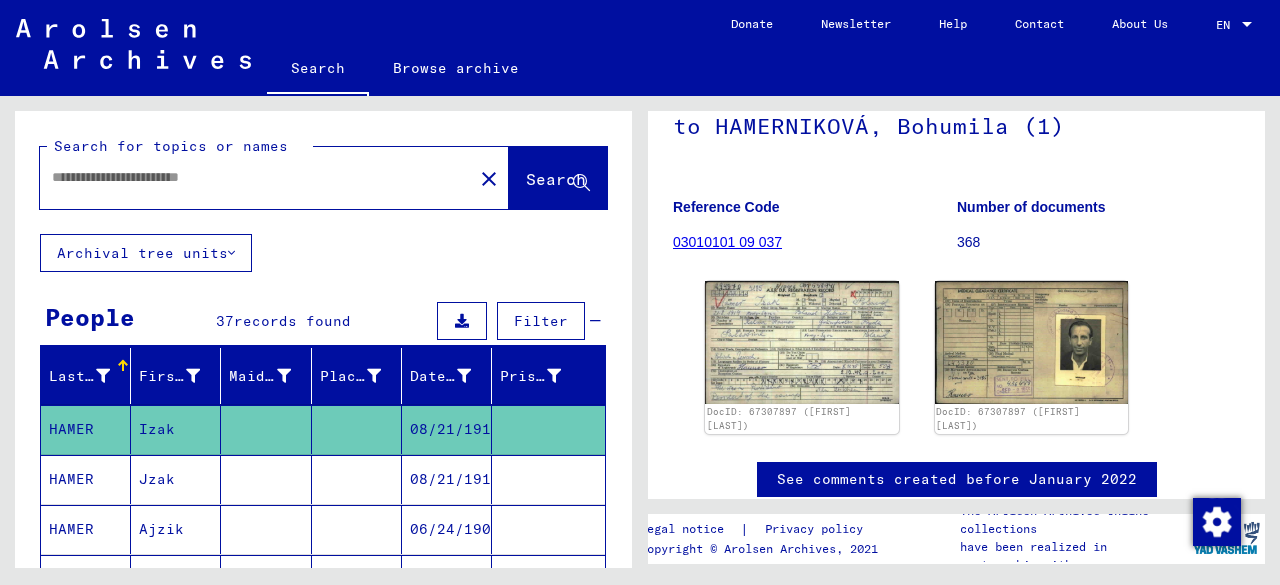 scroll, scrollTop: 0, scrollLeft: 0, axis: both 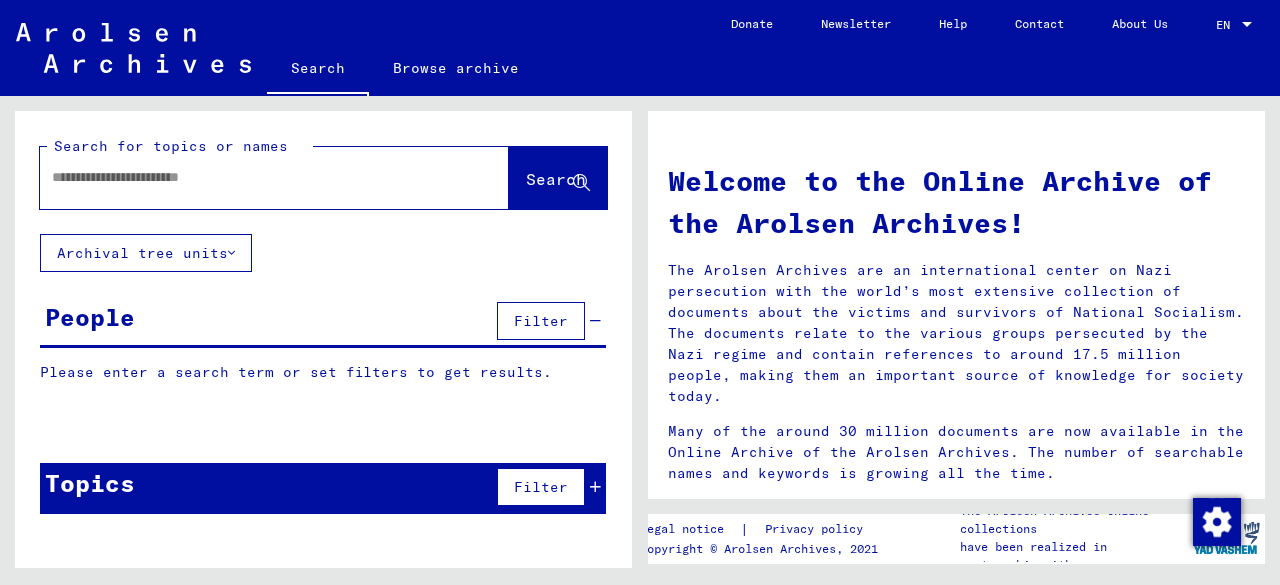 click at bounding box center [250, 177] 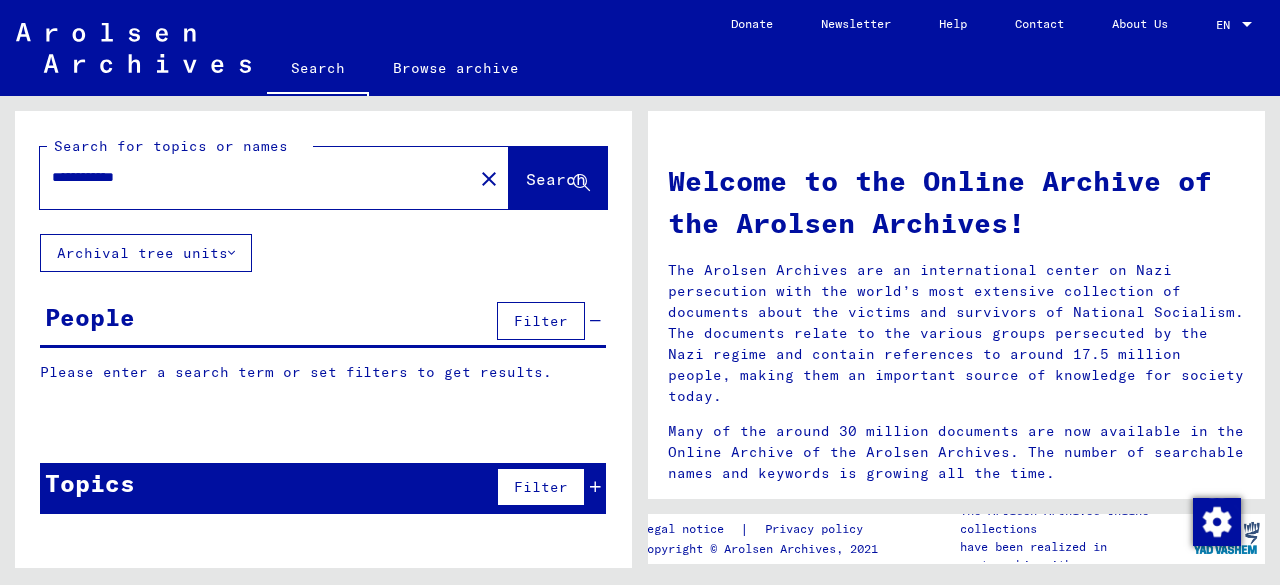 type on "**********" 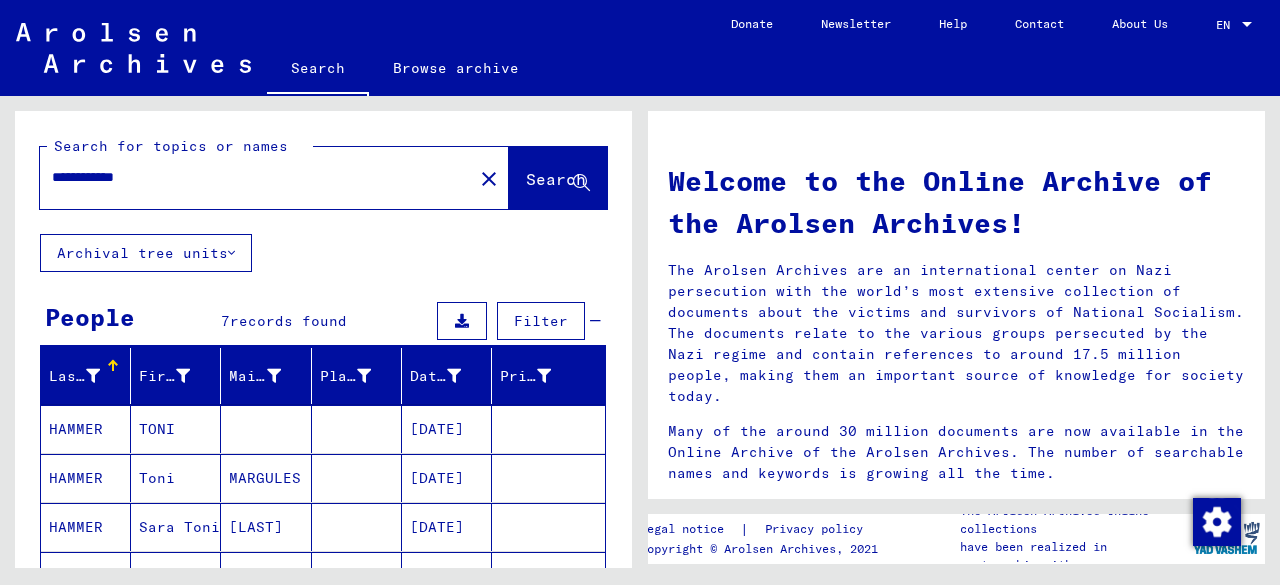 click at bounding box center [357, 478] 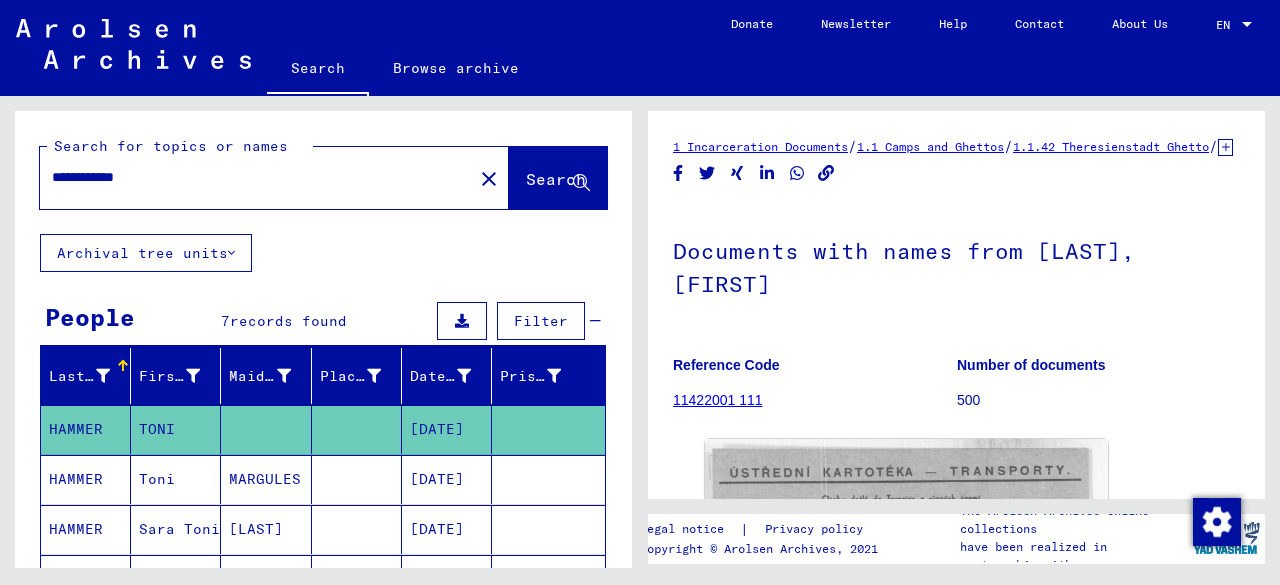scroll, scrollTop: 0, scrollLeft: 0, axis: both 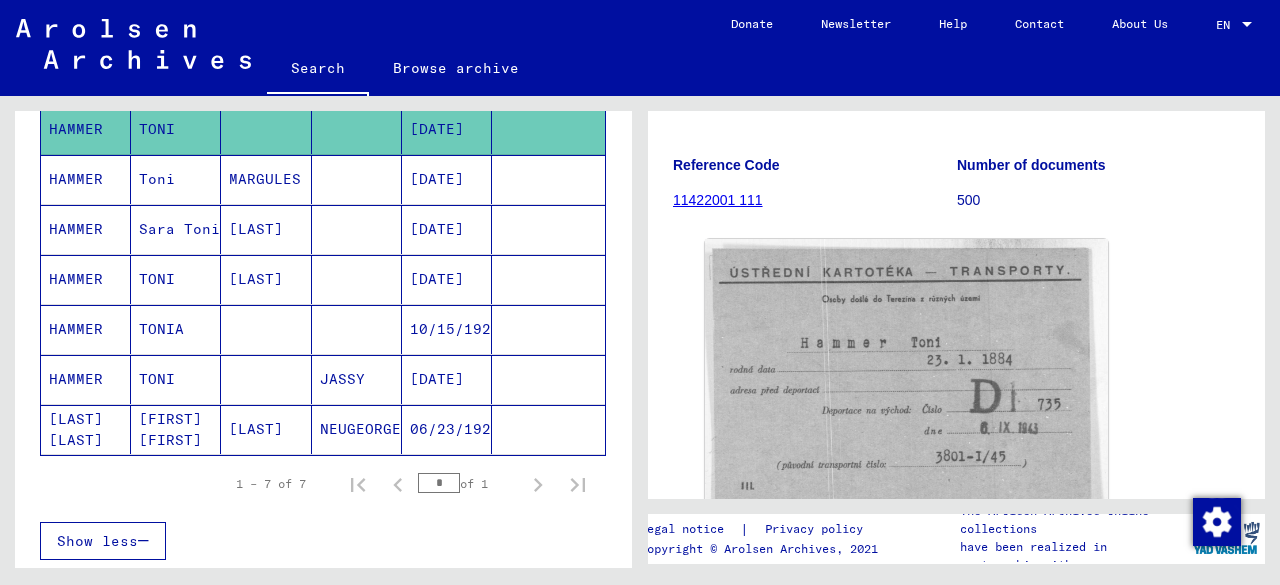 click on "[DATE]" at bounding box center [447, 429] 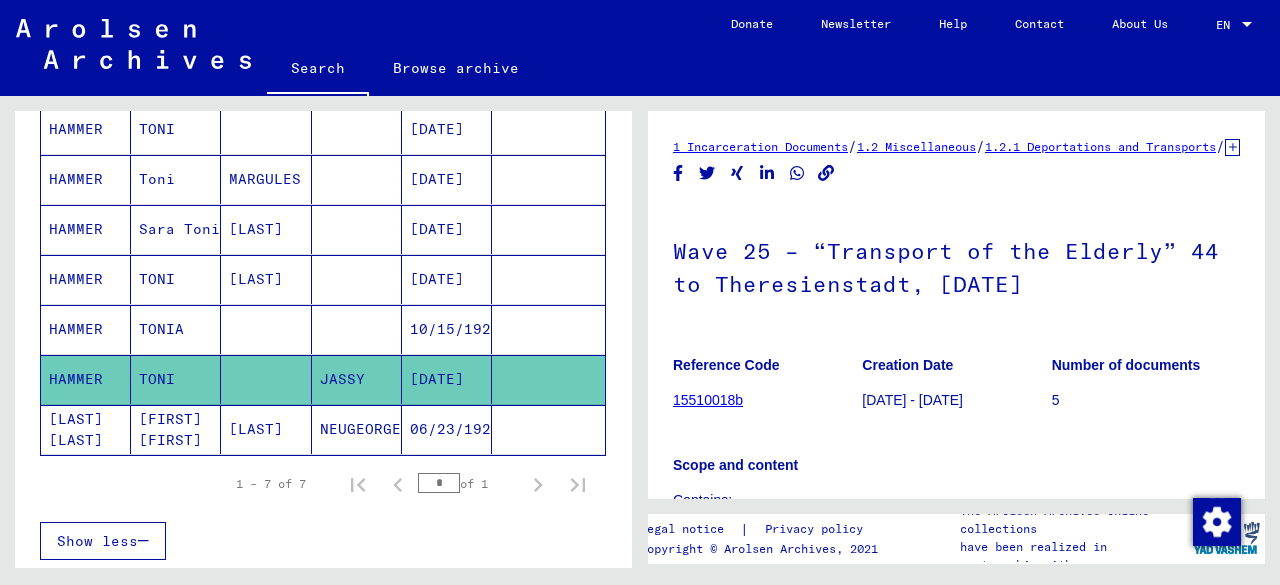 scroll, scrollTop: 0, scrollLeft: 0, axis: both 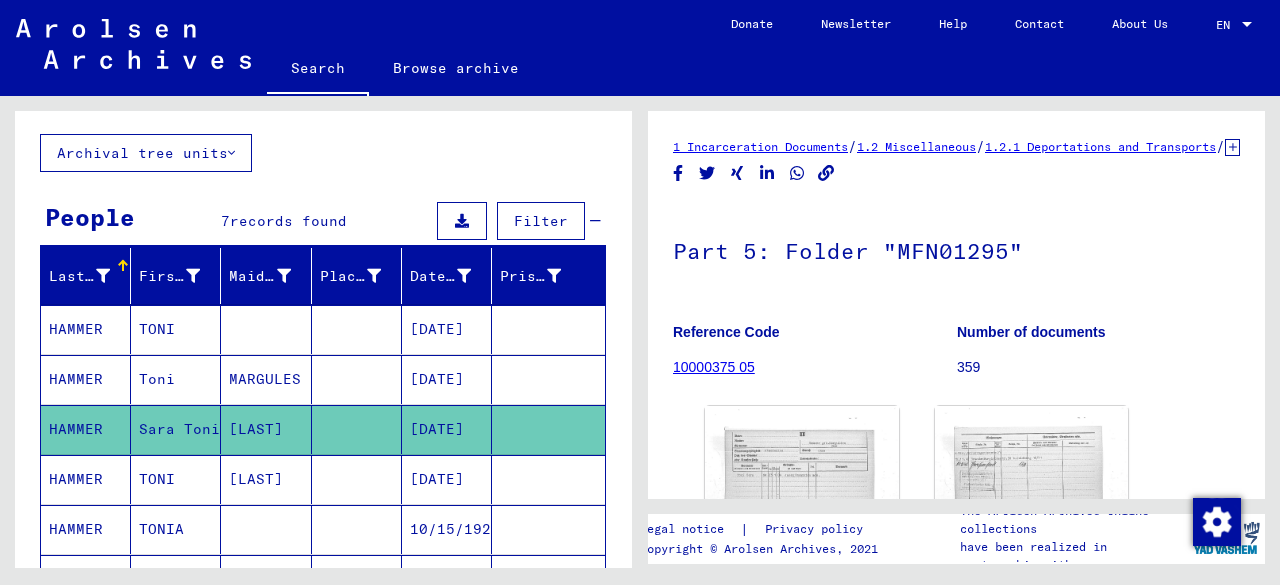 click on "[DATE]" at bounding box center (447, 429) 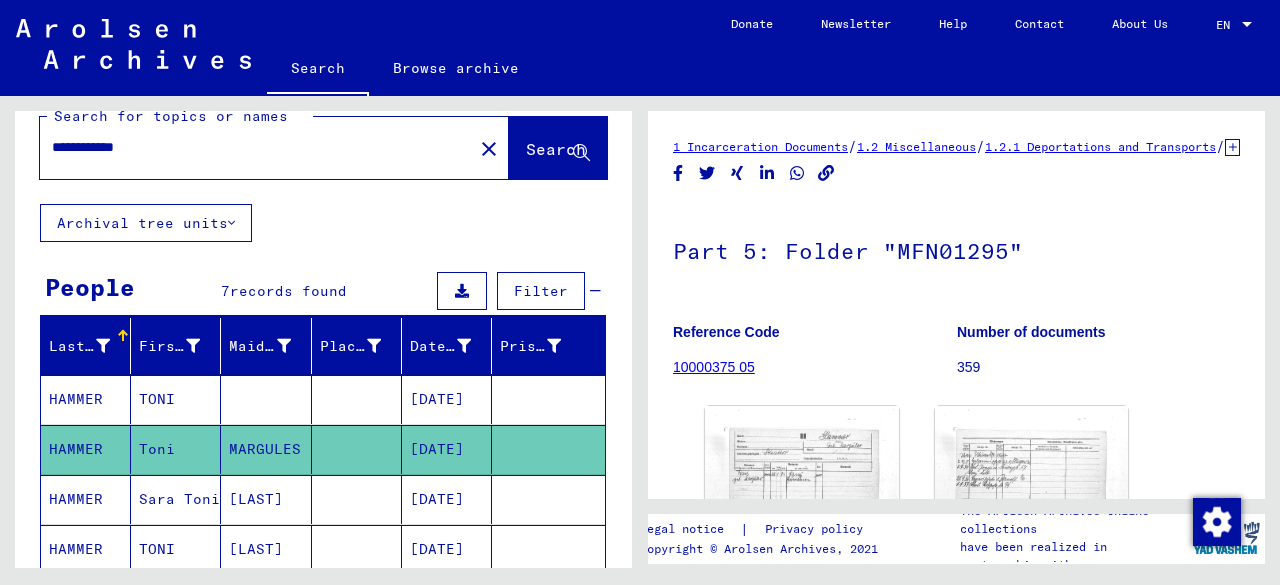 scroll, scrollTop: 0, scrollLeft: 0, axis: both 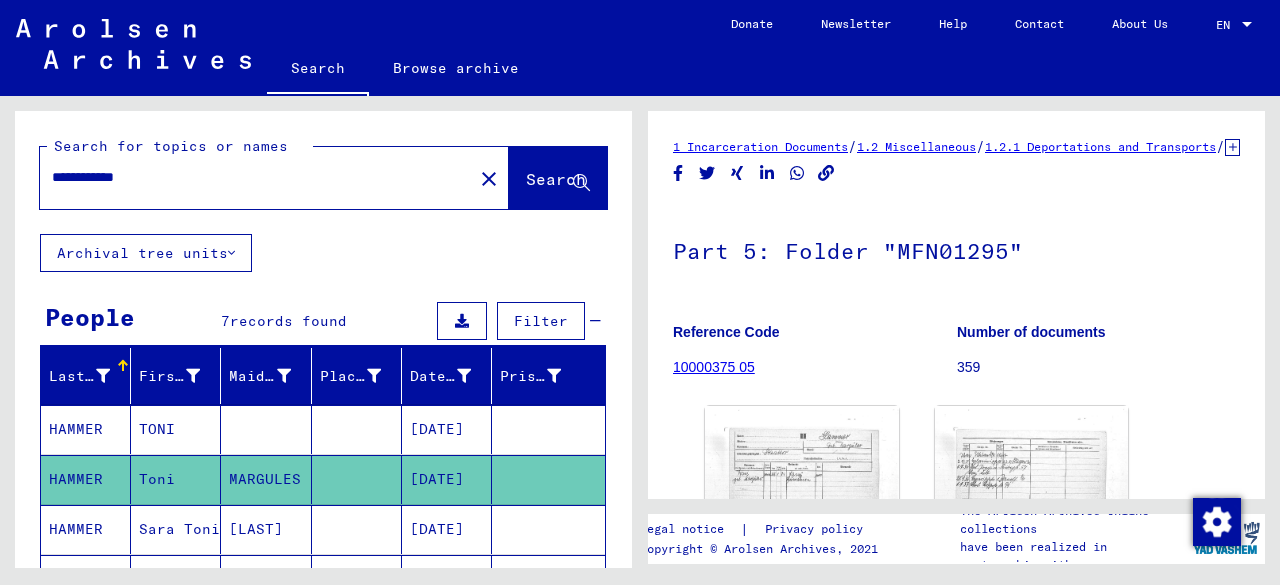 click on "close" 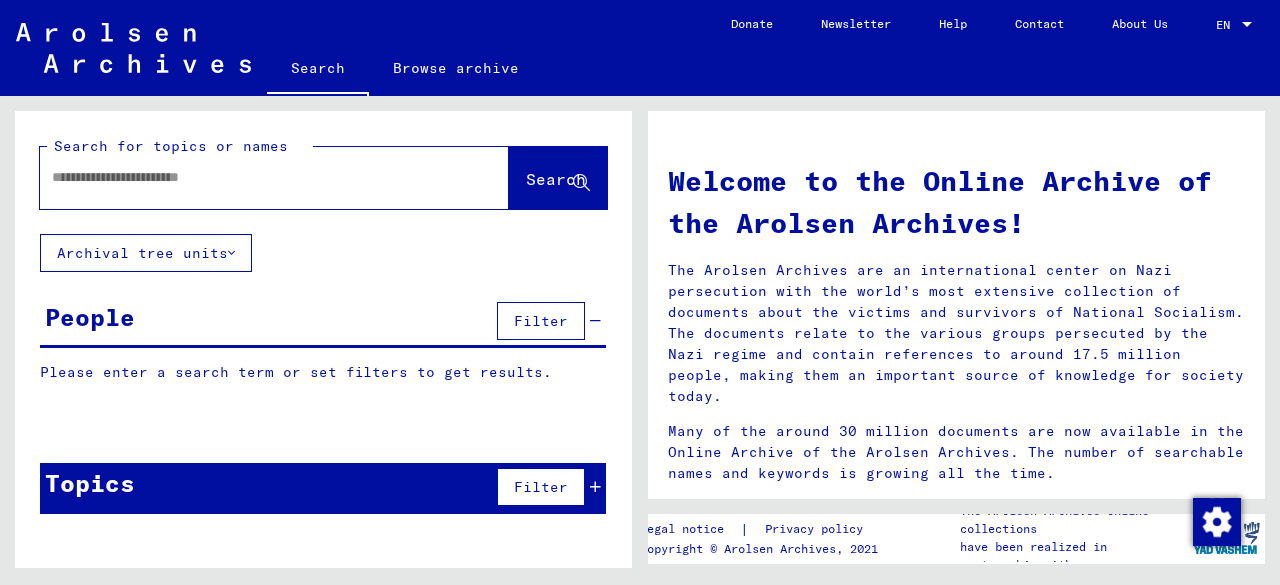 click 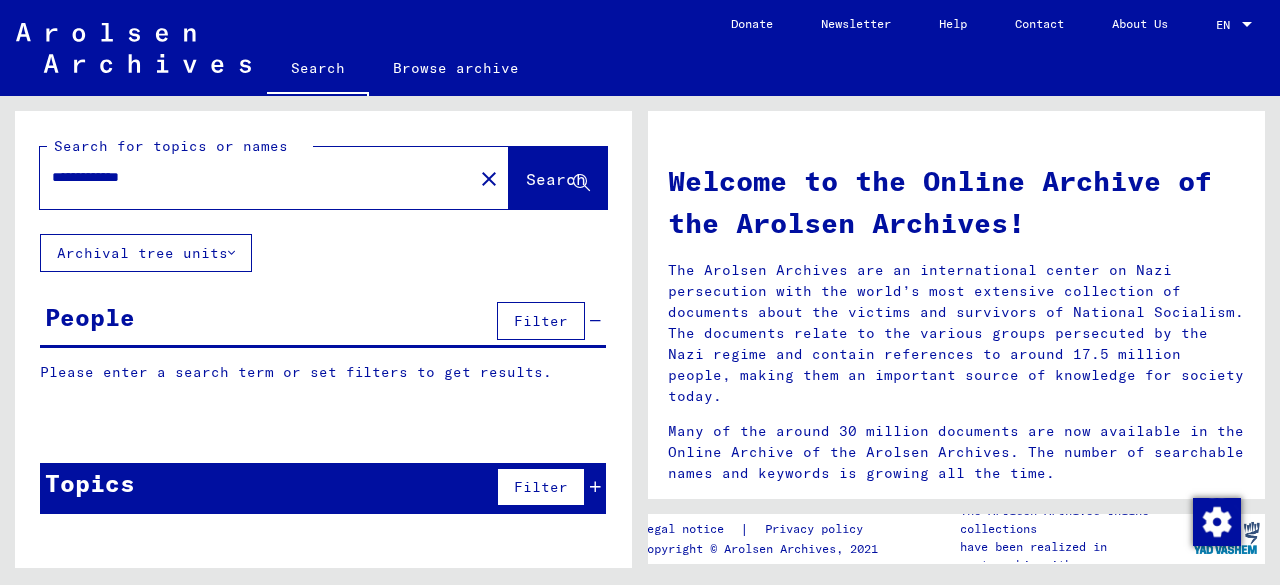type on "**********" 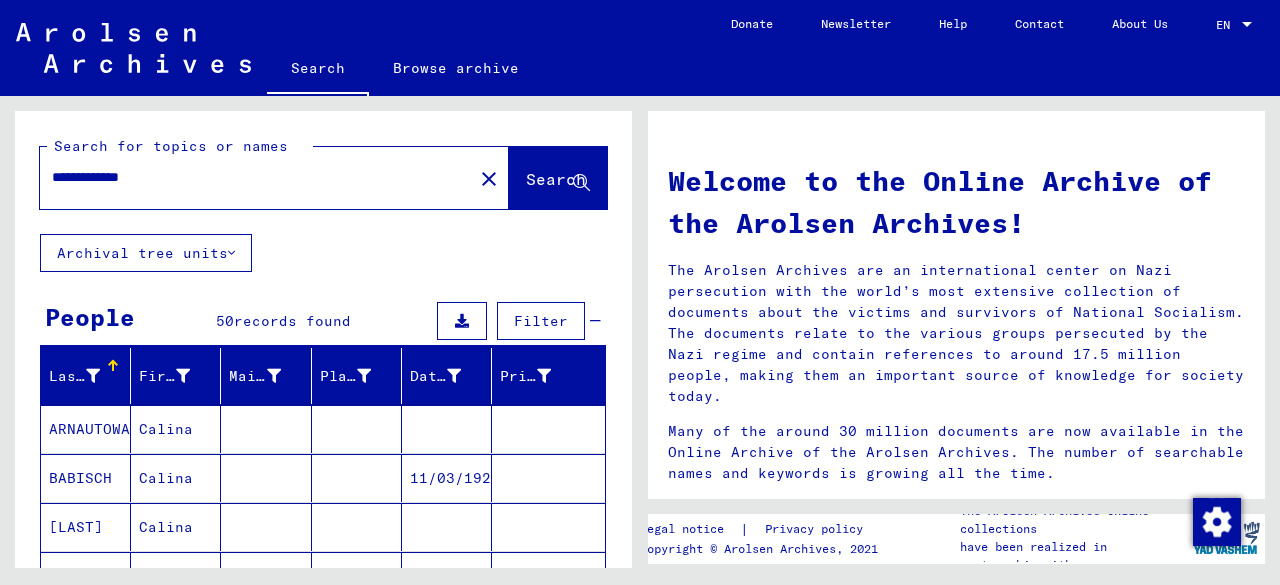 scroll, scrollTop: 200, scrollLeft: 0, axis: vertical 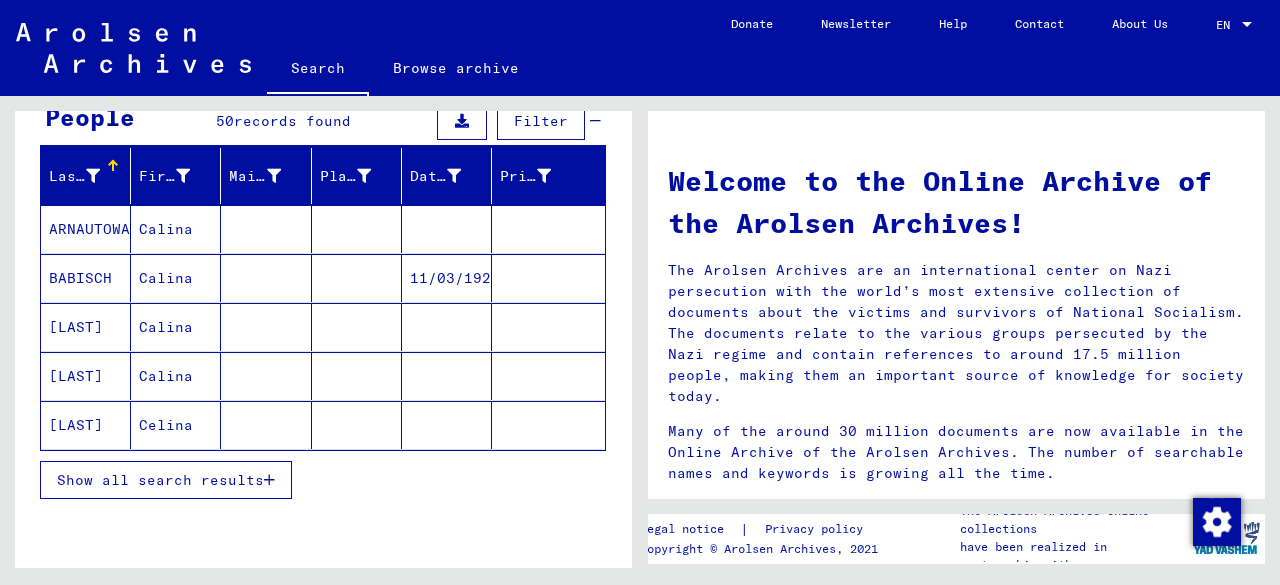 click at bounding box center (266, 327) 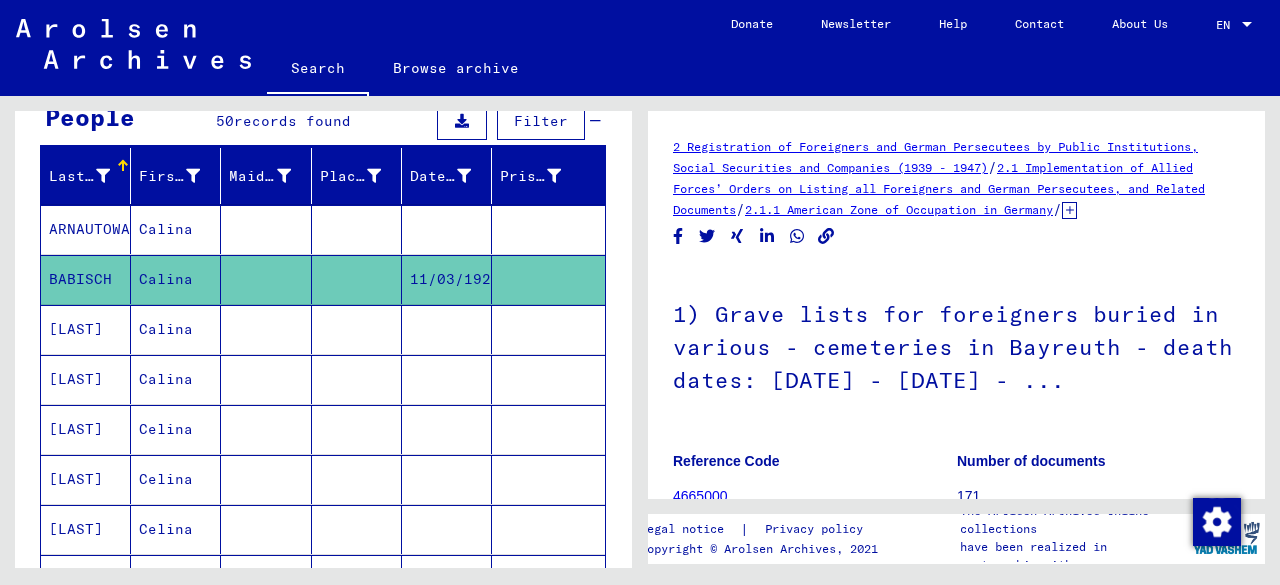 scroll, scrollTop: 0, scrollLeft: 0, axis: both 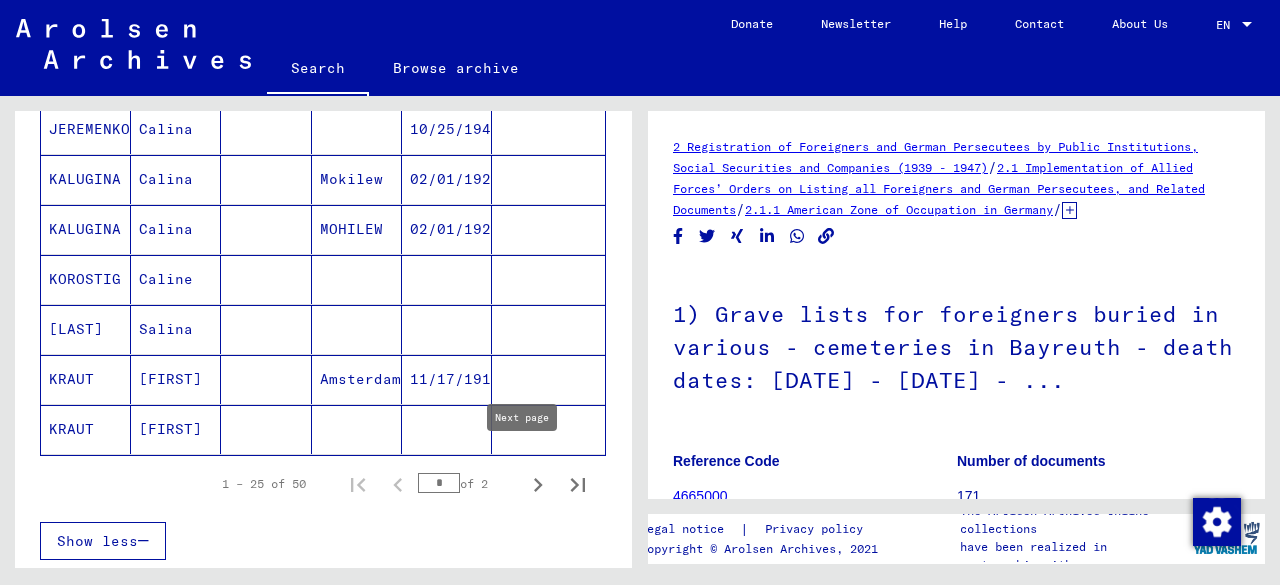 click 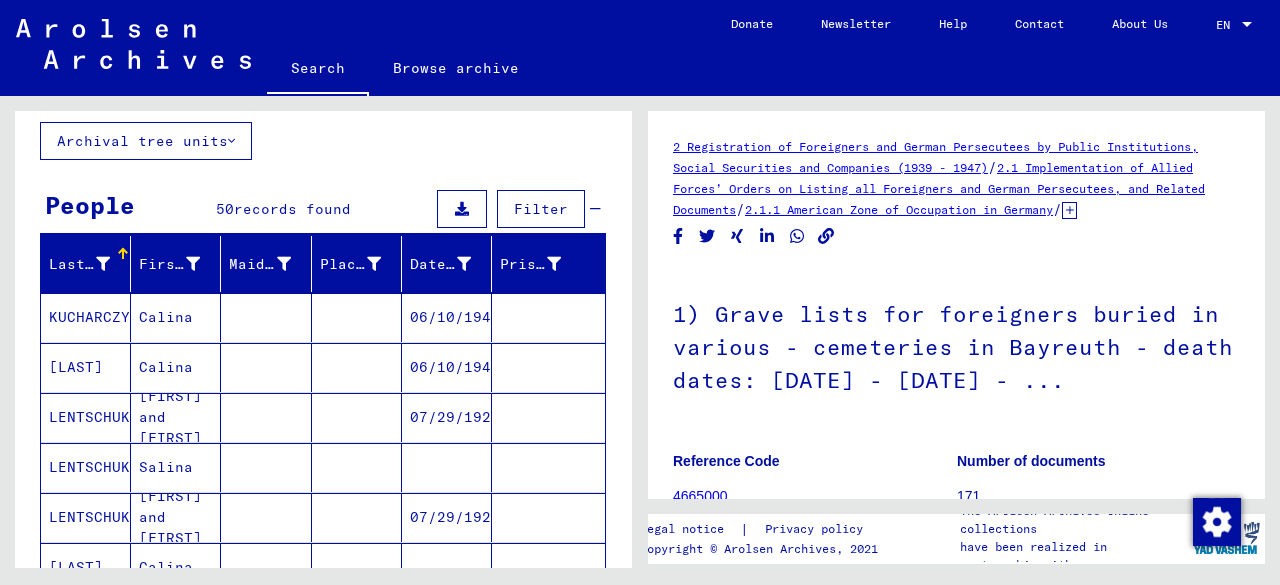 scroll, scrollTop: 0, scrollLeft: 0, axis: both 